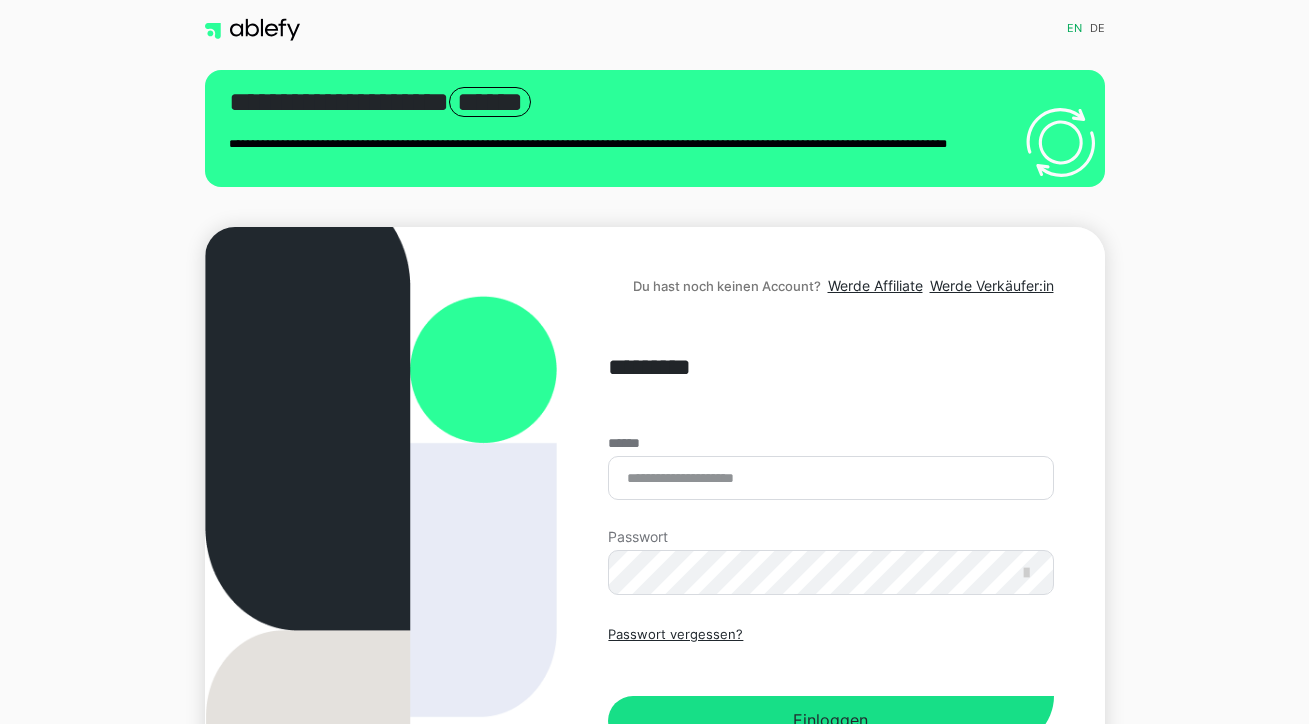 scroll, scrollTop: 0, scrollLeft: 0, axis: both 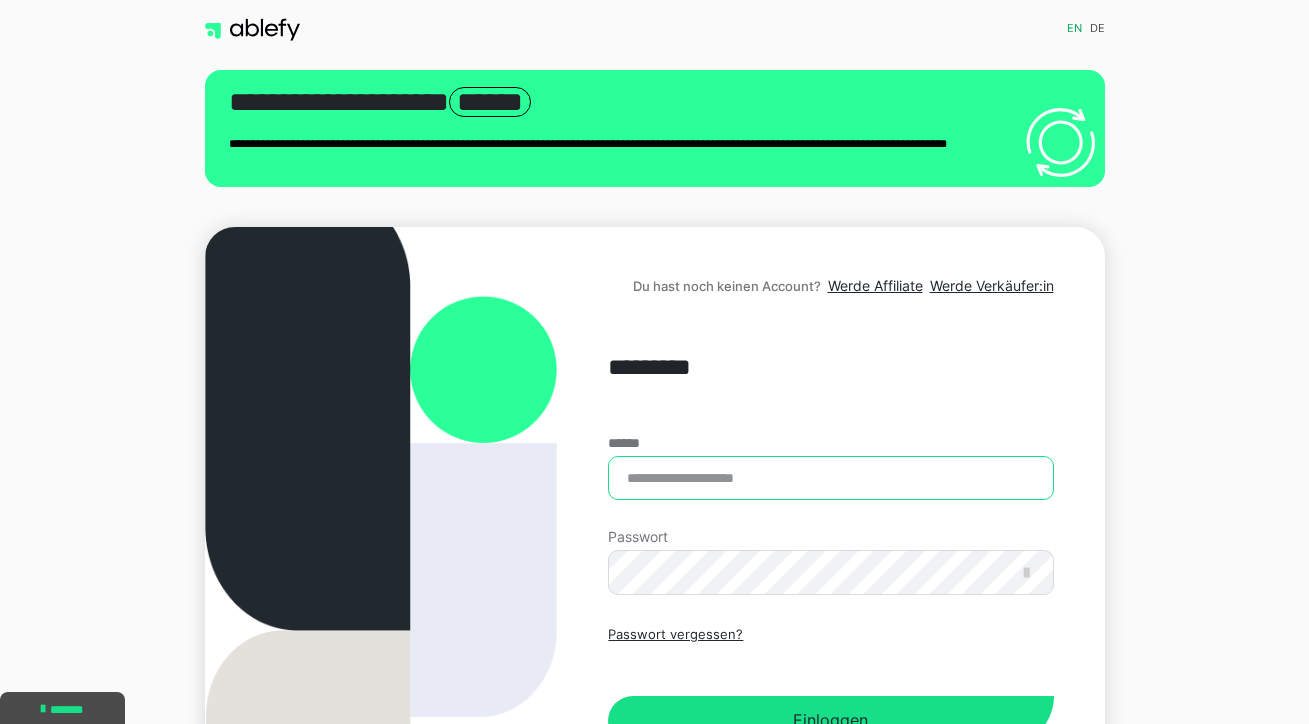 type on "**********" 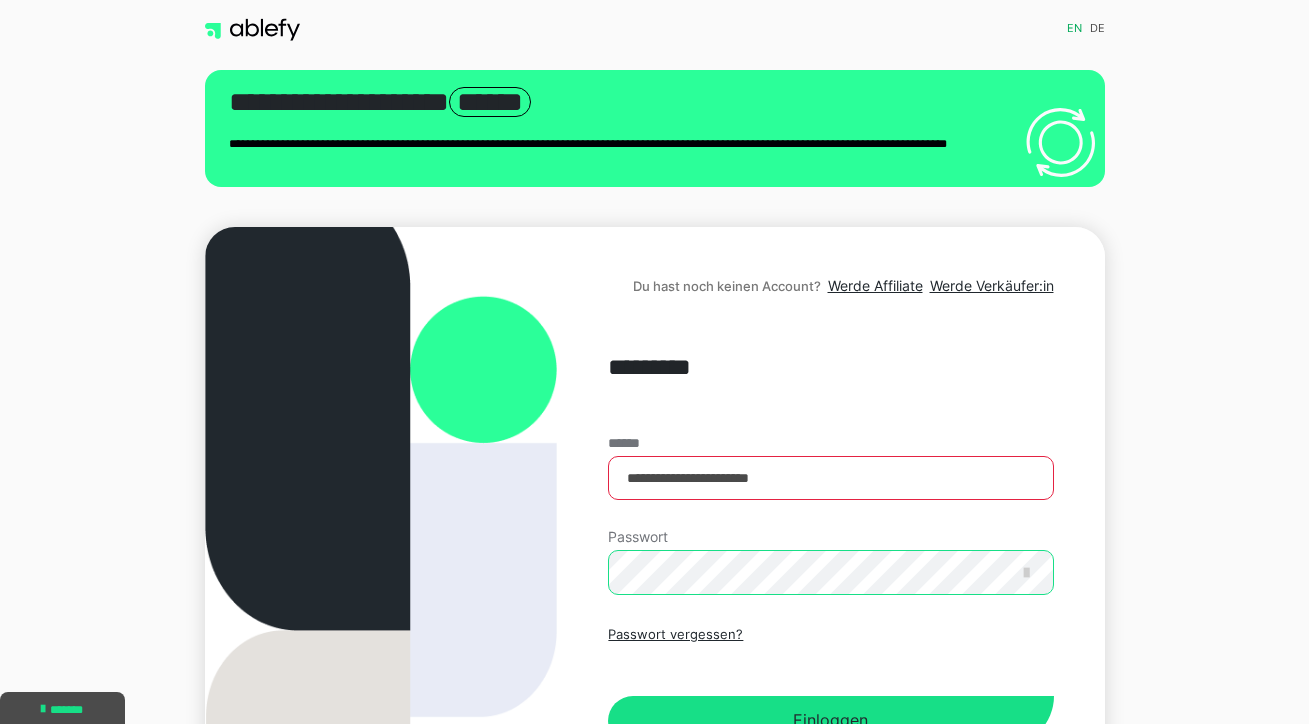 click on "Einloggen" at bounding box center [830, 721] 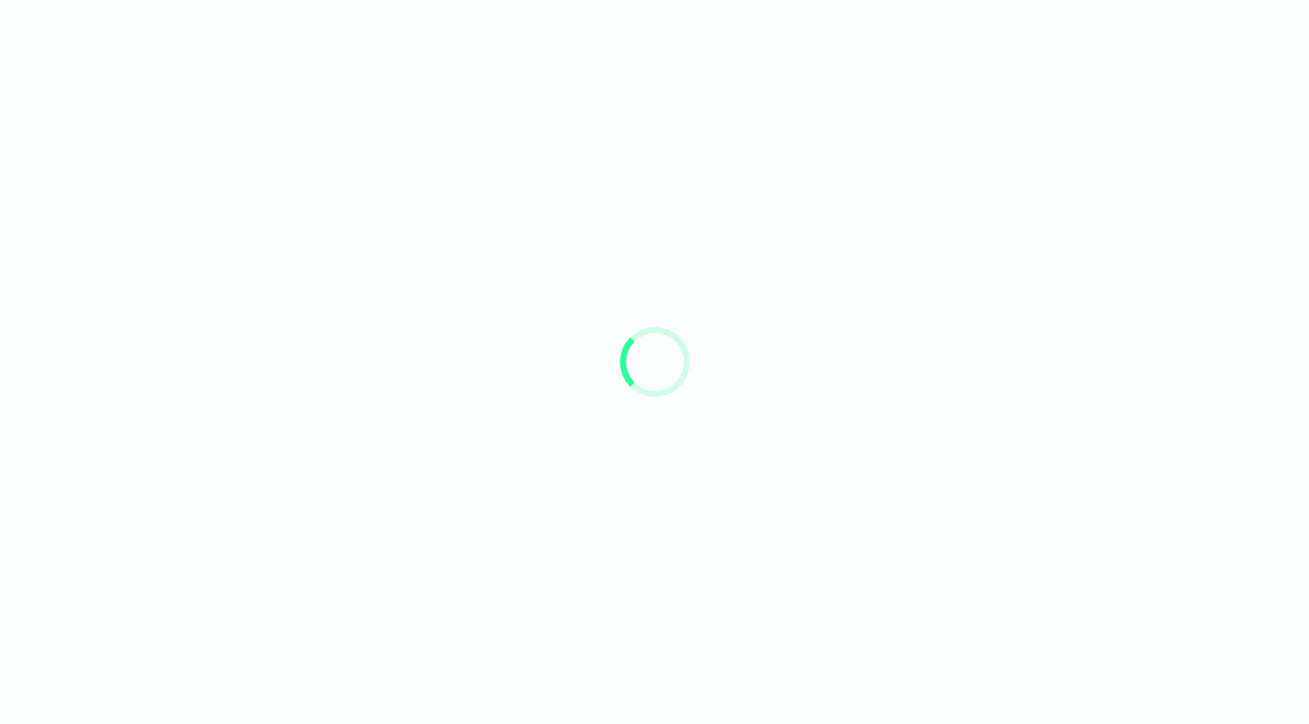 scroll, scrollTop: 0, scrollLeft: 0, axis: both 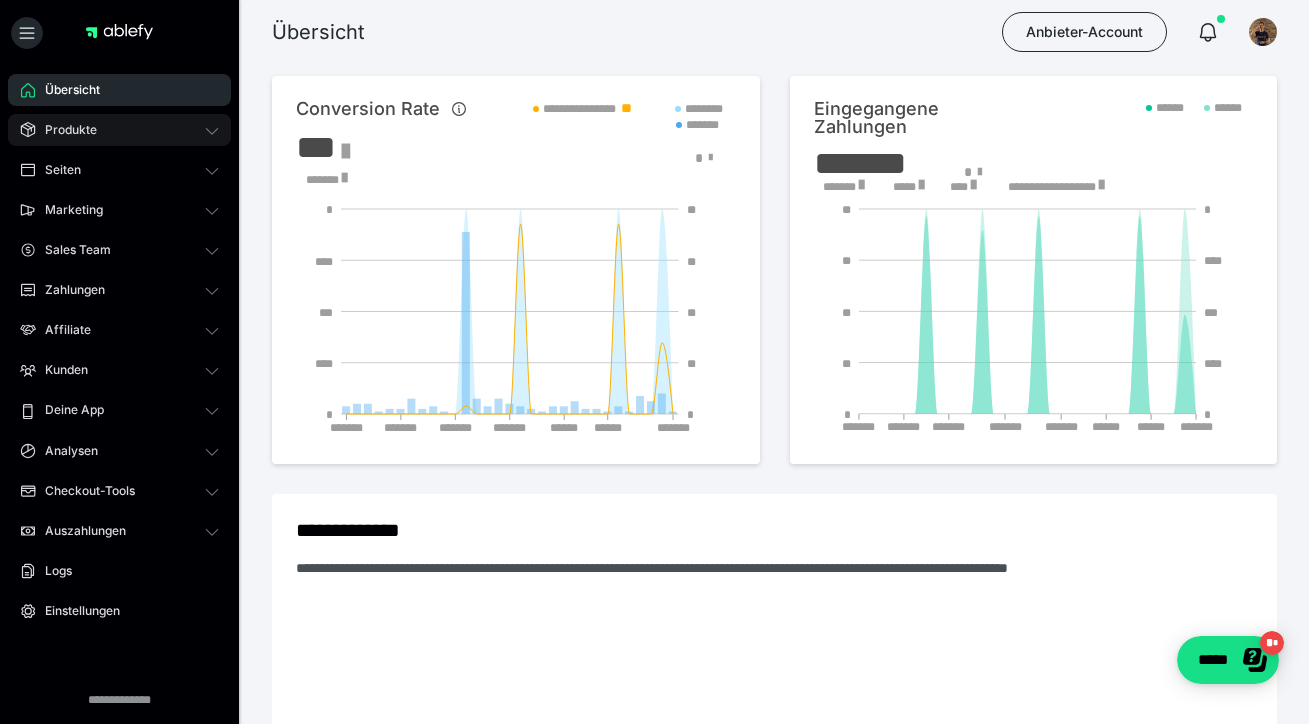 click on "Produkte" at bounding box center [119, 130] 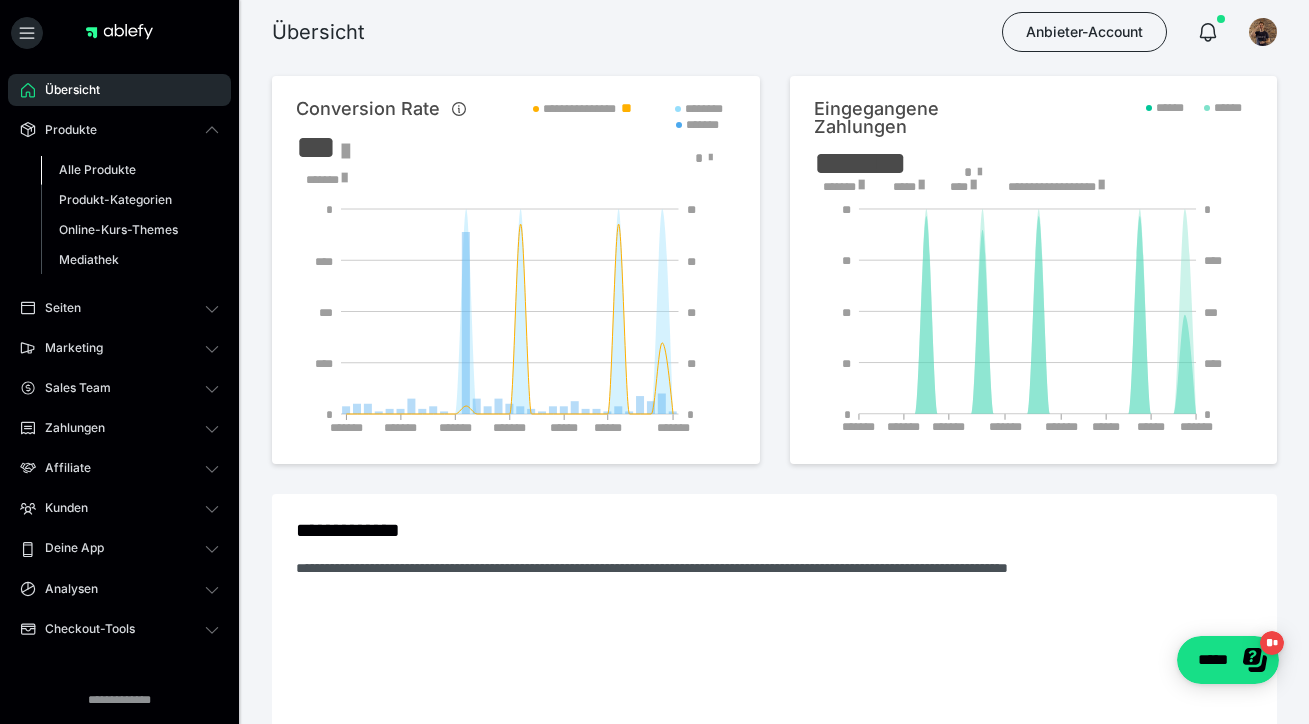 click on "Alle Produkte" at bounding box center (97, 169) 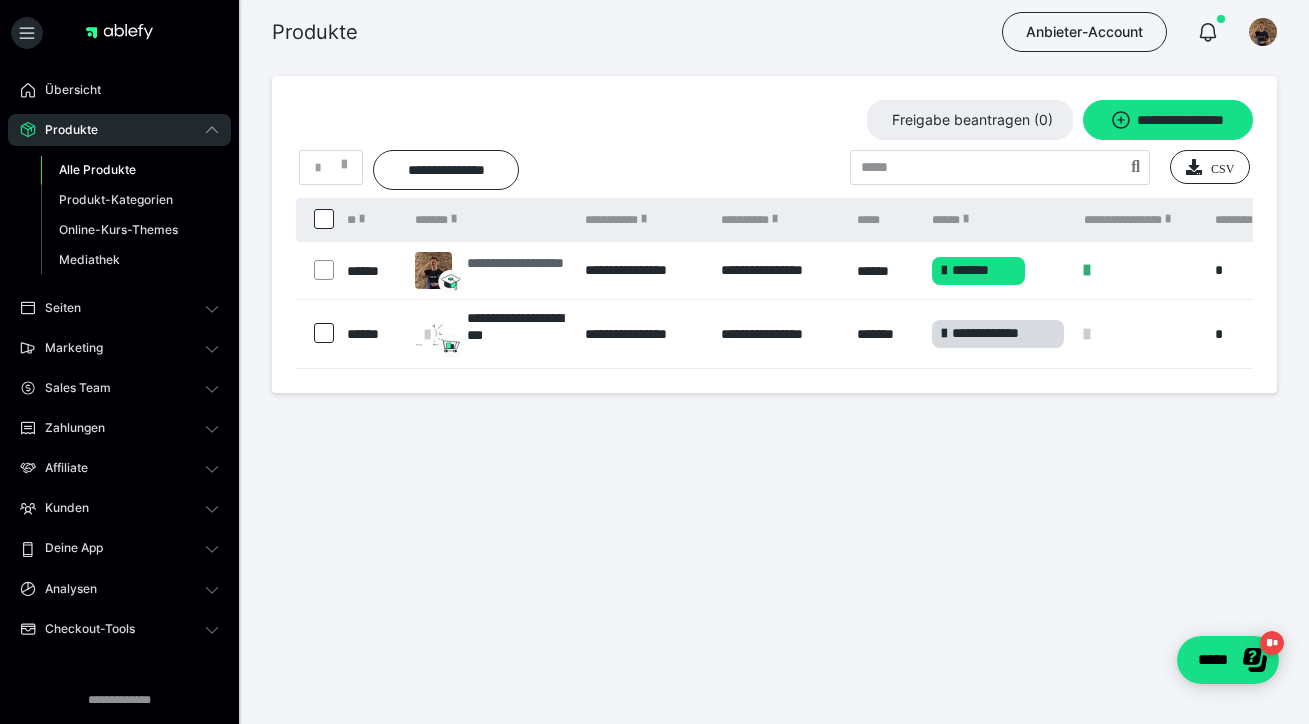 click on "**********" at bounding box center (516, 271) 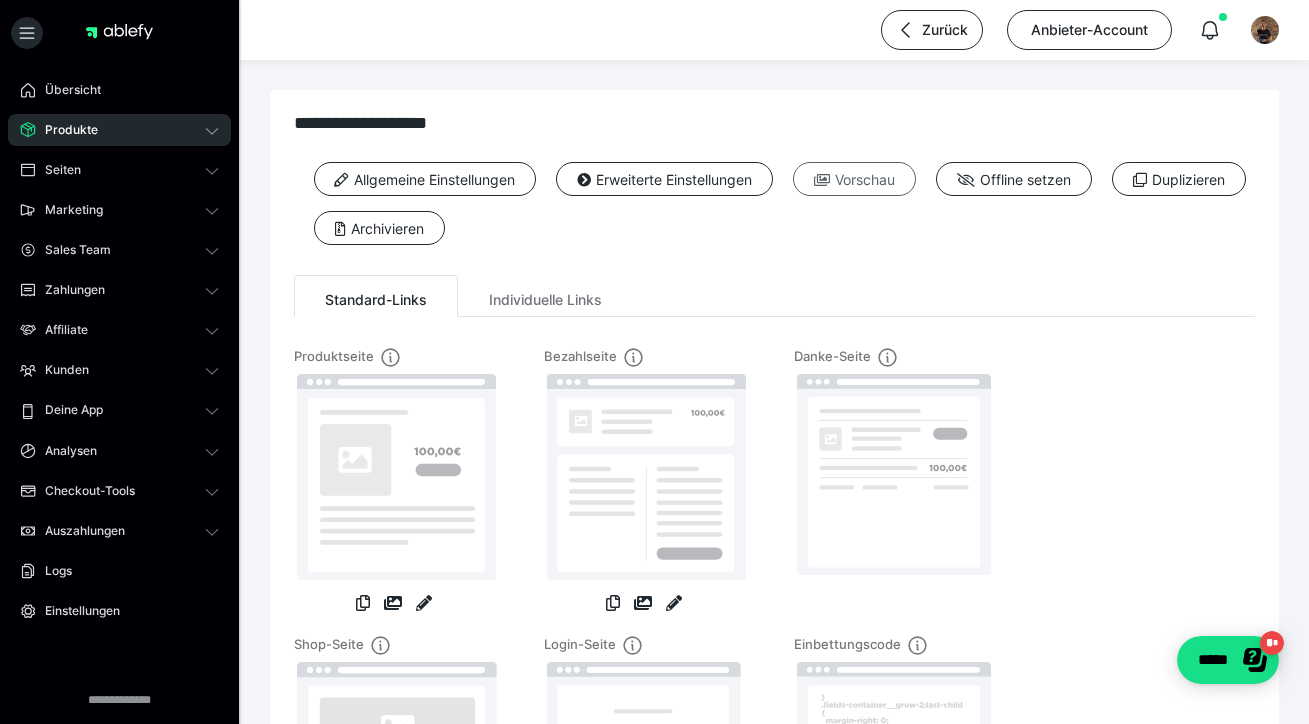click on "Vorschau" at bounding box center (854, 179) 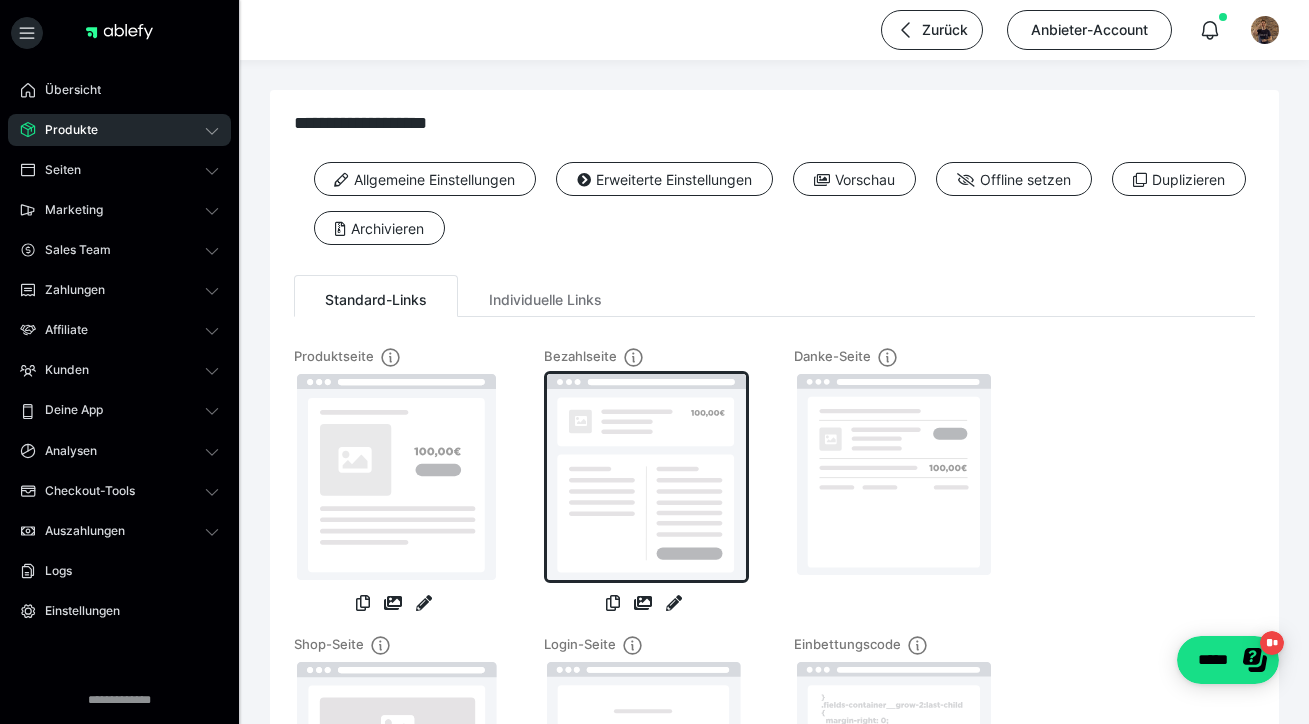 scroll, scrollTop: 0, scrollLeft: 0, axis: both 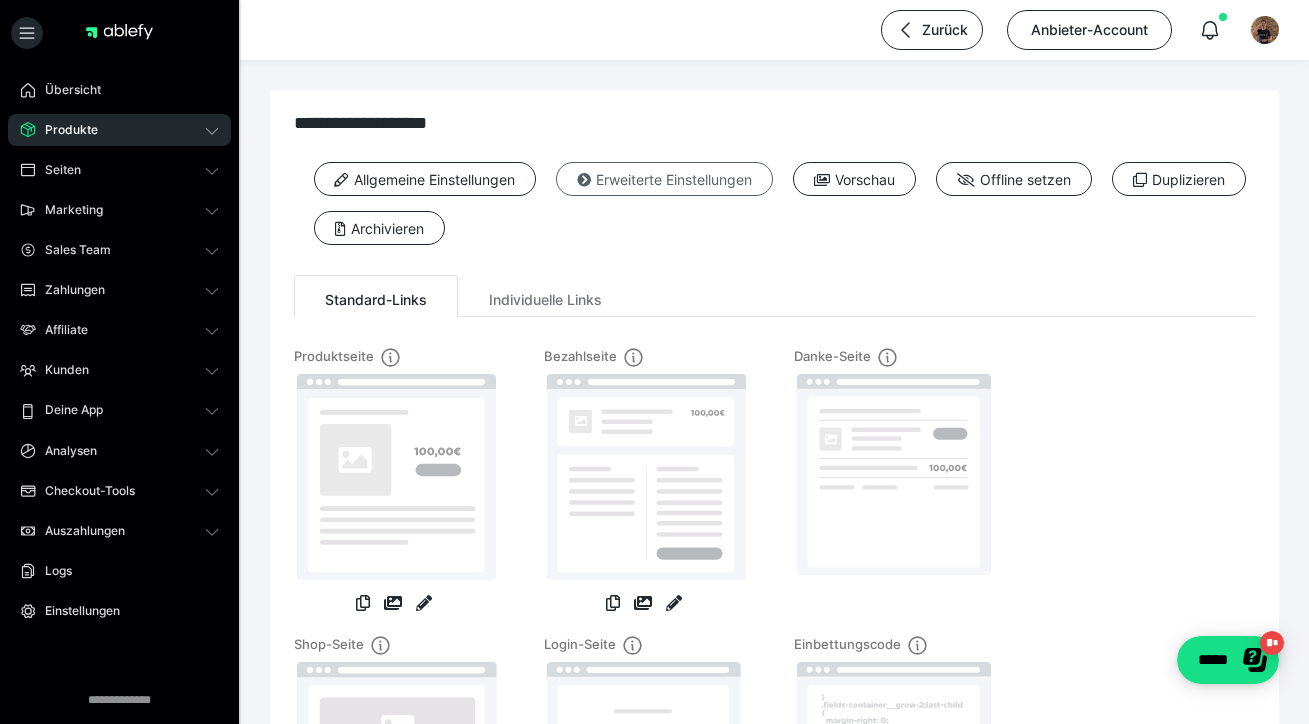 click on "Erweiterte Einstellungen" at bounding box center [664, 179] 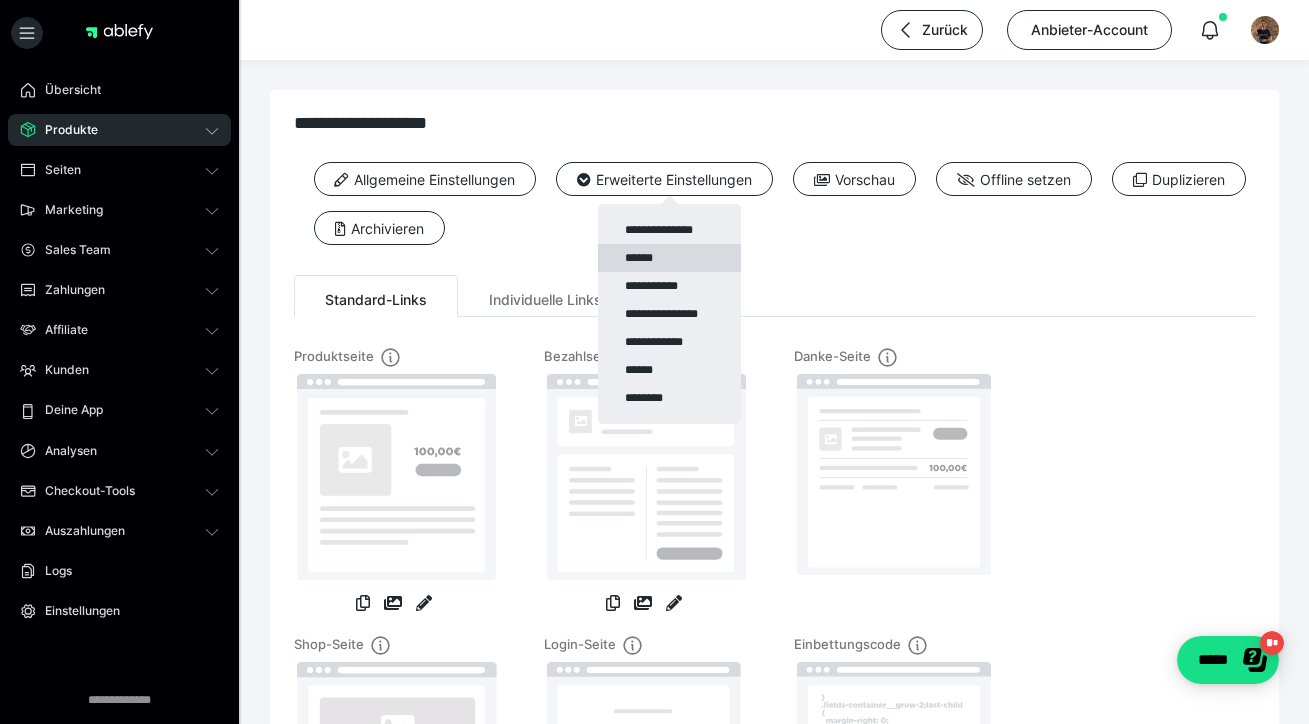 click on "******" at bounding box center (669, 258) 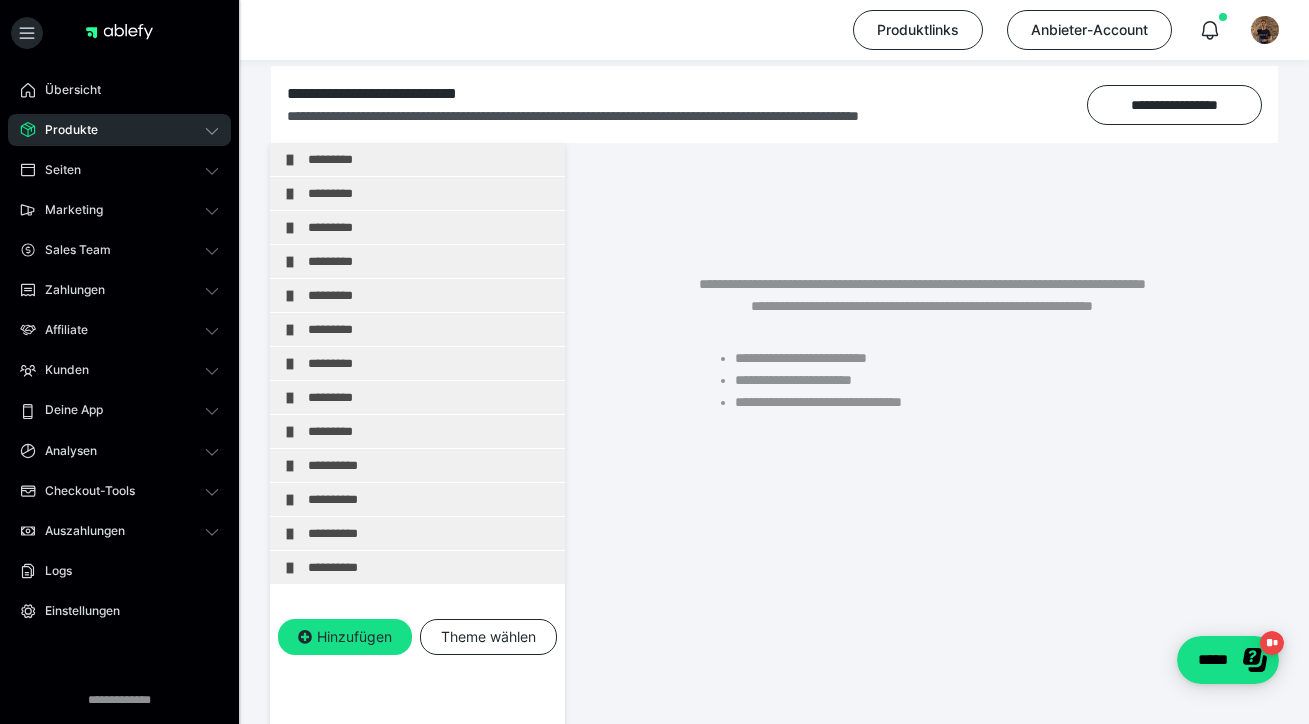 scroll, scrollTop: 372, scrollLeft: 0, axis: vertical 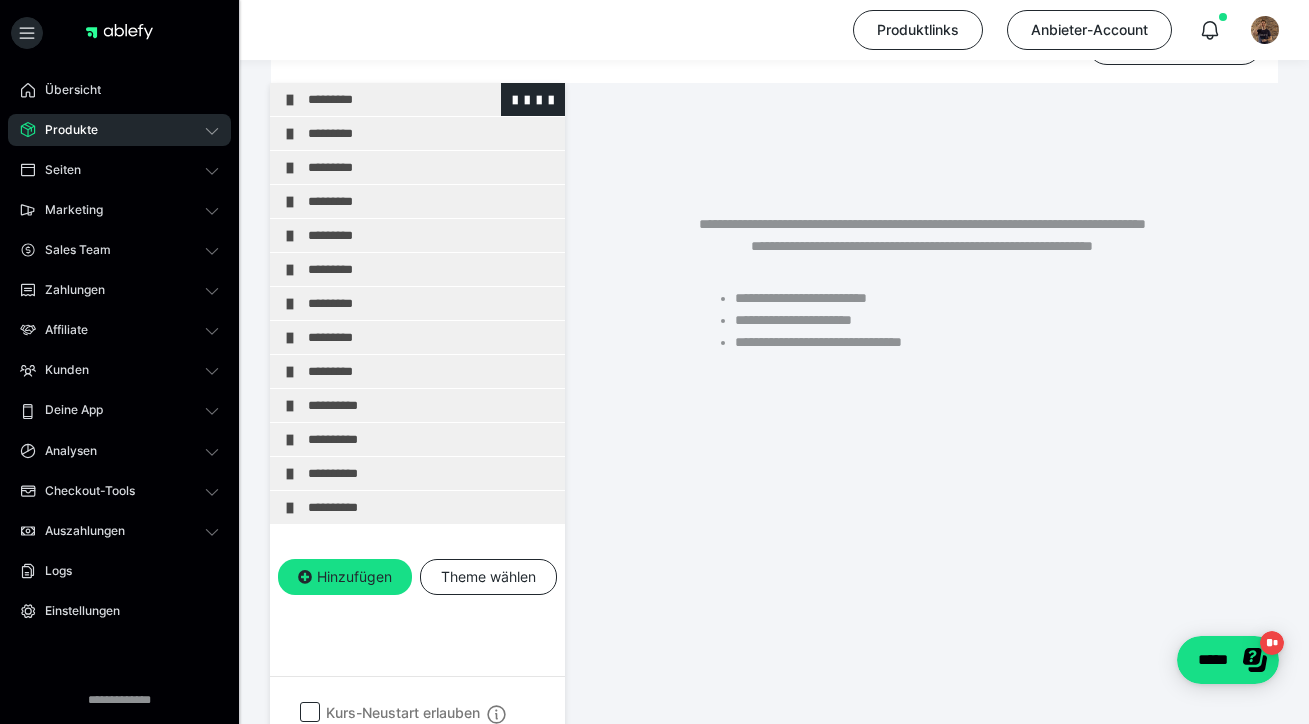 click on "*********" at bounding box center [431, 99] 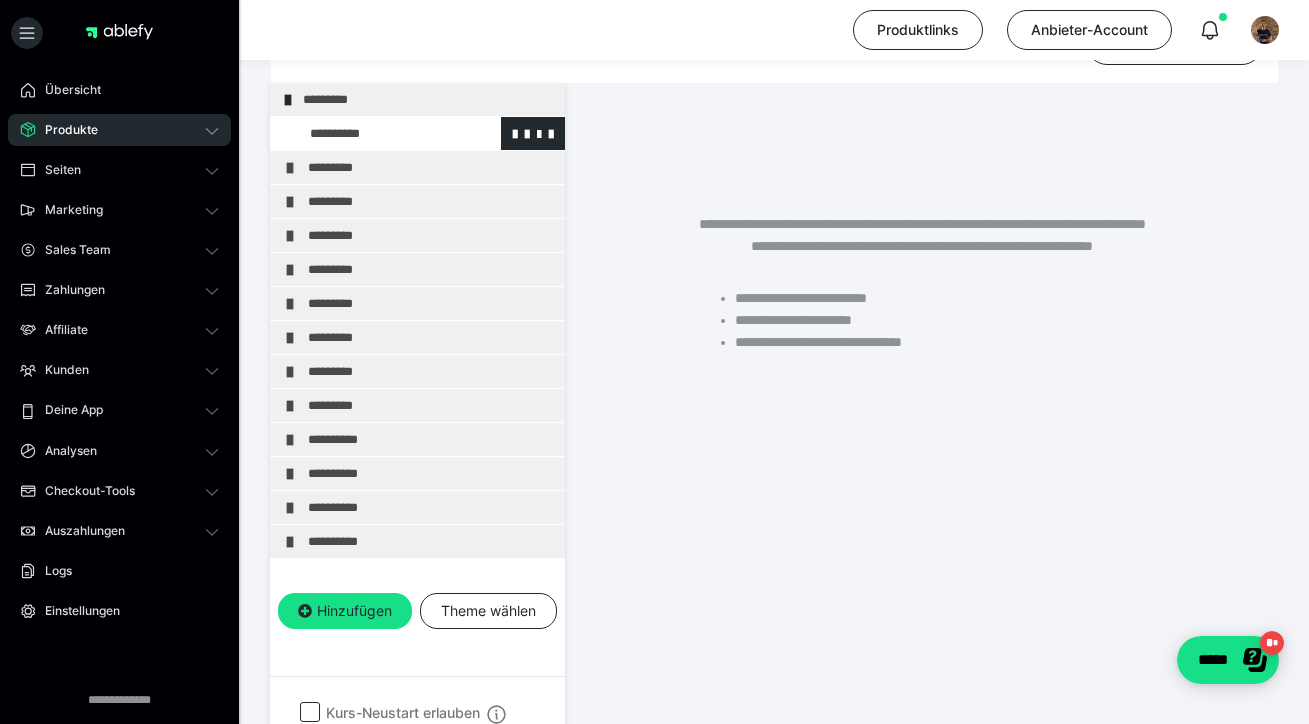 click at bounding box center (375, 133) 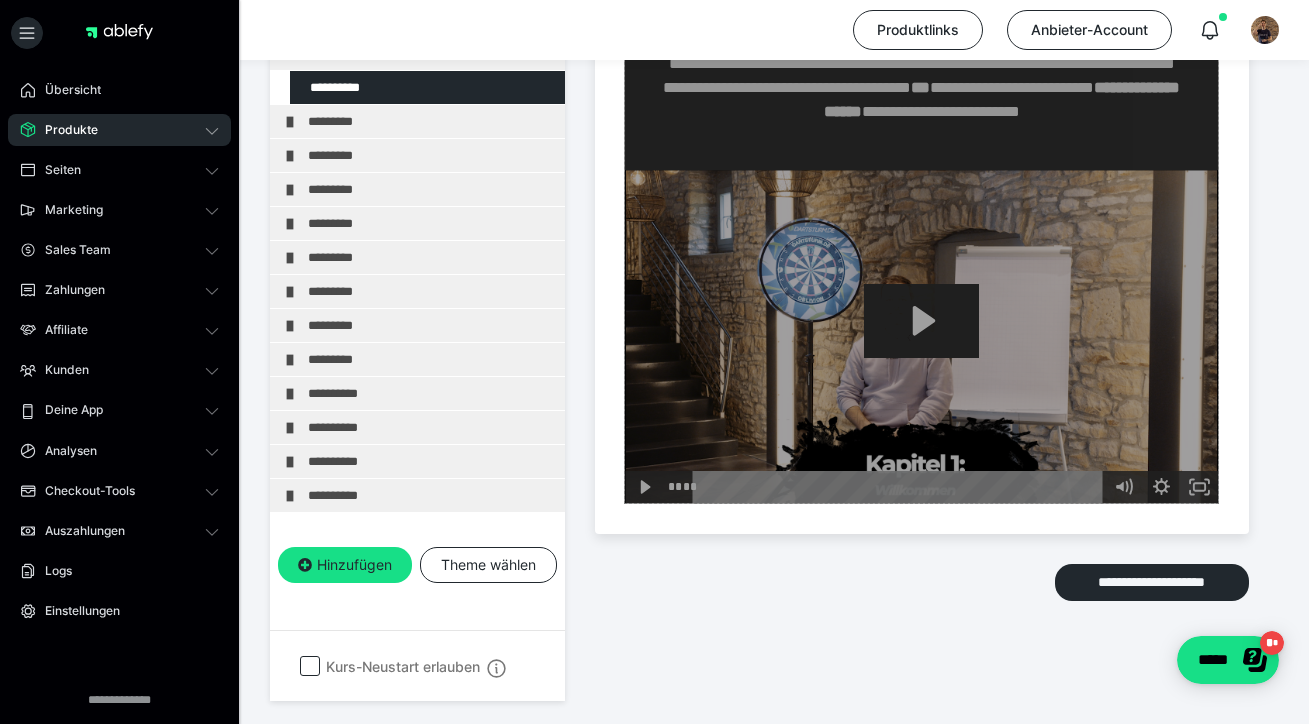 scroll, scrollTop: 906, scrollLeft: 0, axis: vertical 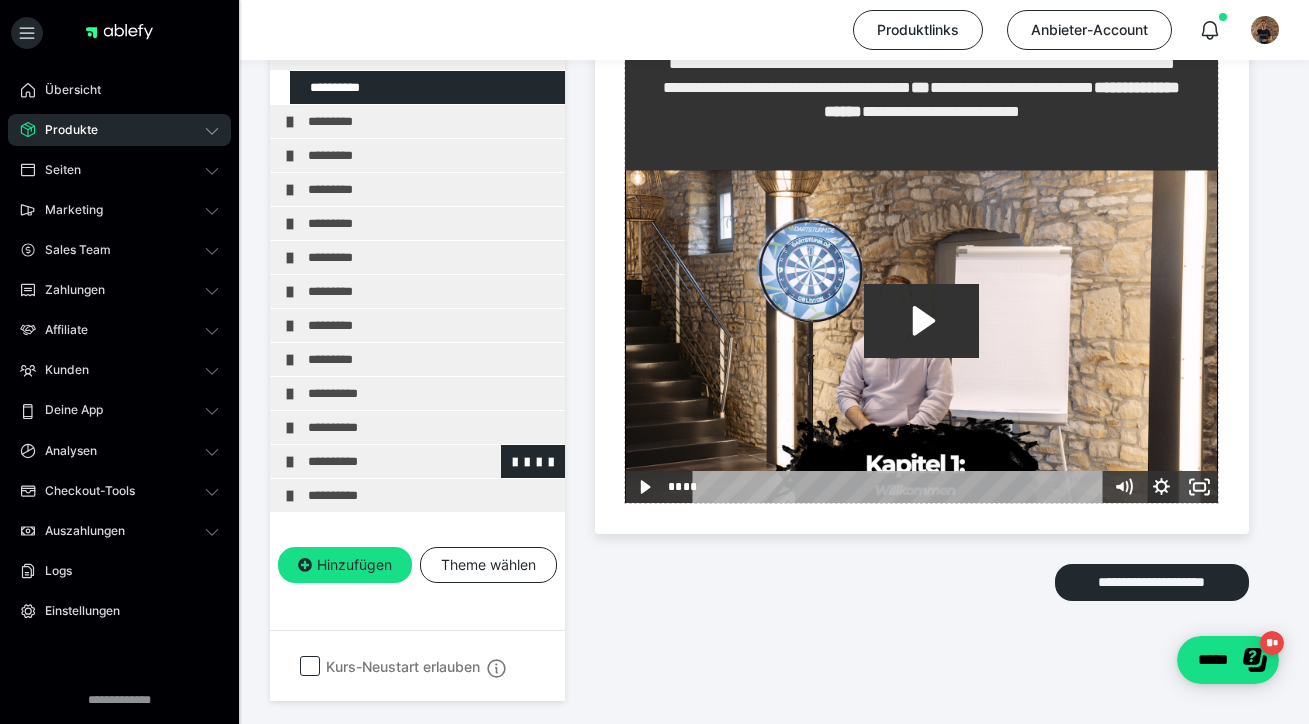 click at bounding box center [290, 462] 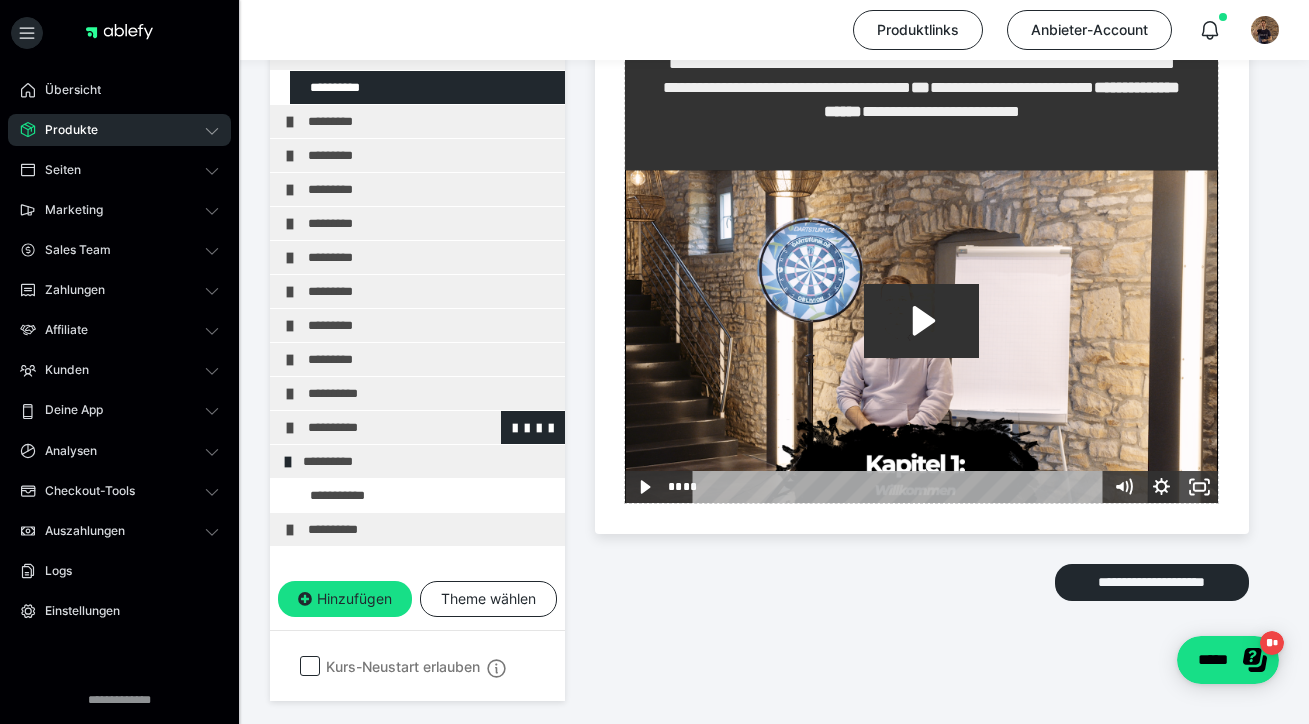 click at bounding box center [290, 428] 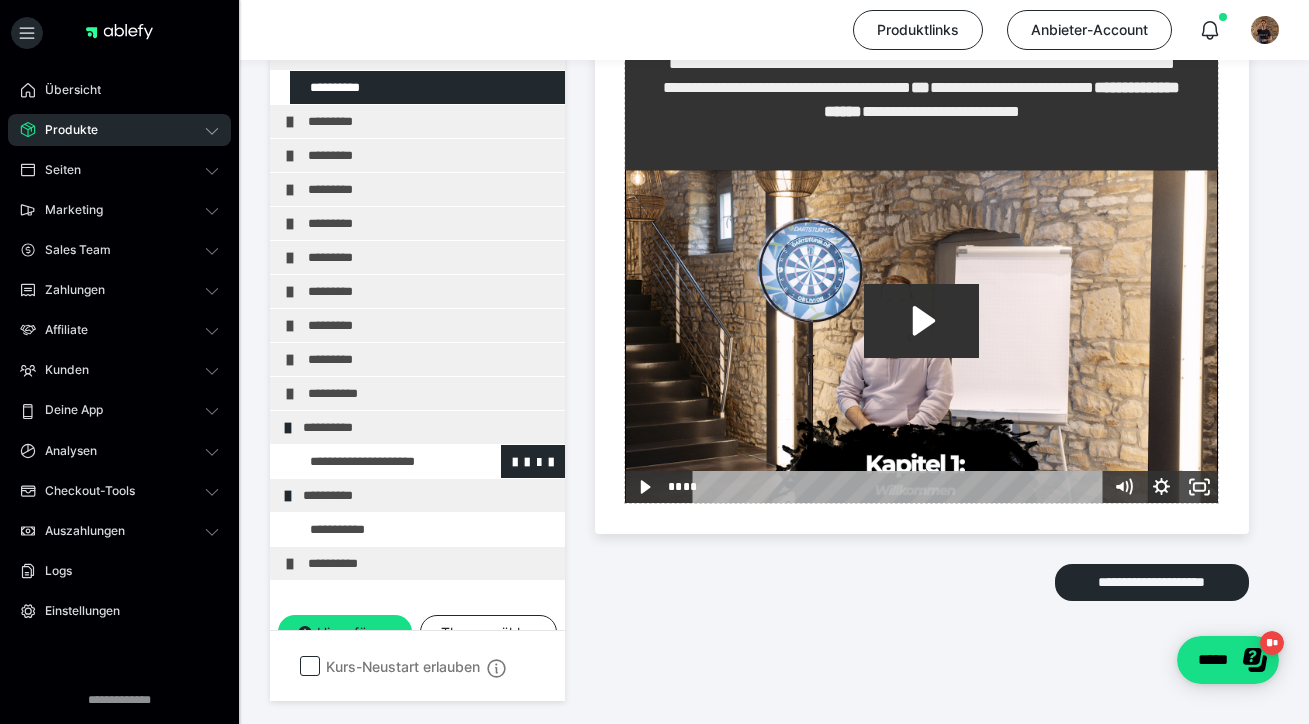 click at bounding box center [375, 461] 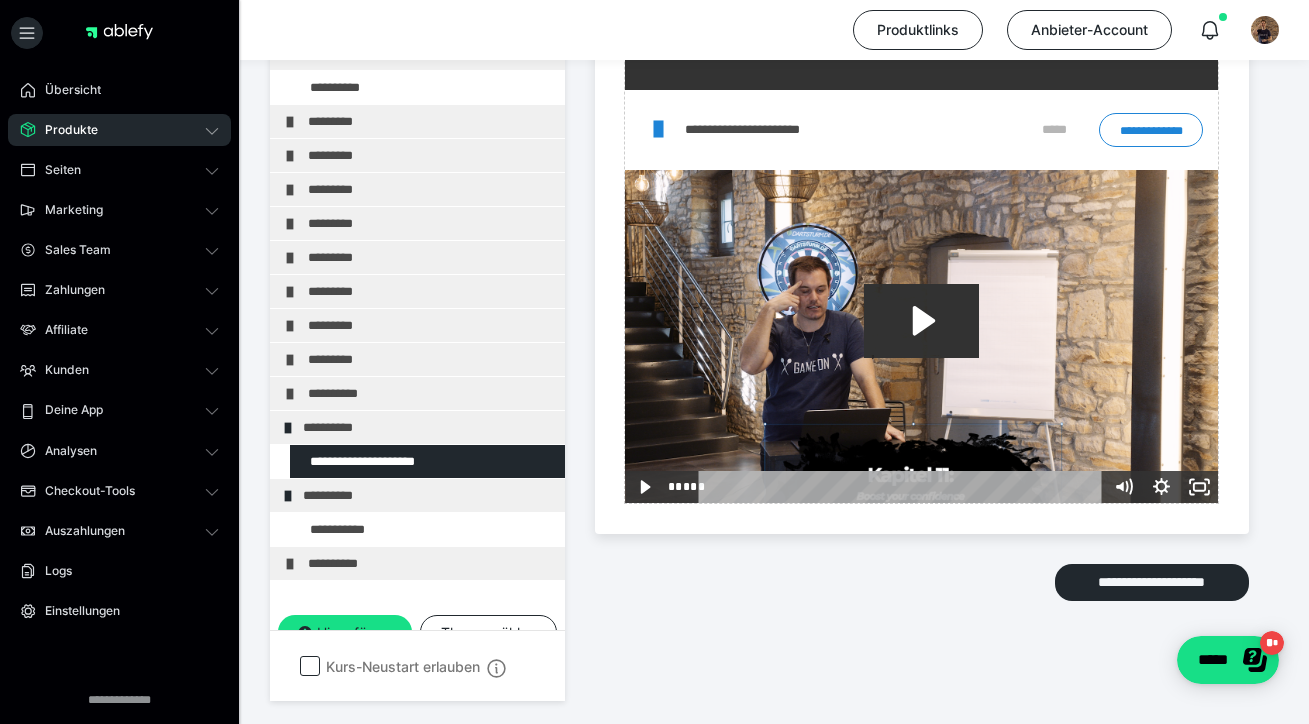 scroll, scrollTop: 1026, scrollLeft: 0, axis: vertical 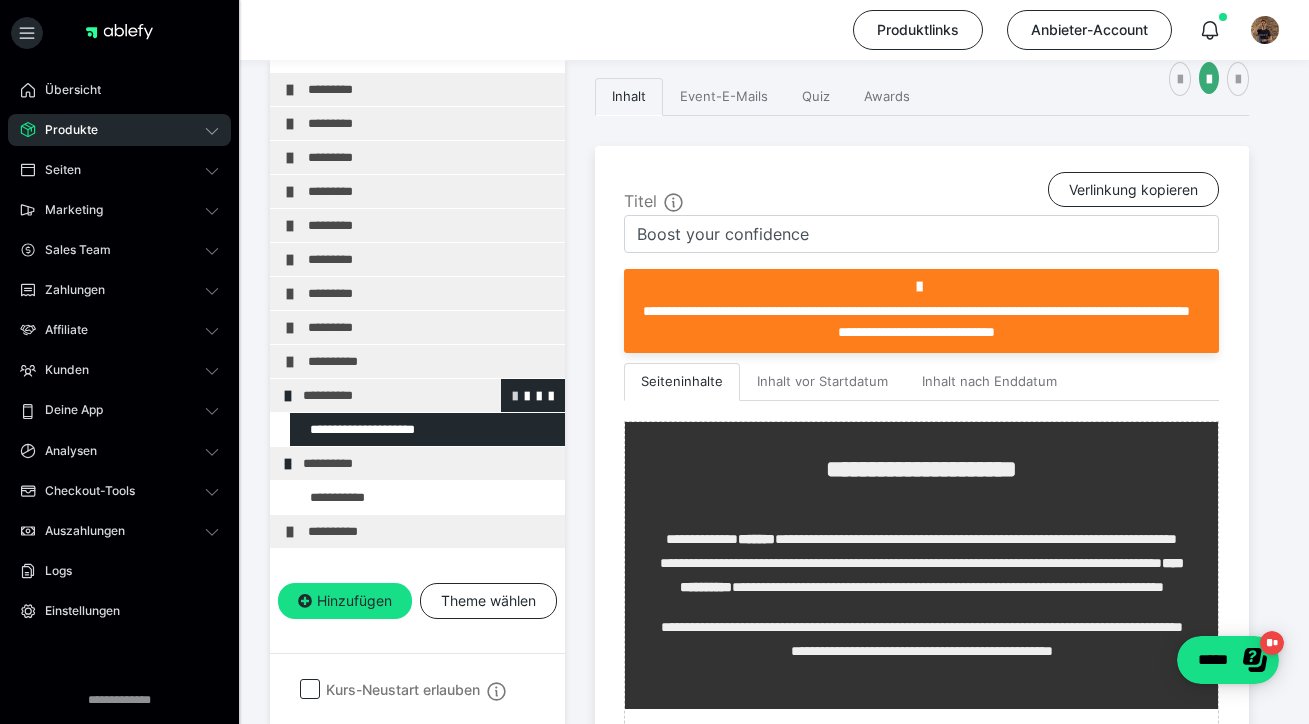 click at bounding box center (515, 395) 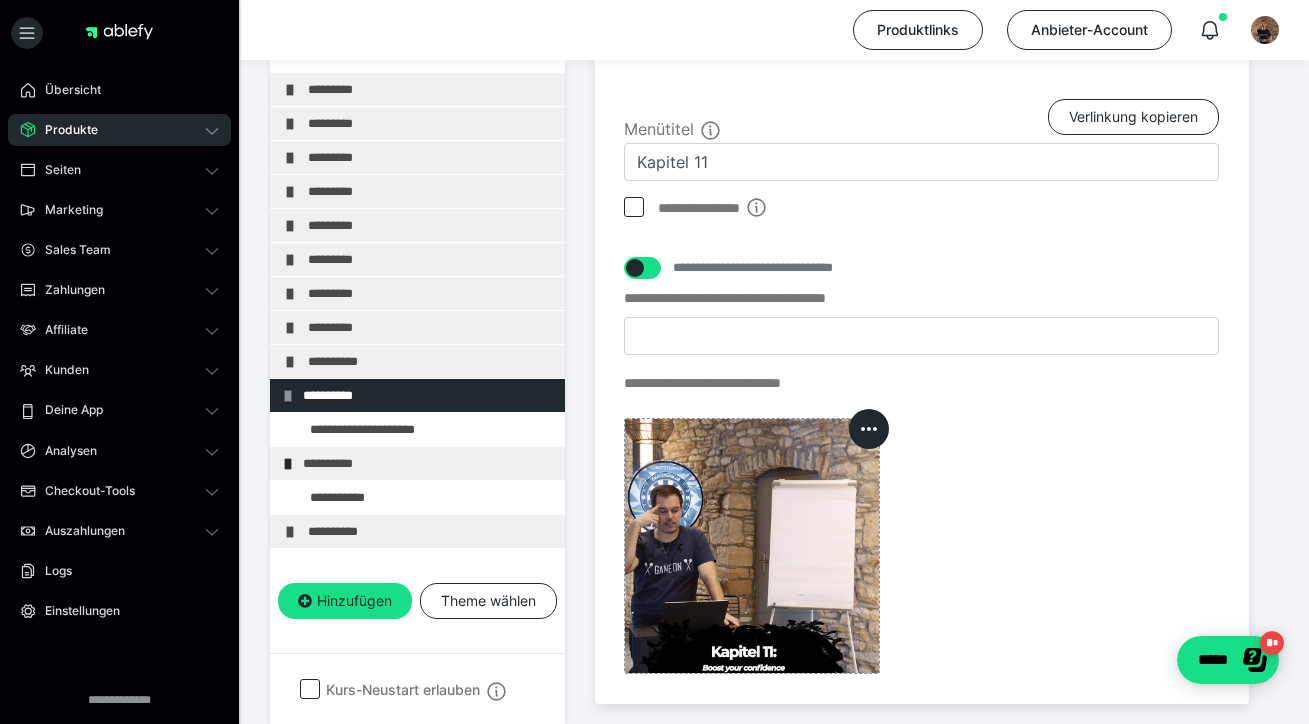 scroll, scrollTop: 483, scrollLeft: 0, axis: vertical 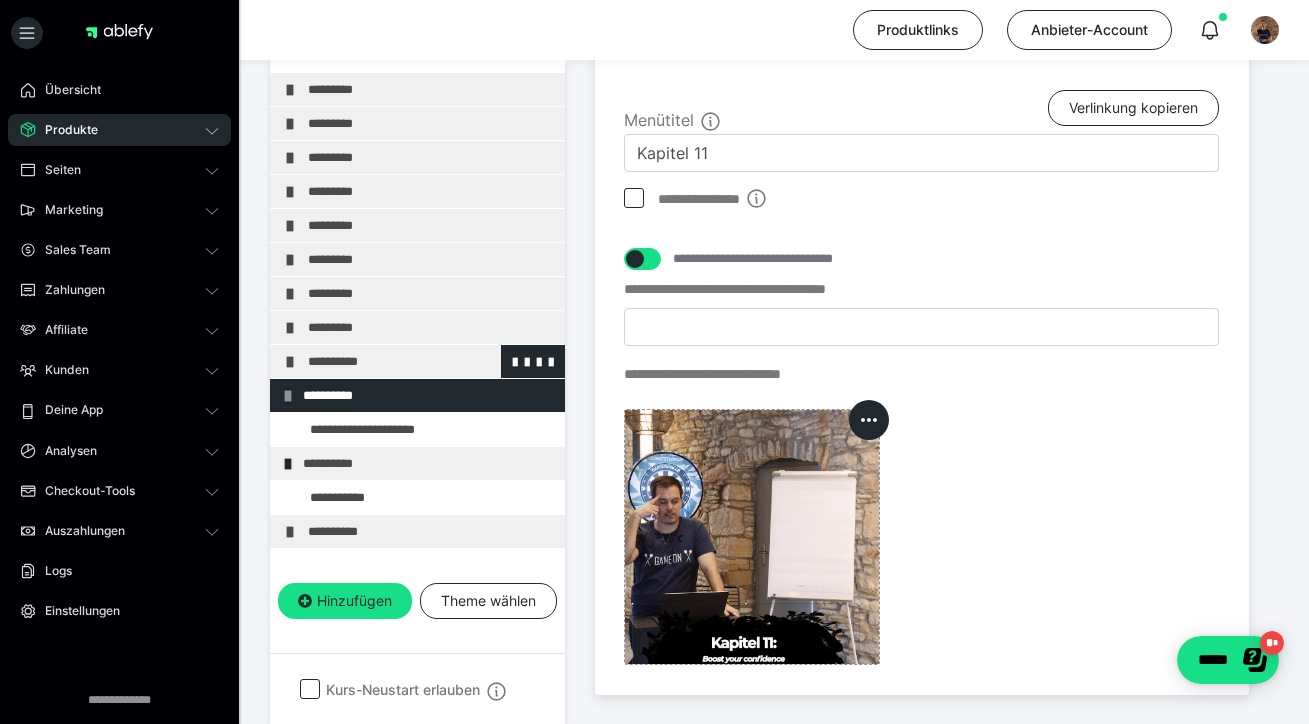 click on "**********" at bounding box center [431, 361] 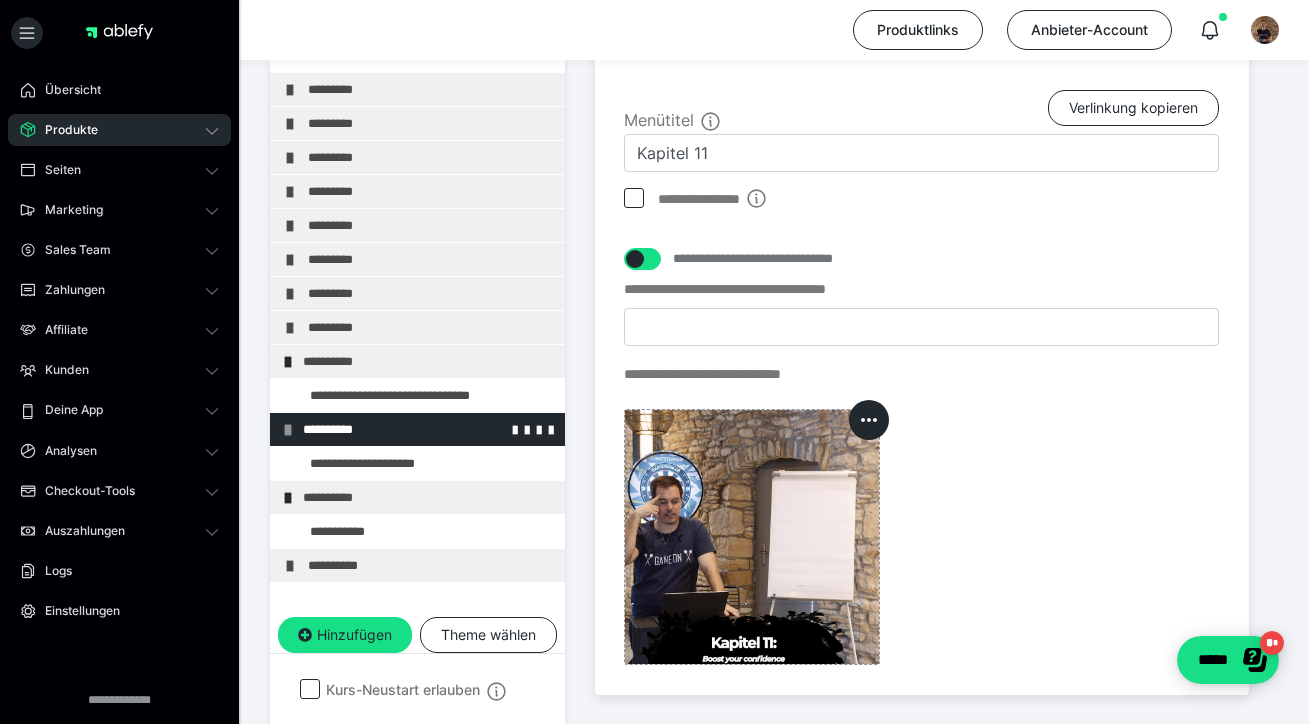 click at bounding box center (288, 430) 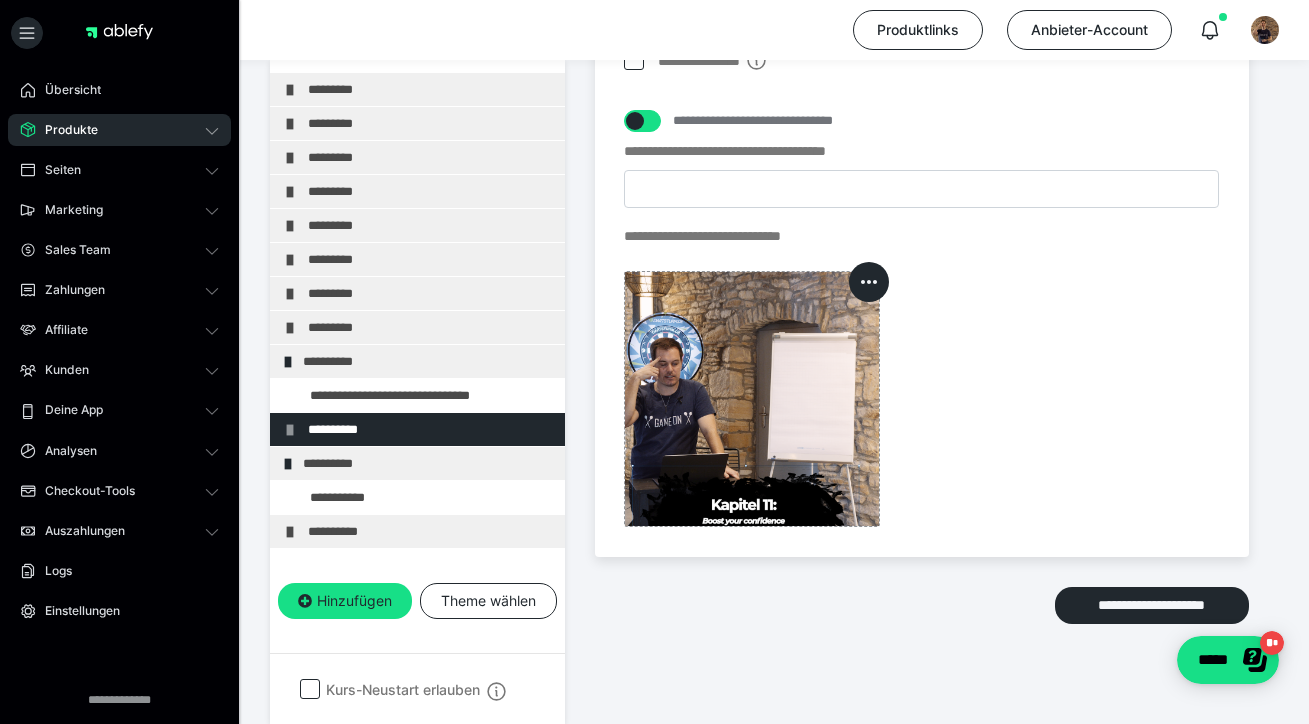 scroll, scrollTop: 620, scrollLeft: 0, axis: vertical 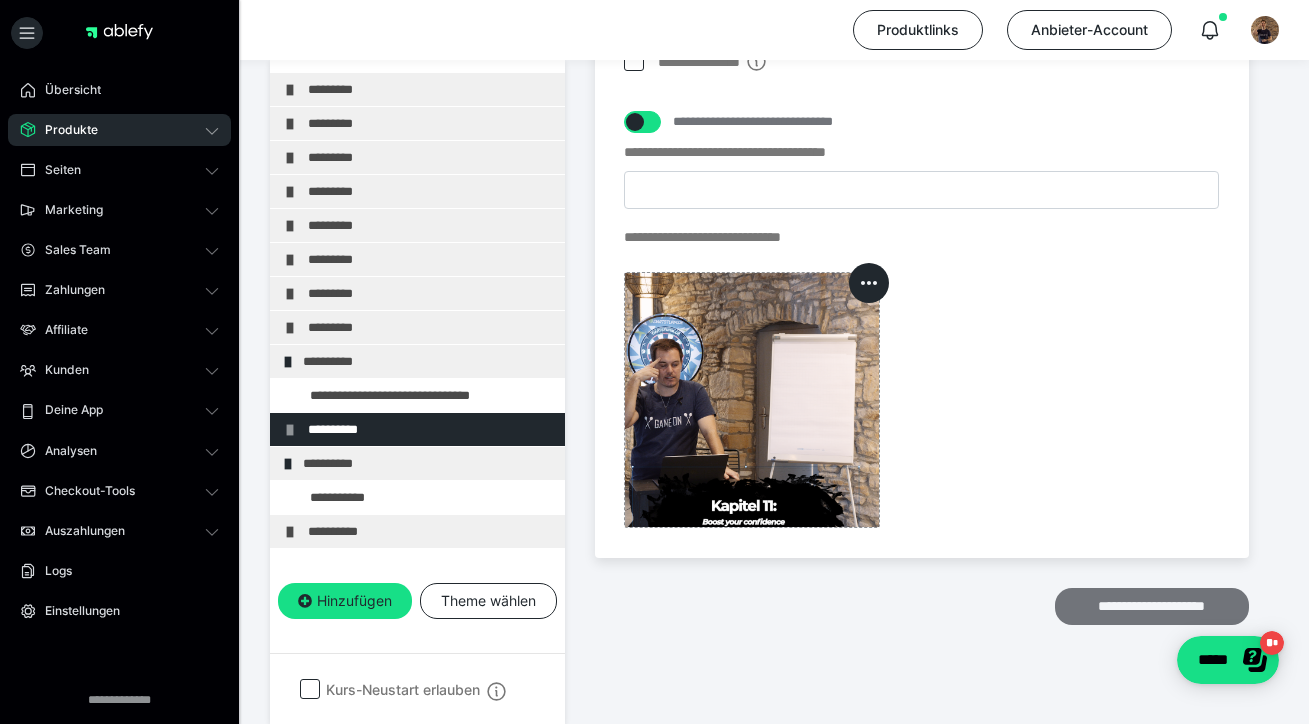 click on "**********" at bounding box center (1152, 606) 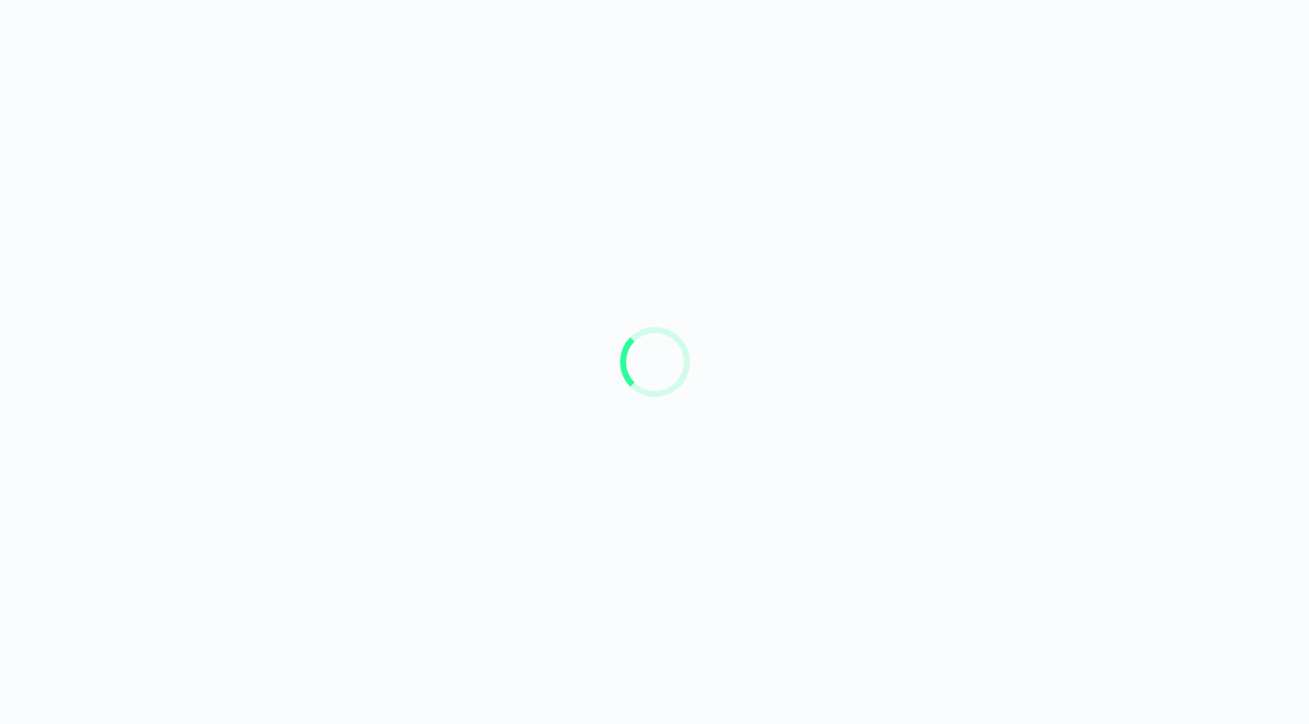 scroll, scrollTop: 0, scrollLeft: 0, axis: both 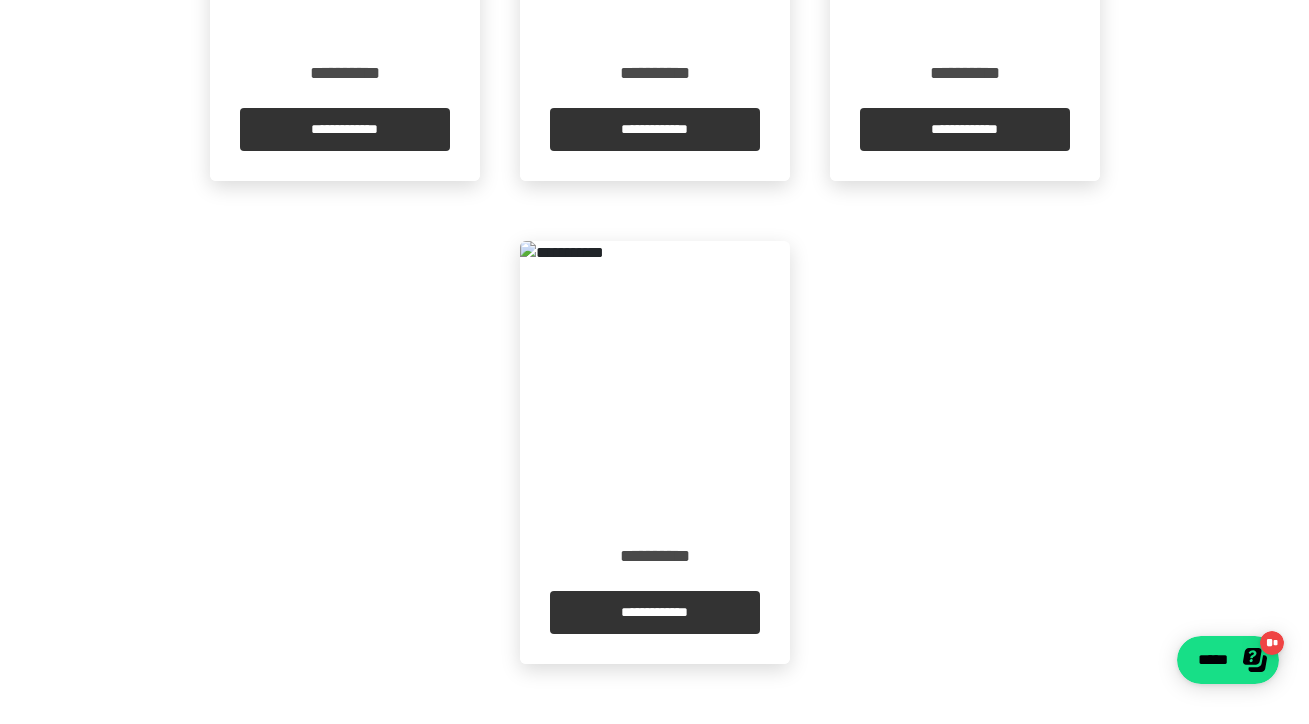 click at bounding box center (655, 376) 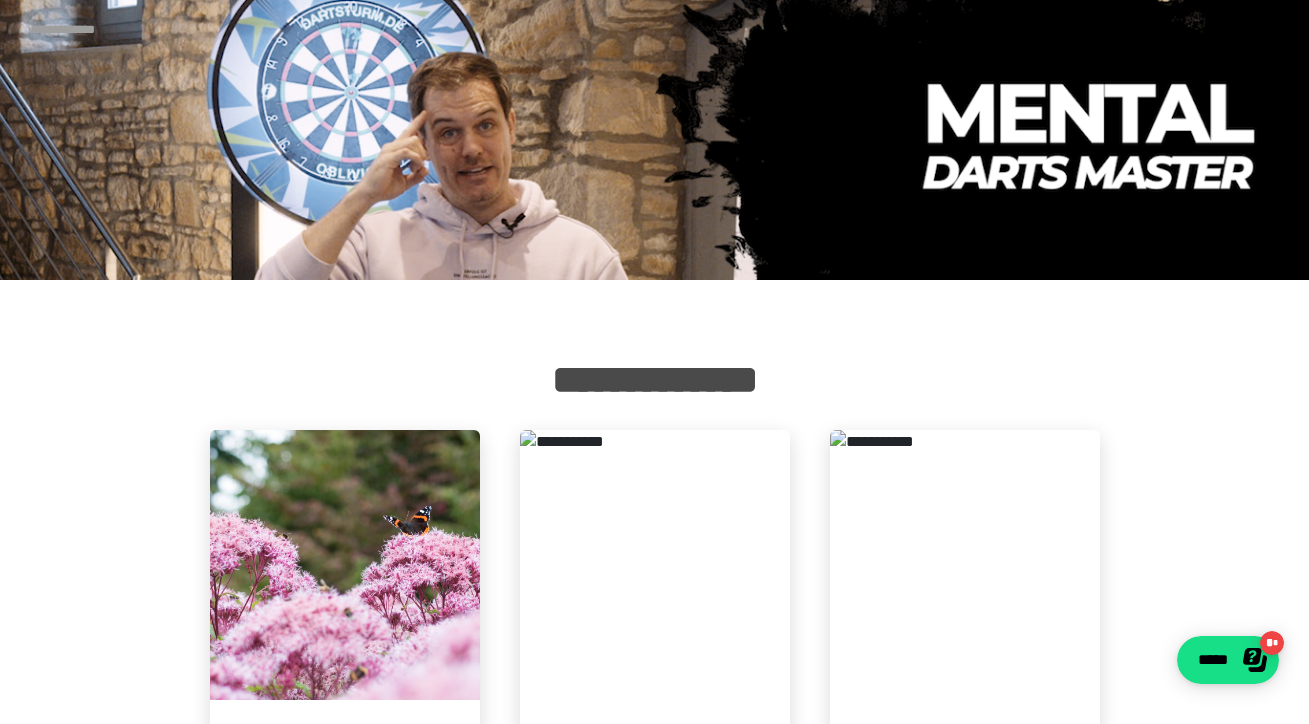 scroll, scrollTop: 0, scrollLeft: 0, axis: both 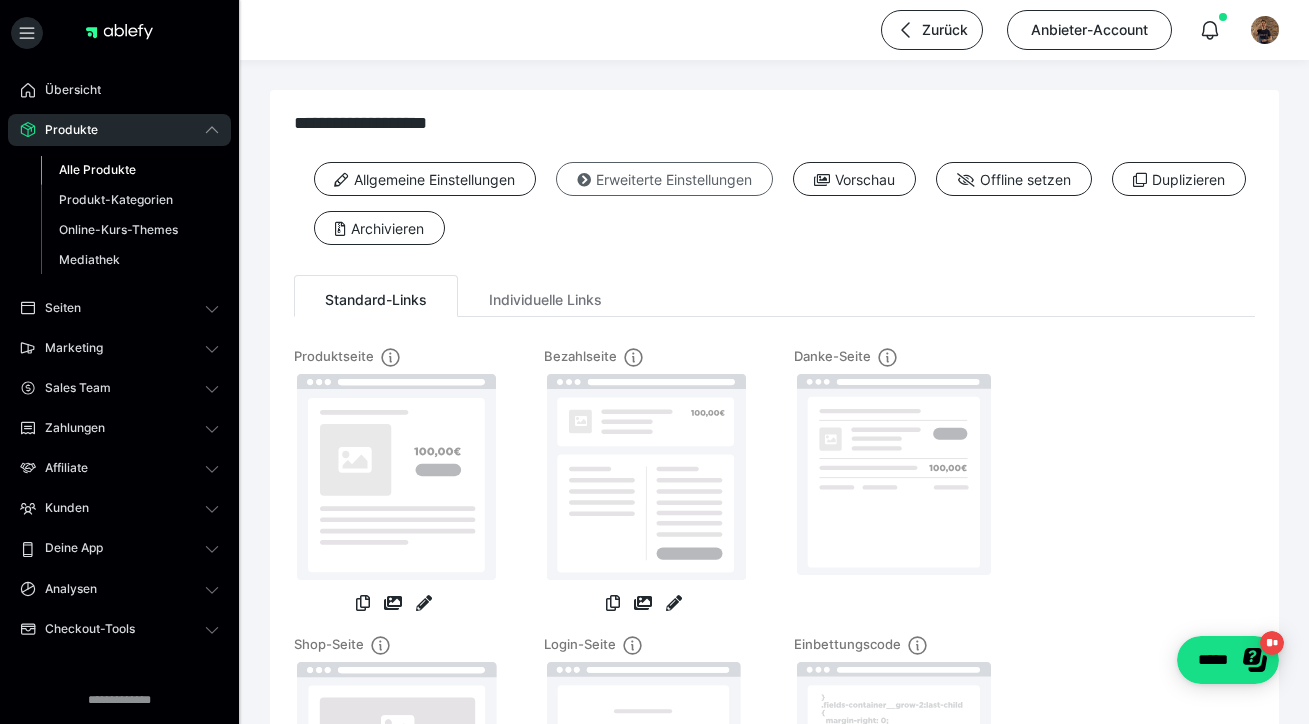 click on "Erweiterte Einstellungen" at bounding box center (664, 179) 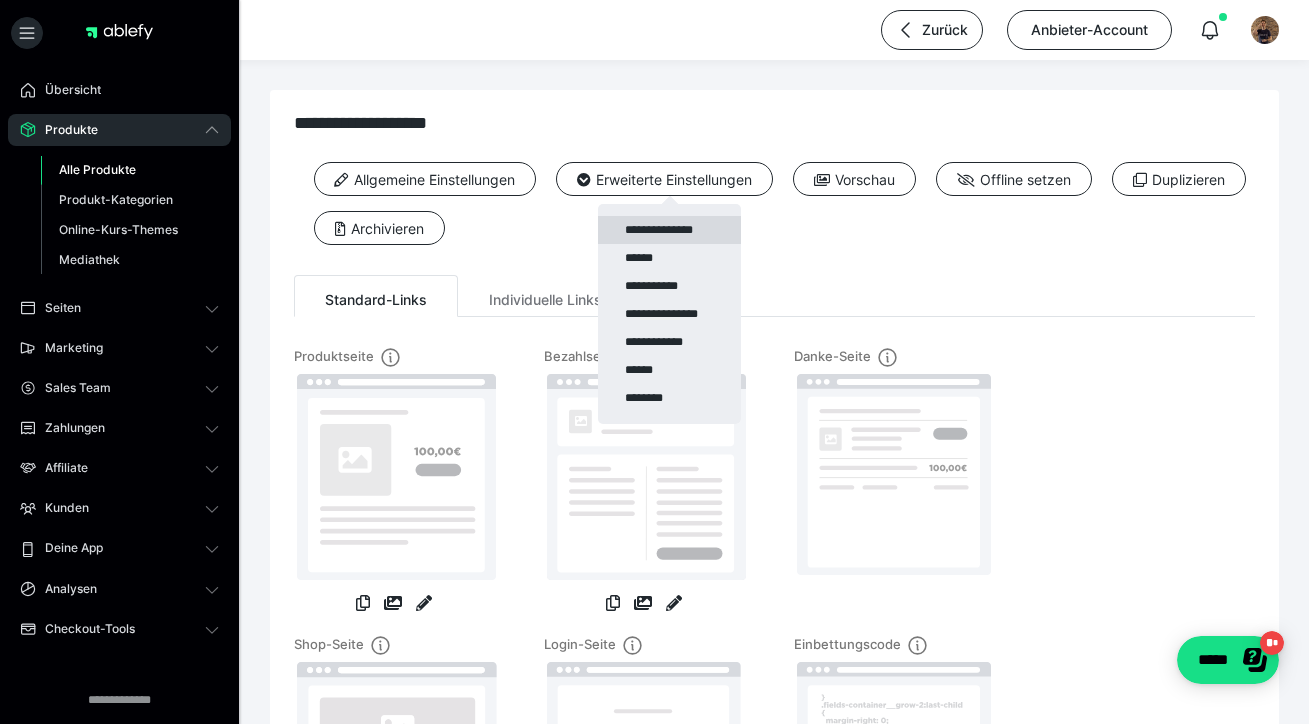 click on "**********" at bounding box center (669, 230) 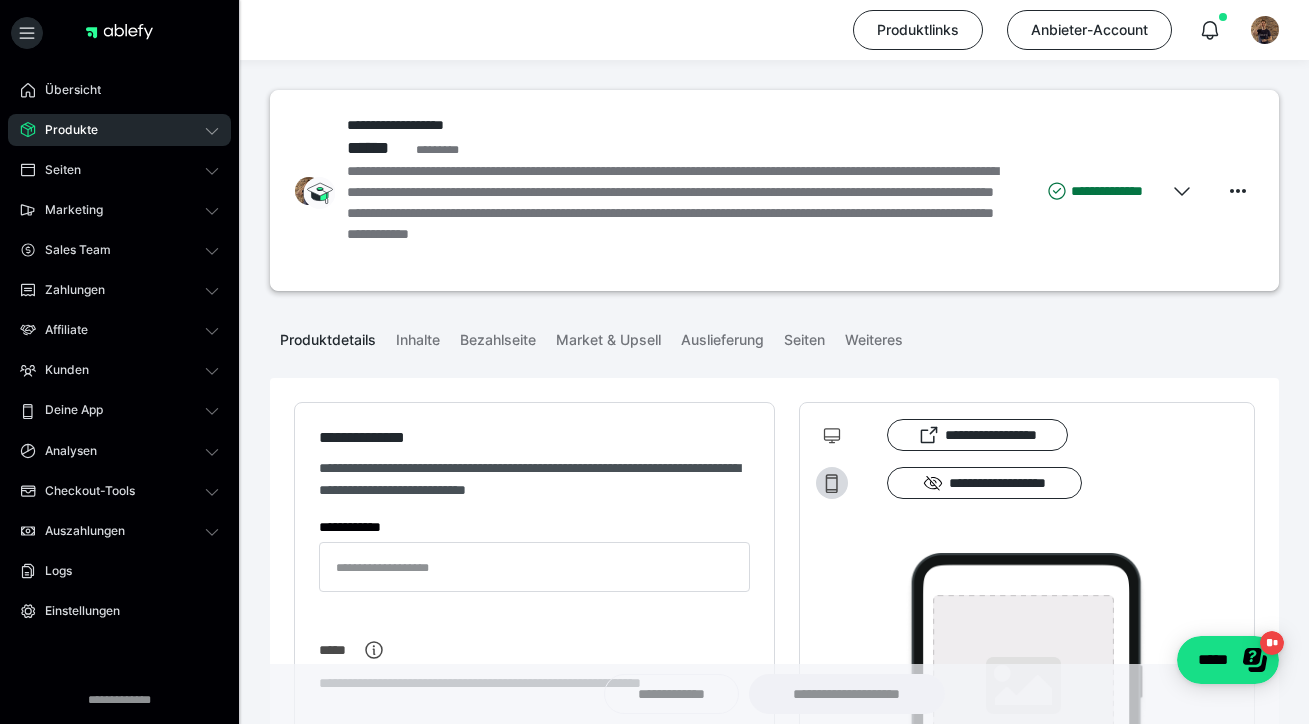 type on "**********" 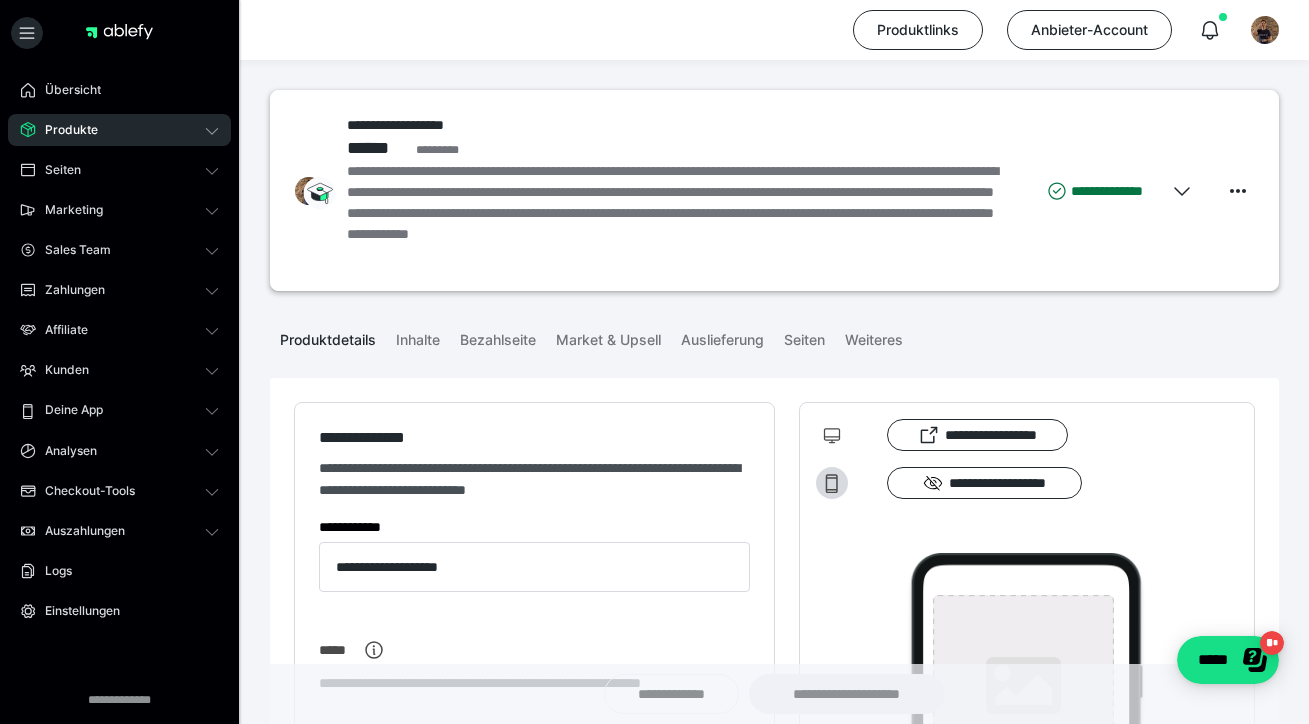 type on "**********" 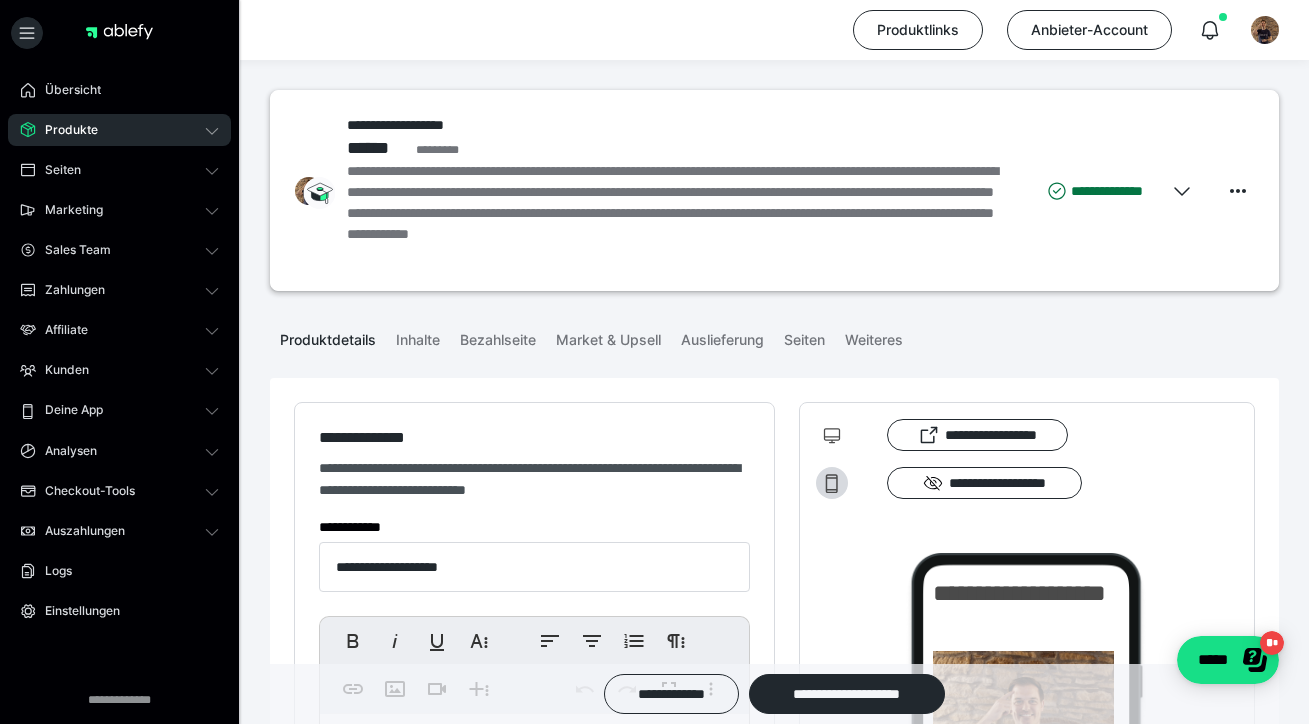 scroll, scrollTop: 0, scrollLeft: 0, axis: both 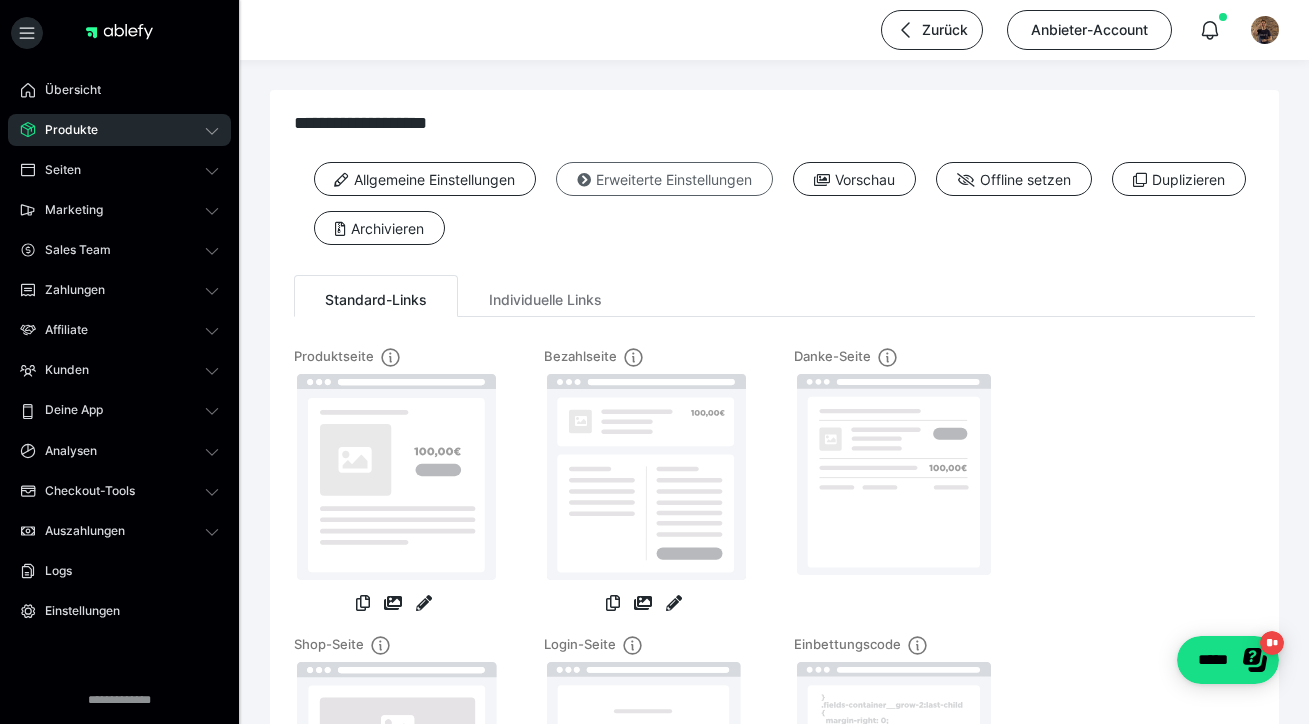 click on "Erweiterte Einstellungen" at bounding box center [664, 179] 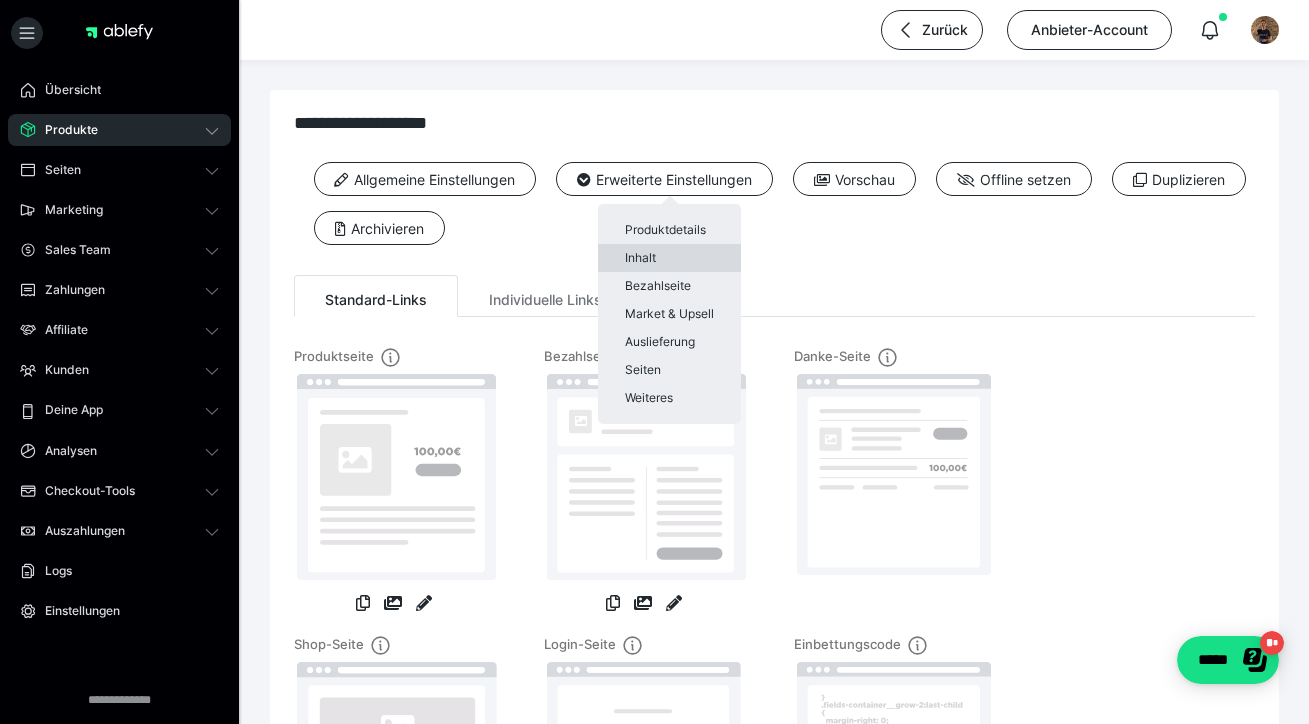 click on "Inhalt" at bounding box center (669, 258) 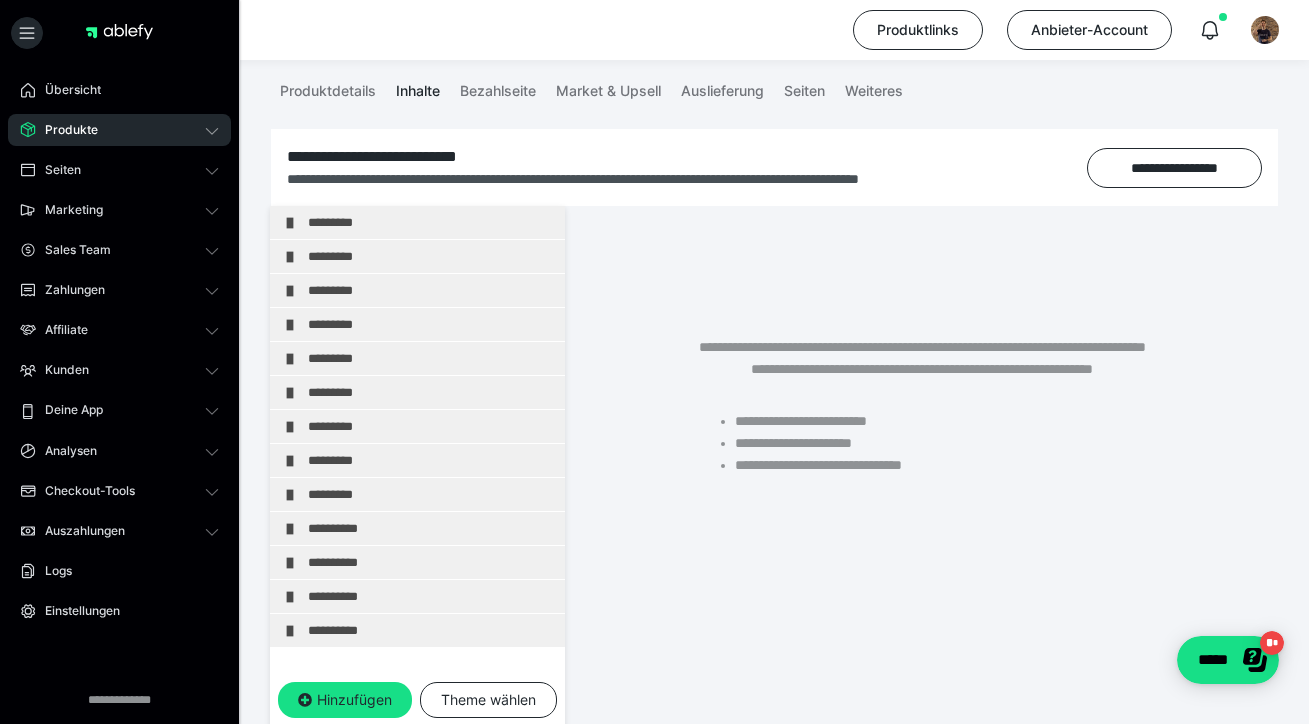 scroll, scrollTop: 319, scrollLeft: 0, axis: vertical 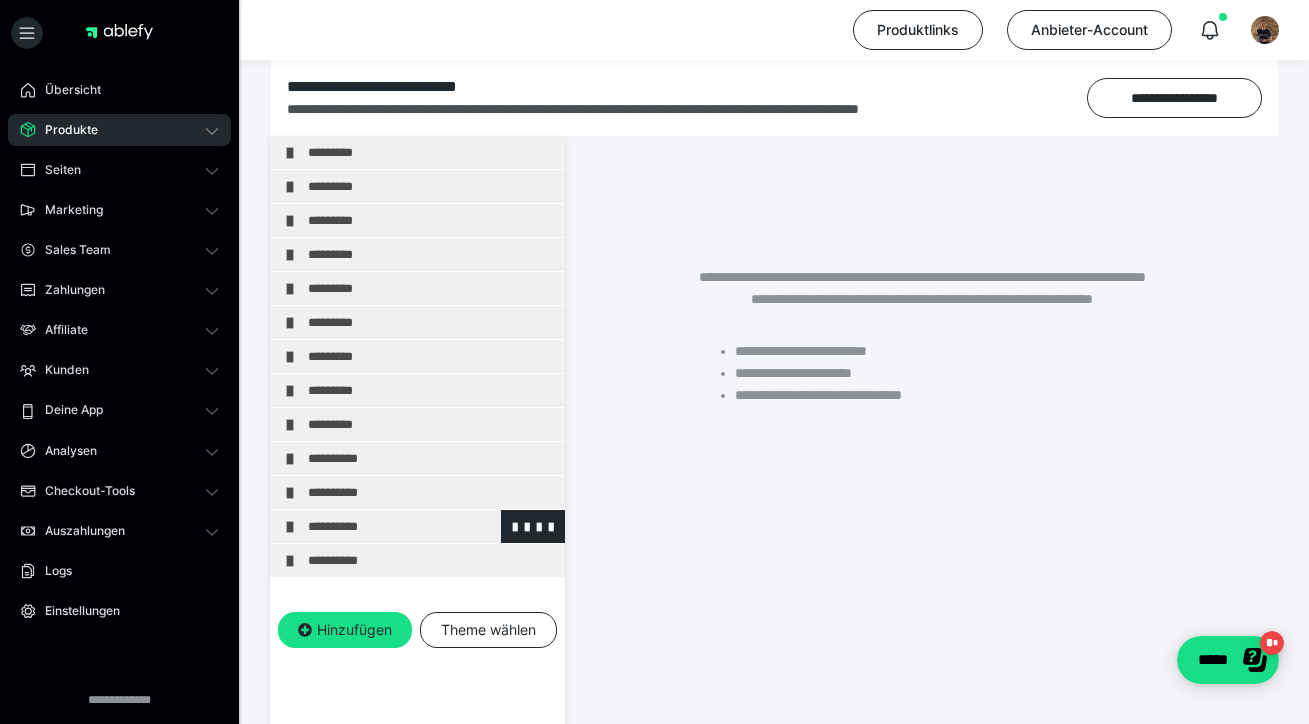 click on "**********" at bounding box center [431, 526] 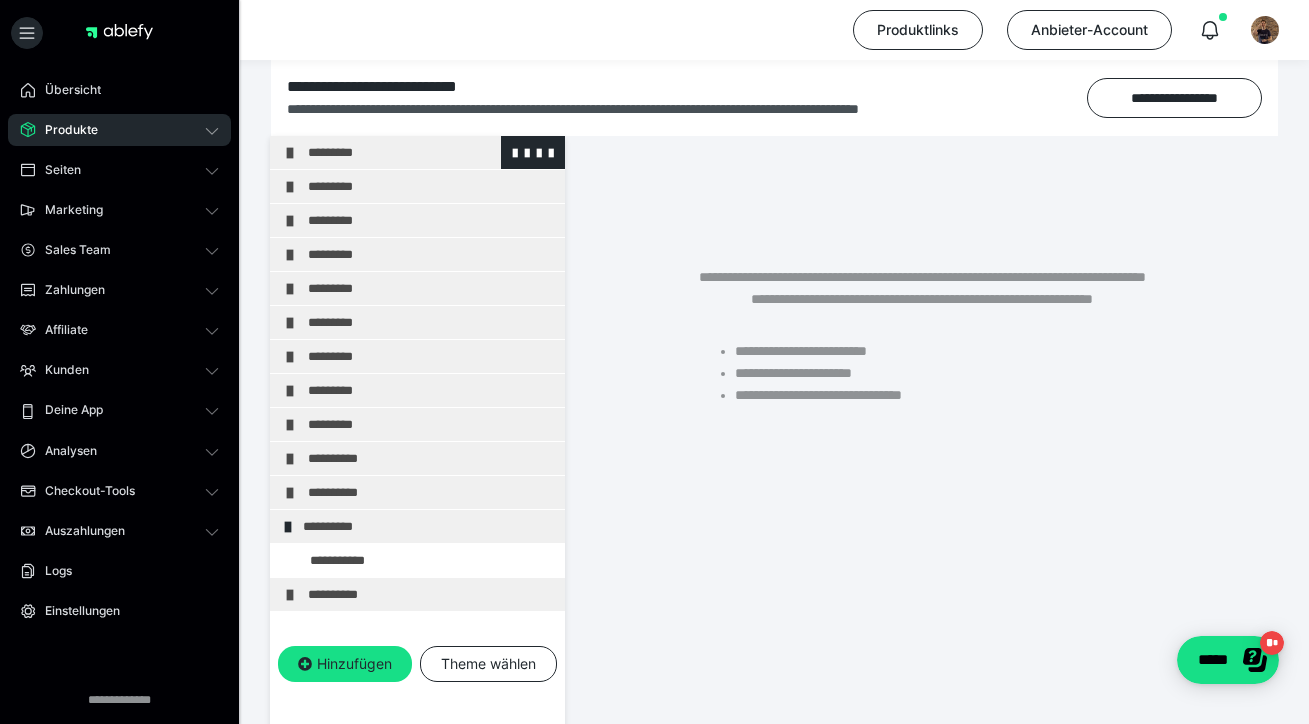 click on "*********" at bounding box center (431, 152) 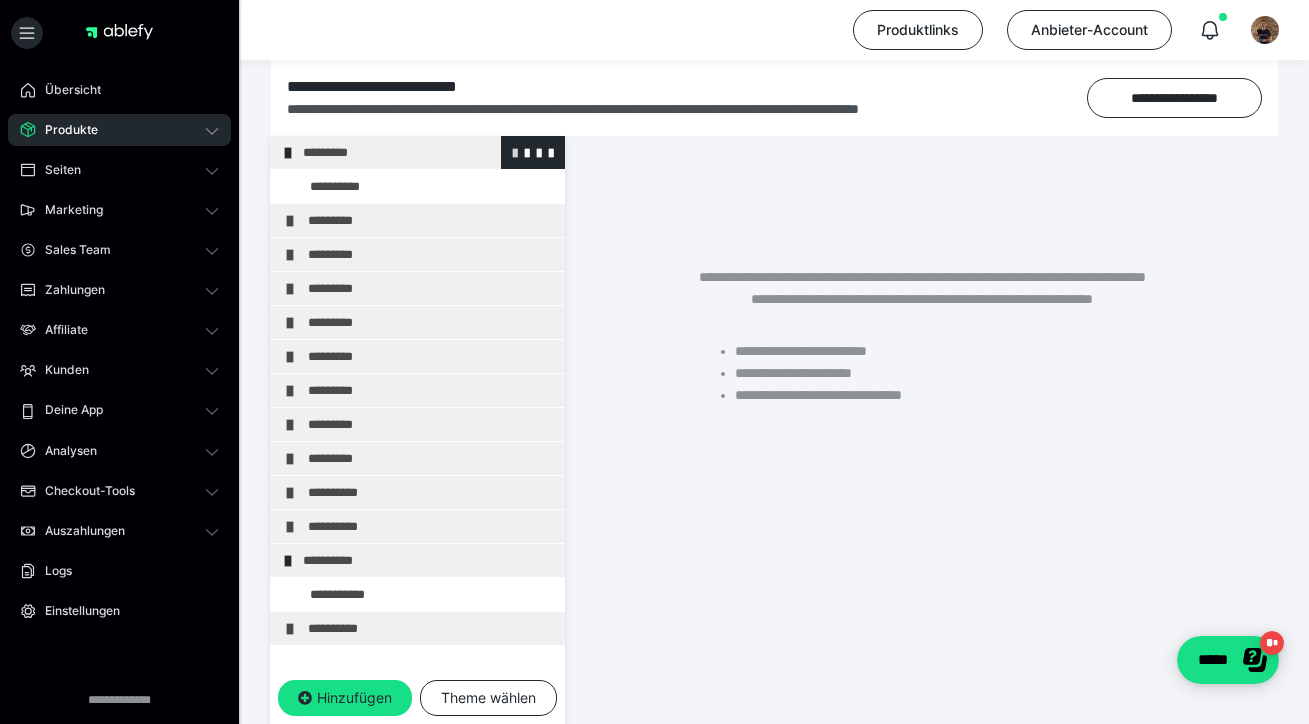 click at bounding box center [515, 152] 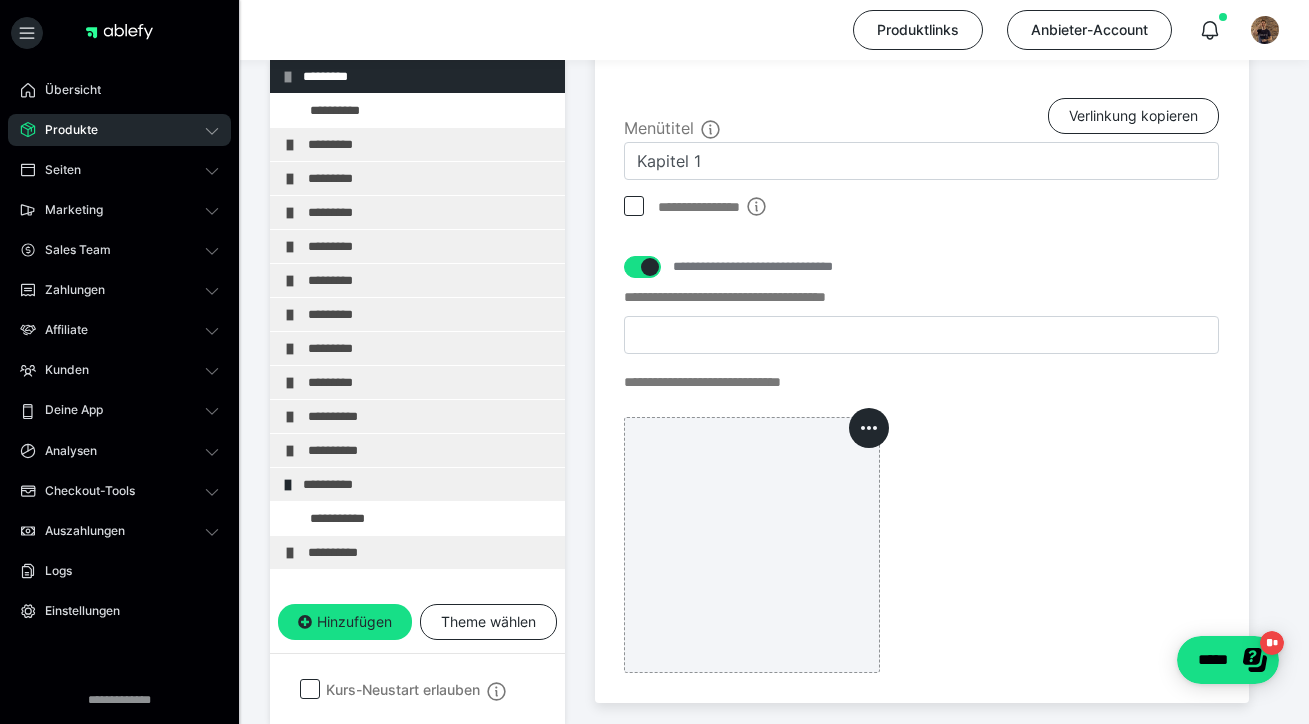 scroll, scrollTop: 476, scrollLeft: 0, axis: vertical 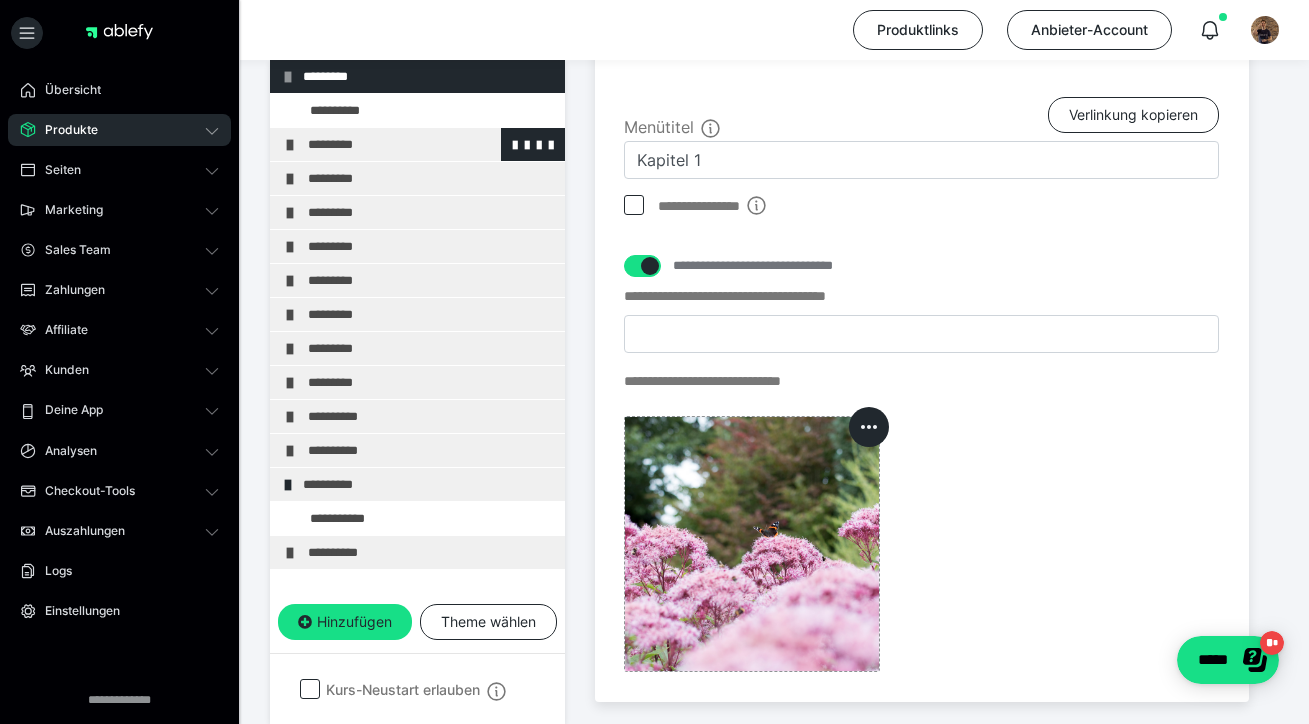 click on "*********" at bounding box center (431, 144) 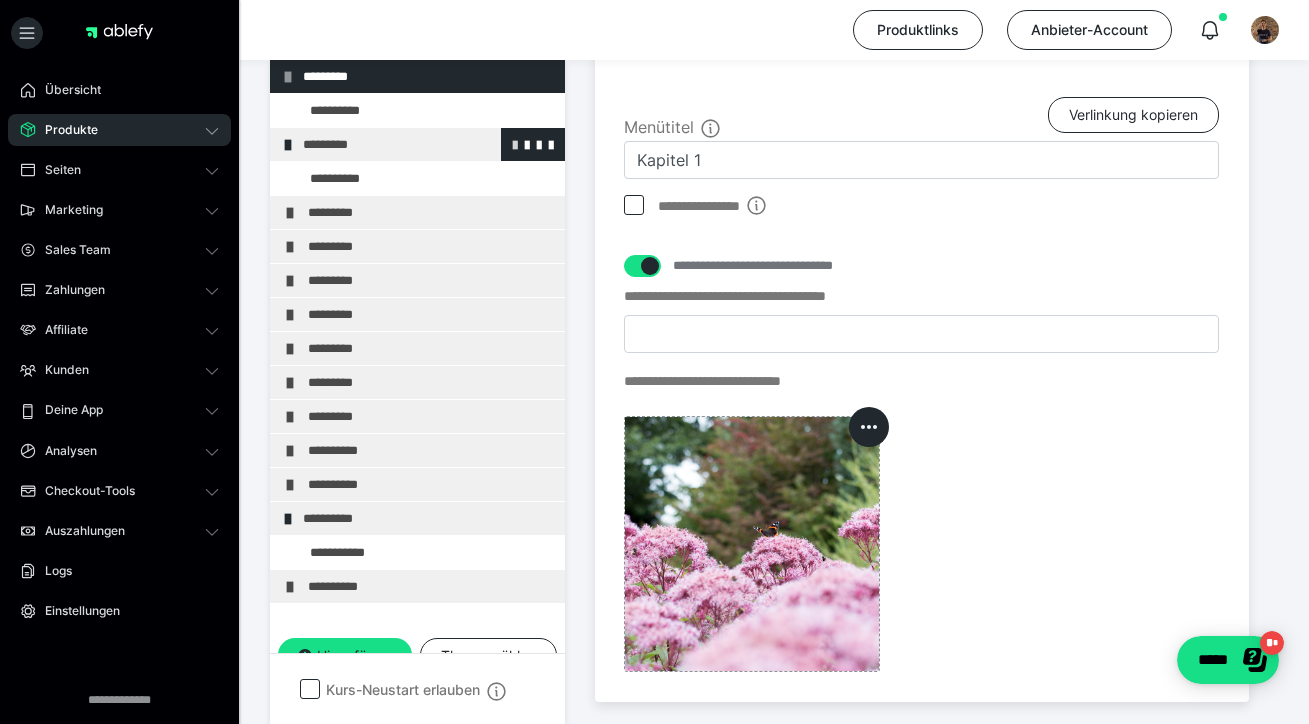 click at bounding box center [515, 144] 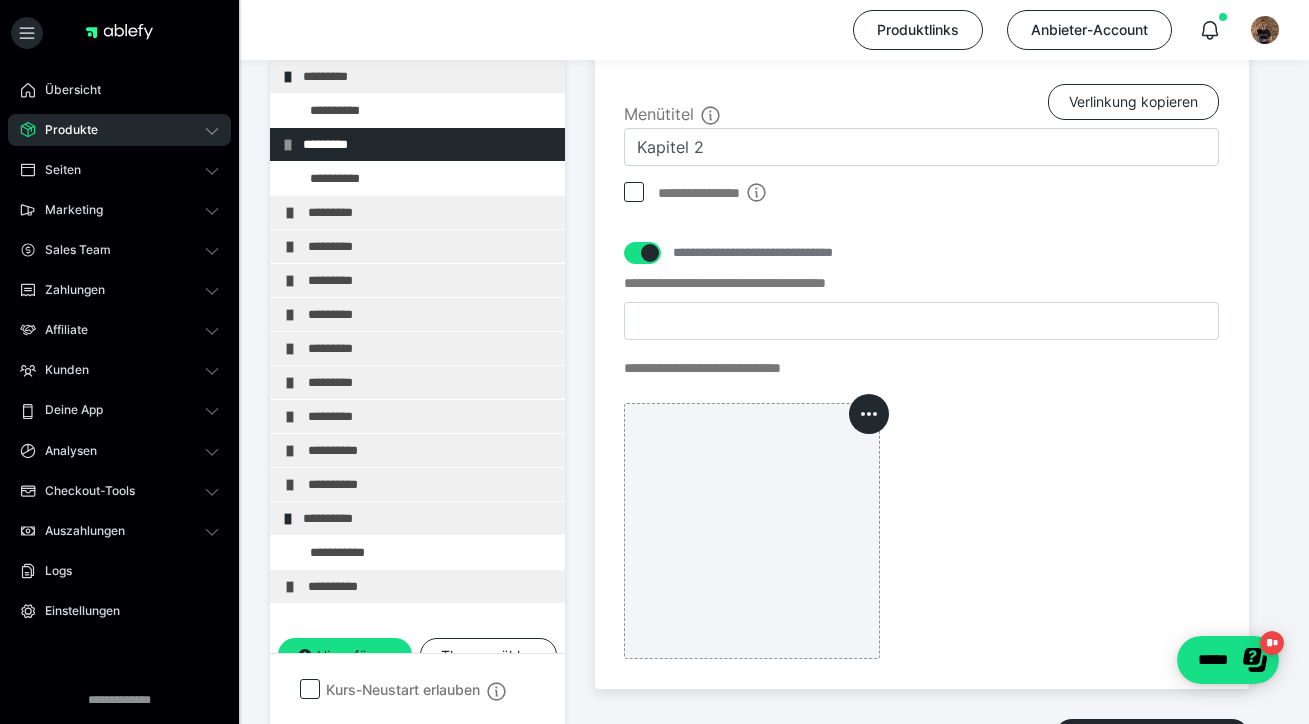 scroll, scrollTop: 490, scrollLeft: 0, axis: vertical 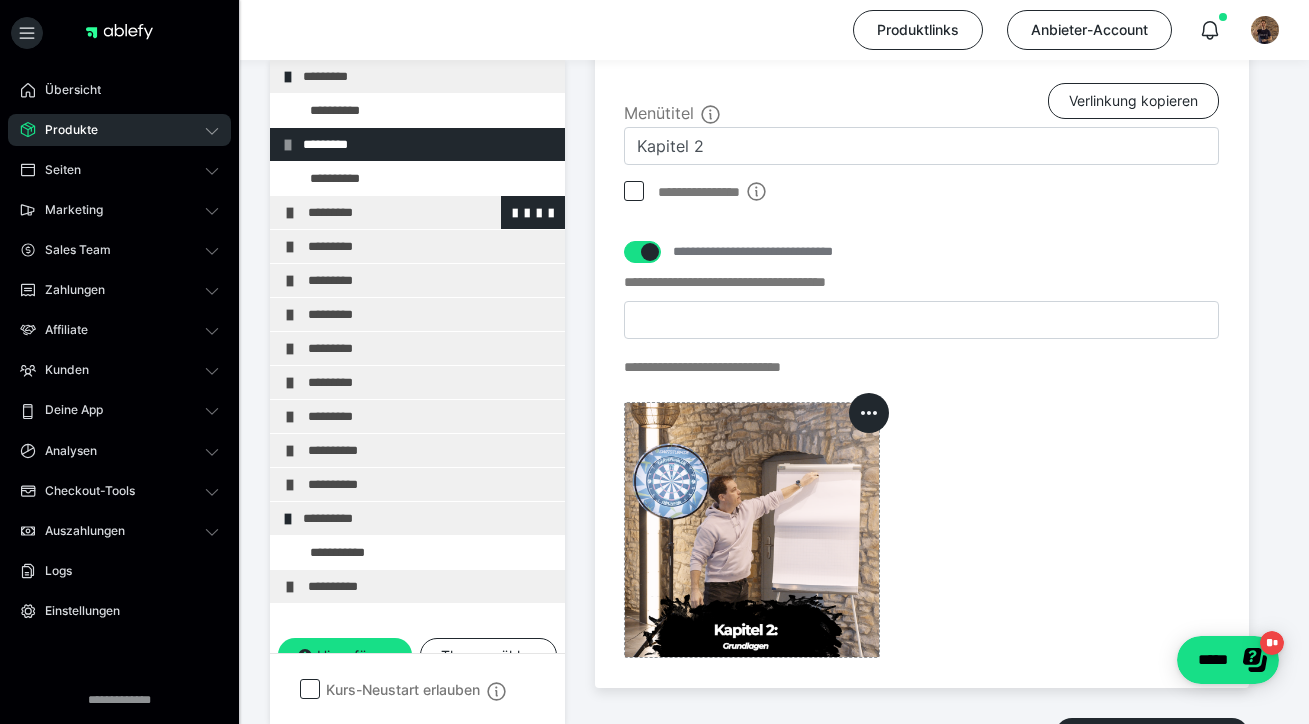 click on "*********" at bounding box center [431, 212] 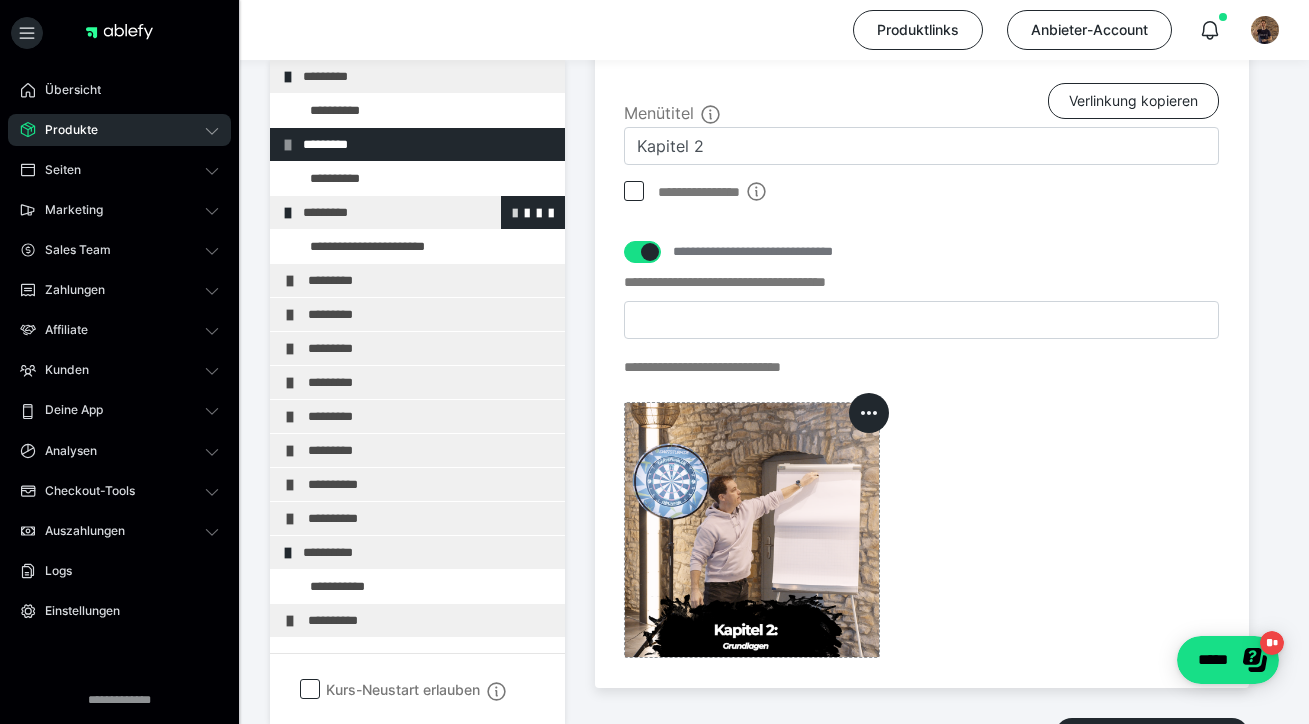 click at bounding box center (515, 212) 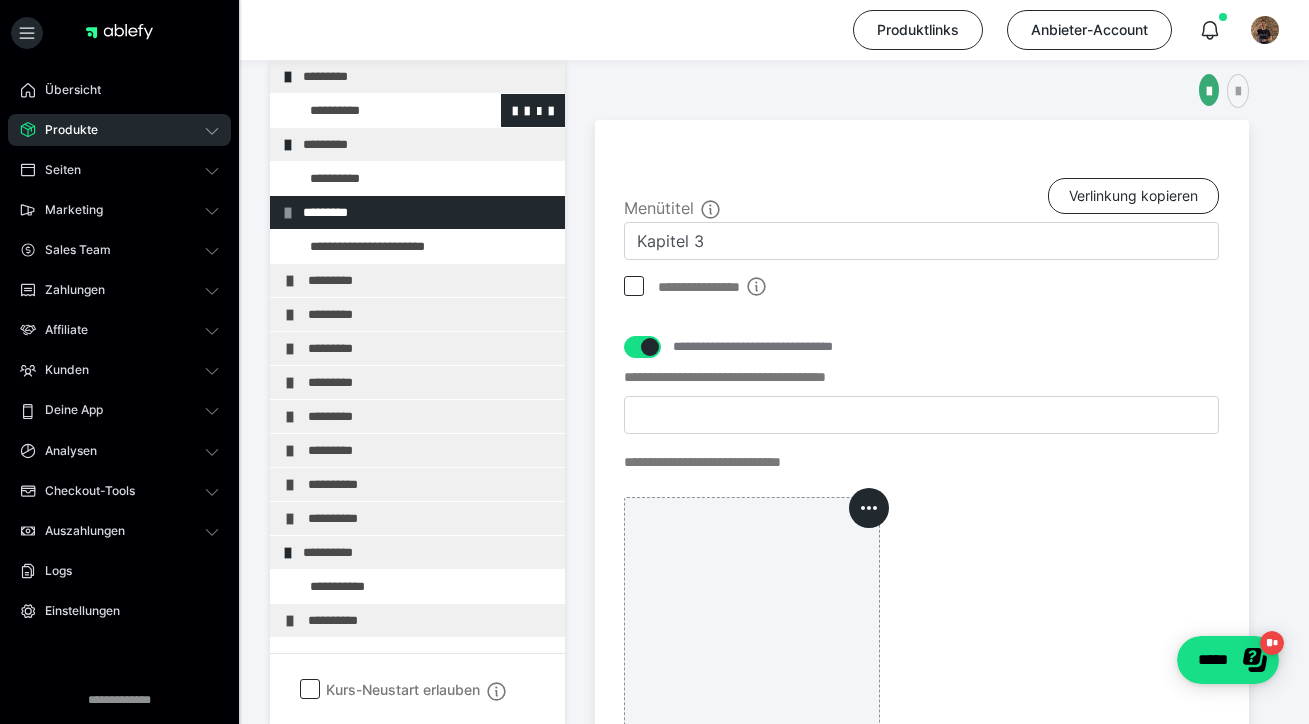 scroll, scrollTop: 0, scrollLeft: 0, axis: both 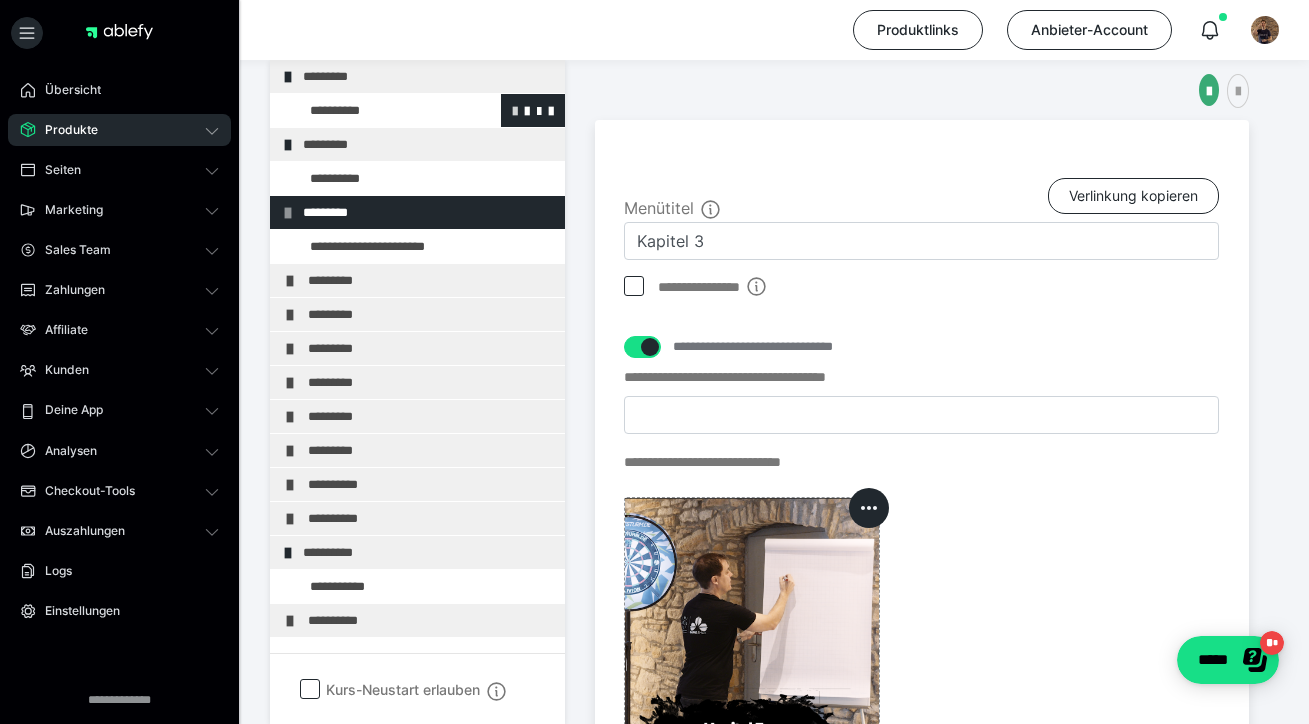 click at bounding box center (515, 110) 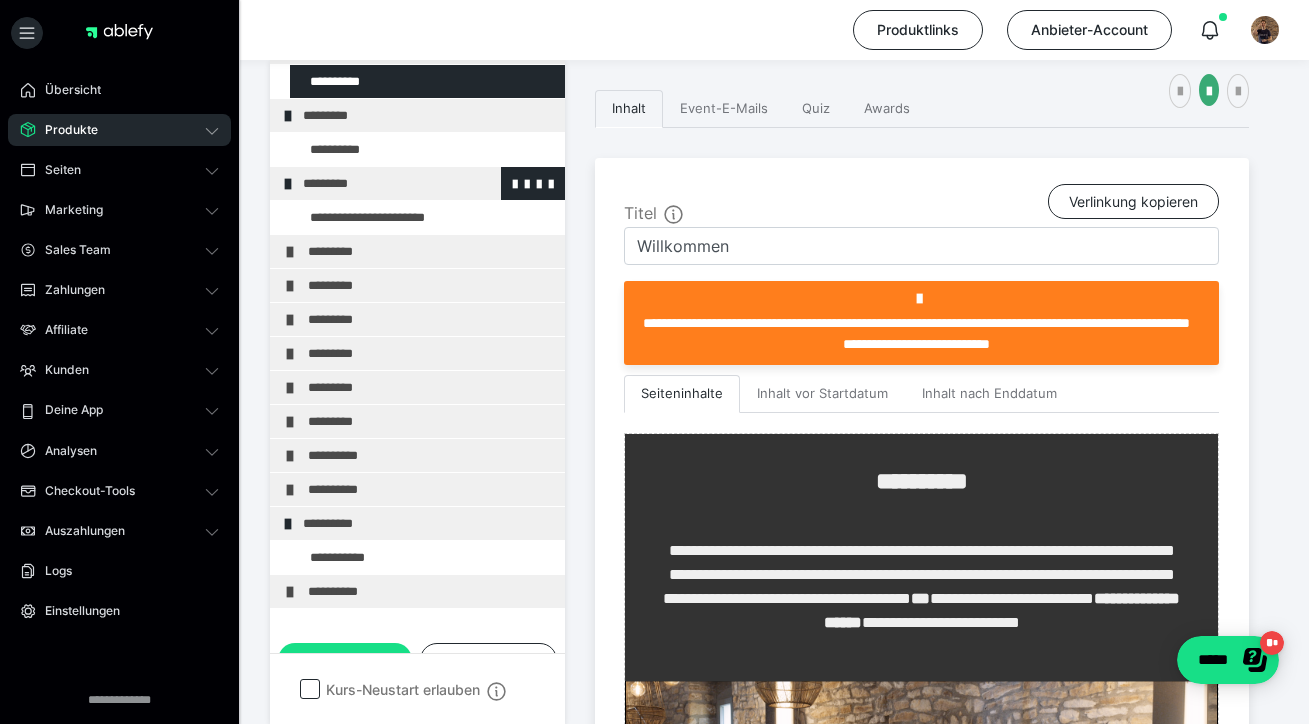 scroll, scrollTop: 0, scrollLeft: 0, axis: both 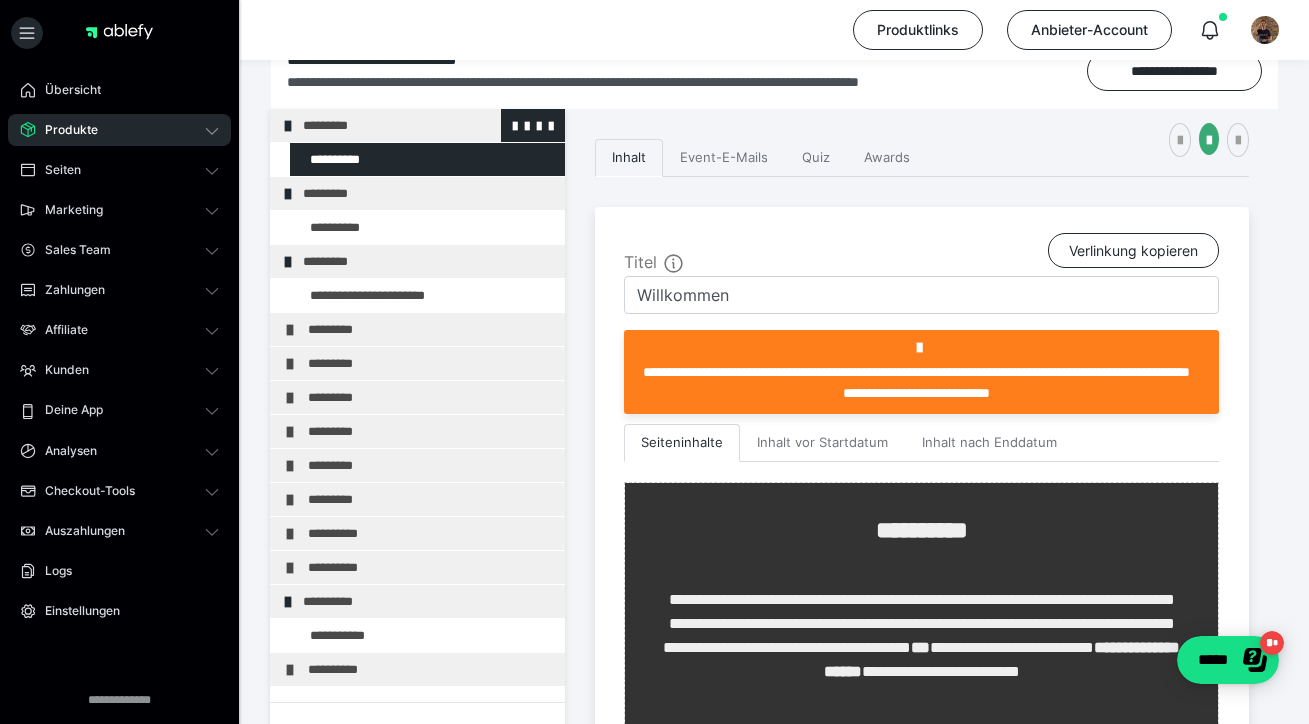 click on "*********" at bounding box center [426, 125] 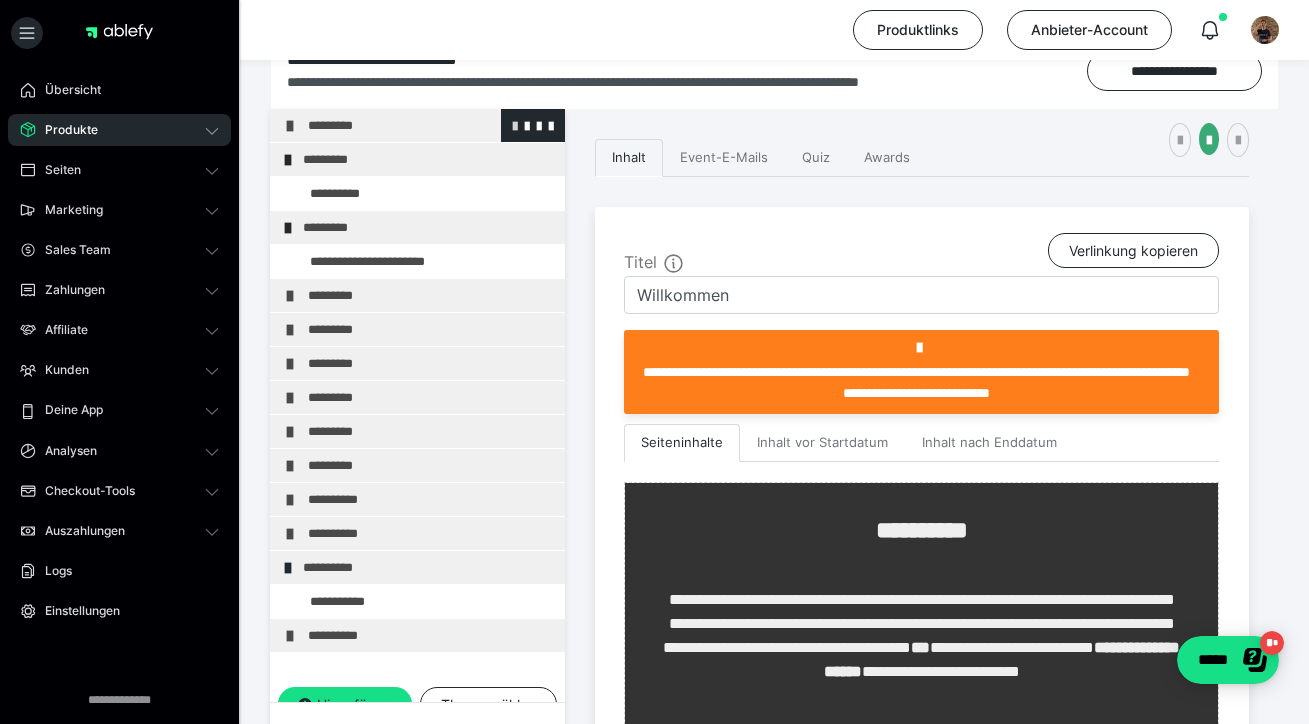click at bounding box center (515, 125) 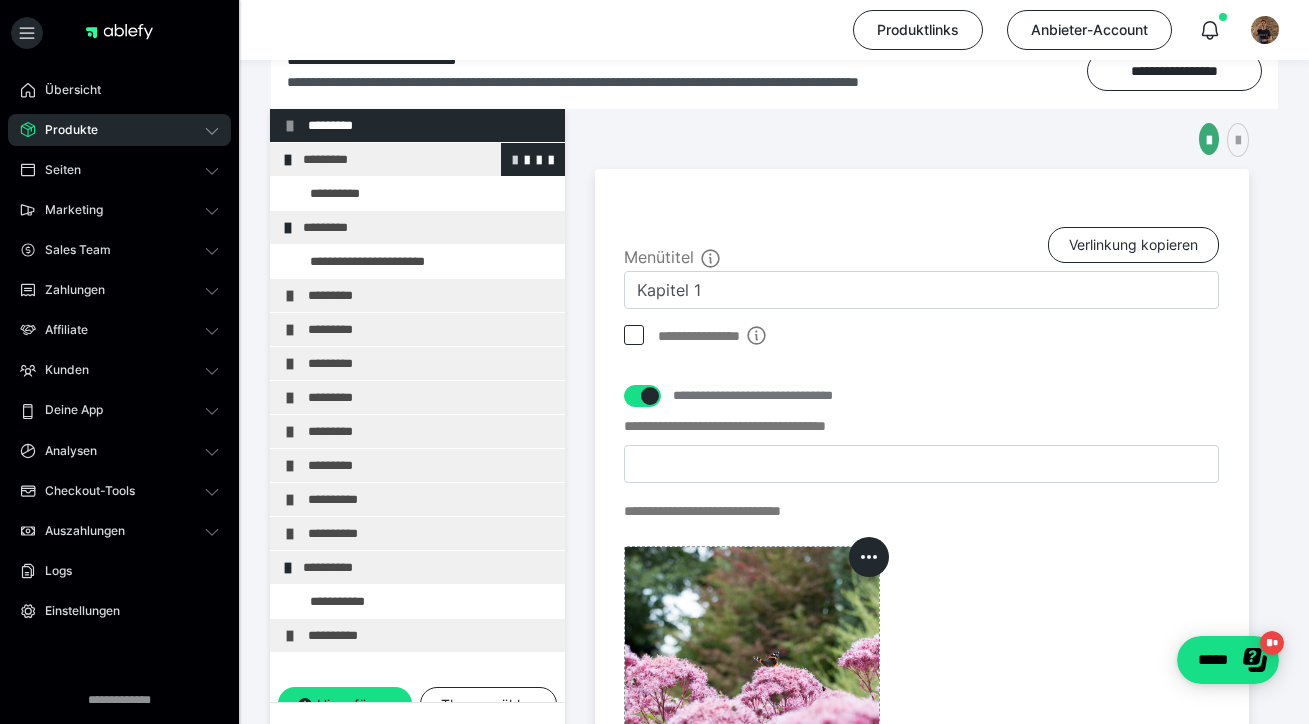 click at bounding box center (515, 159) 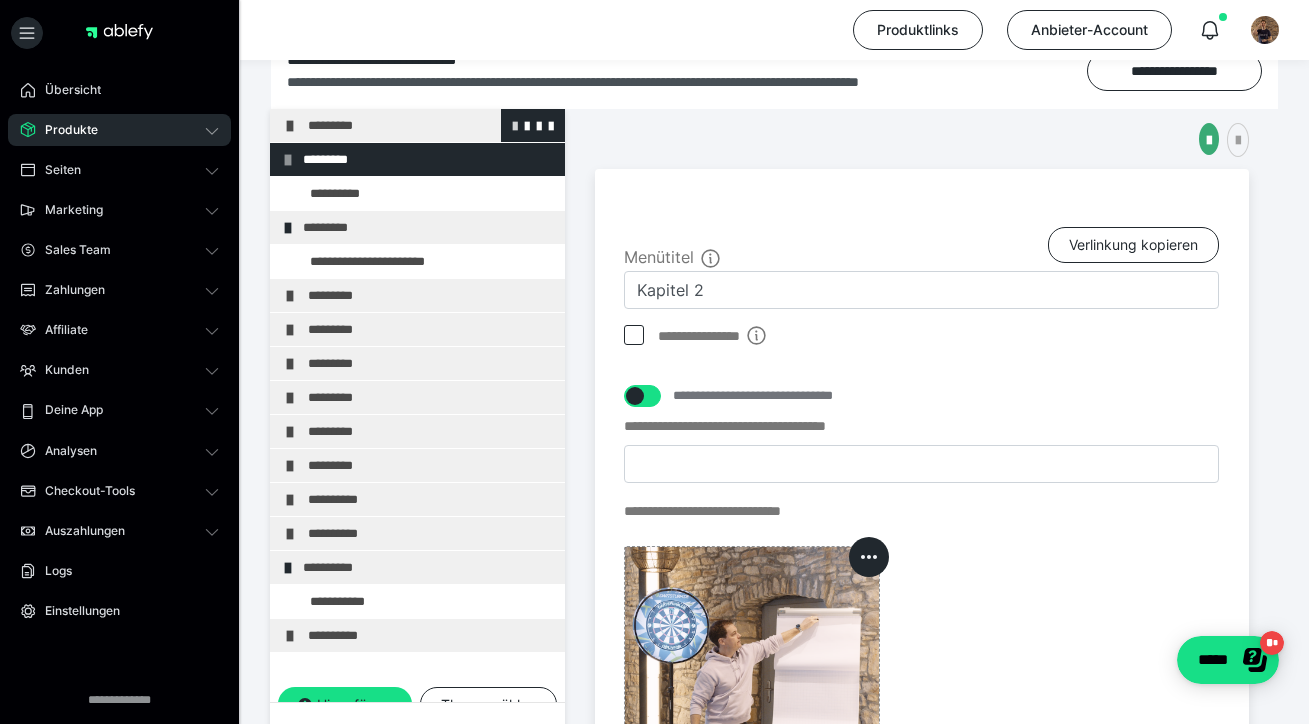 click at bounding box center (515, 125) 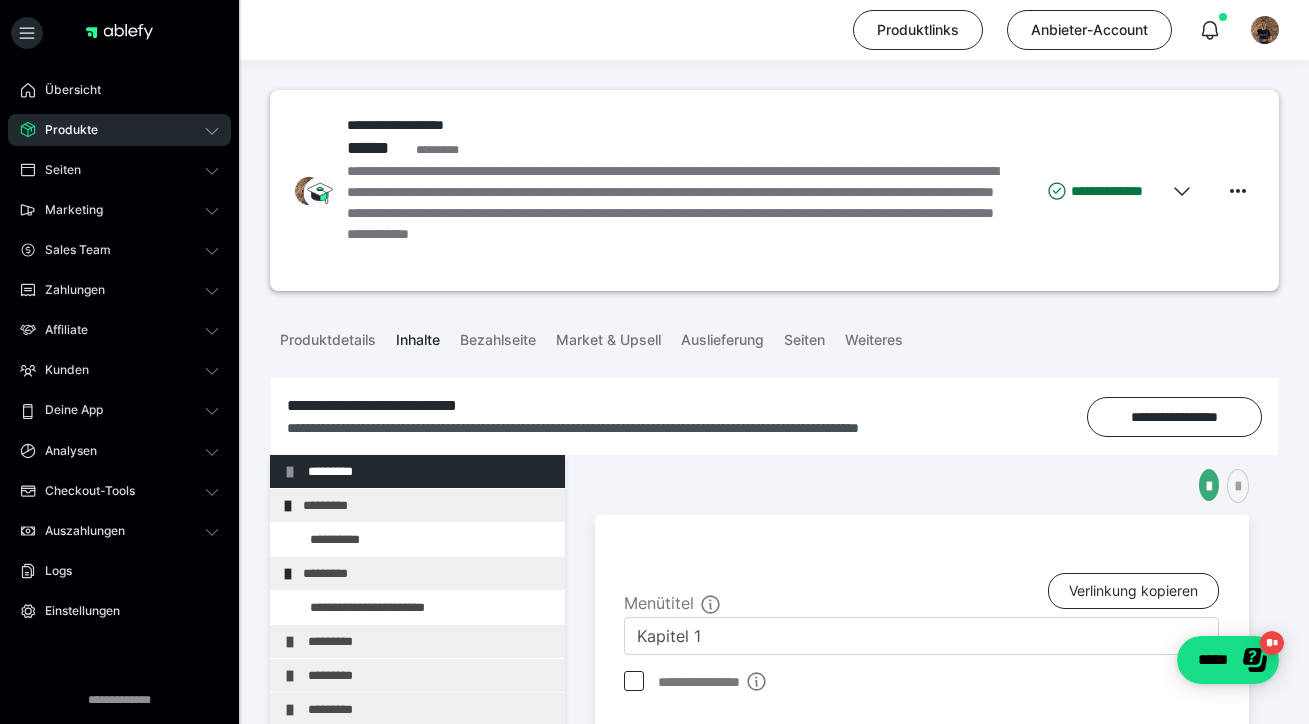 scroll, scrollTop: 0, scrollLeft: 0, axis: both 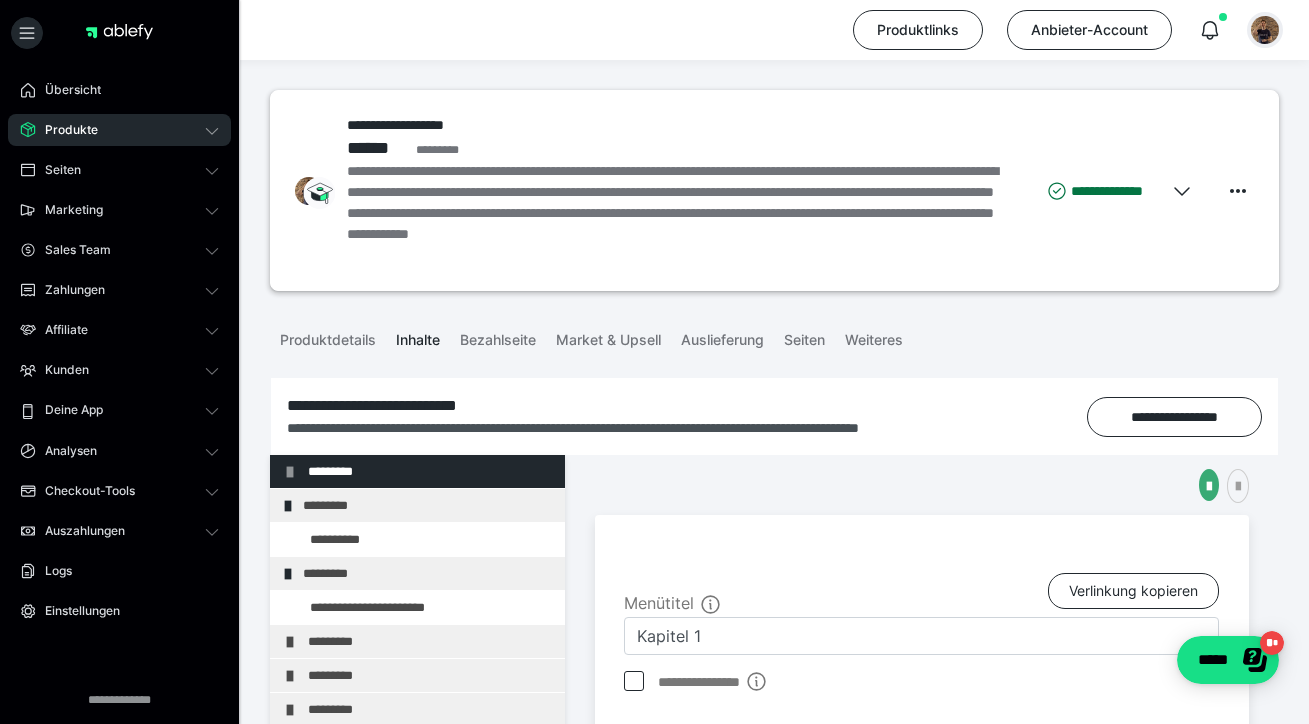 click at bounding box center (1265, 30) 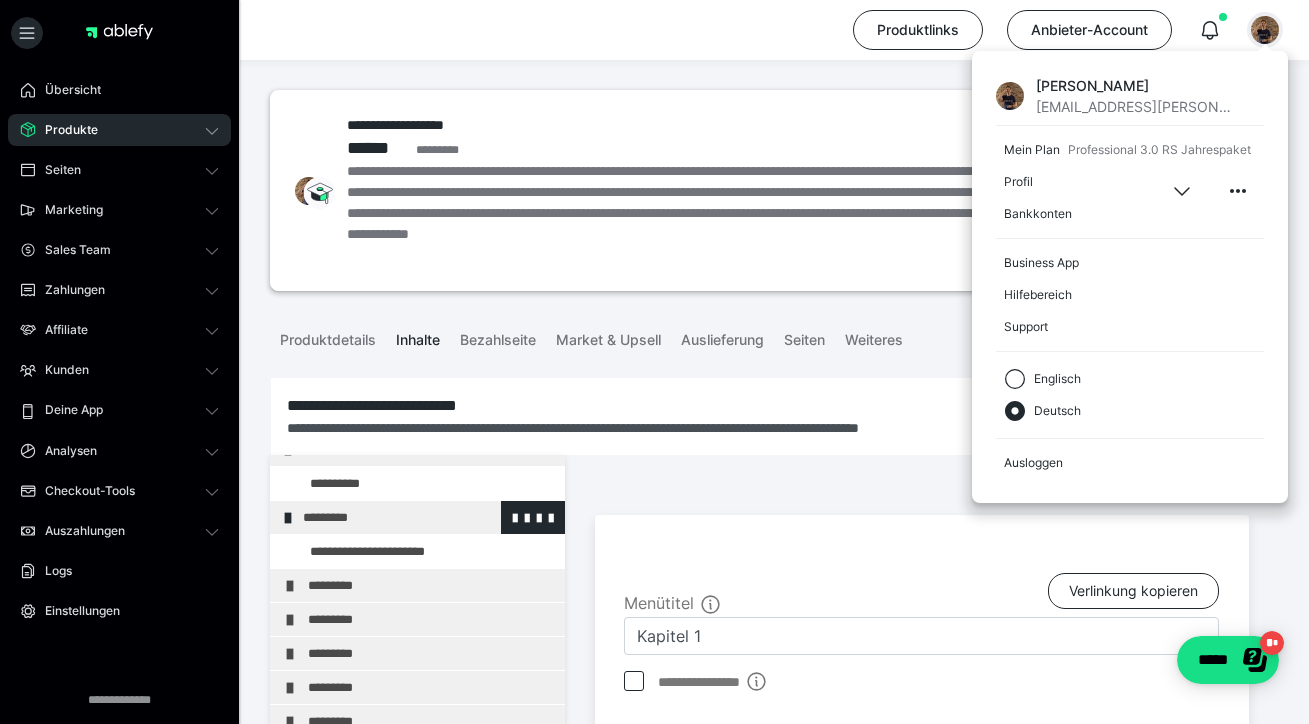 scroll, scrollTop: 55, scrollLeft: 0, axis: vertical 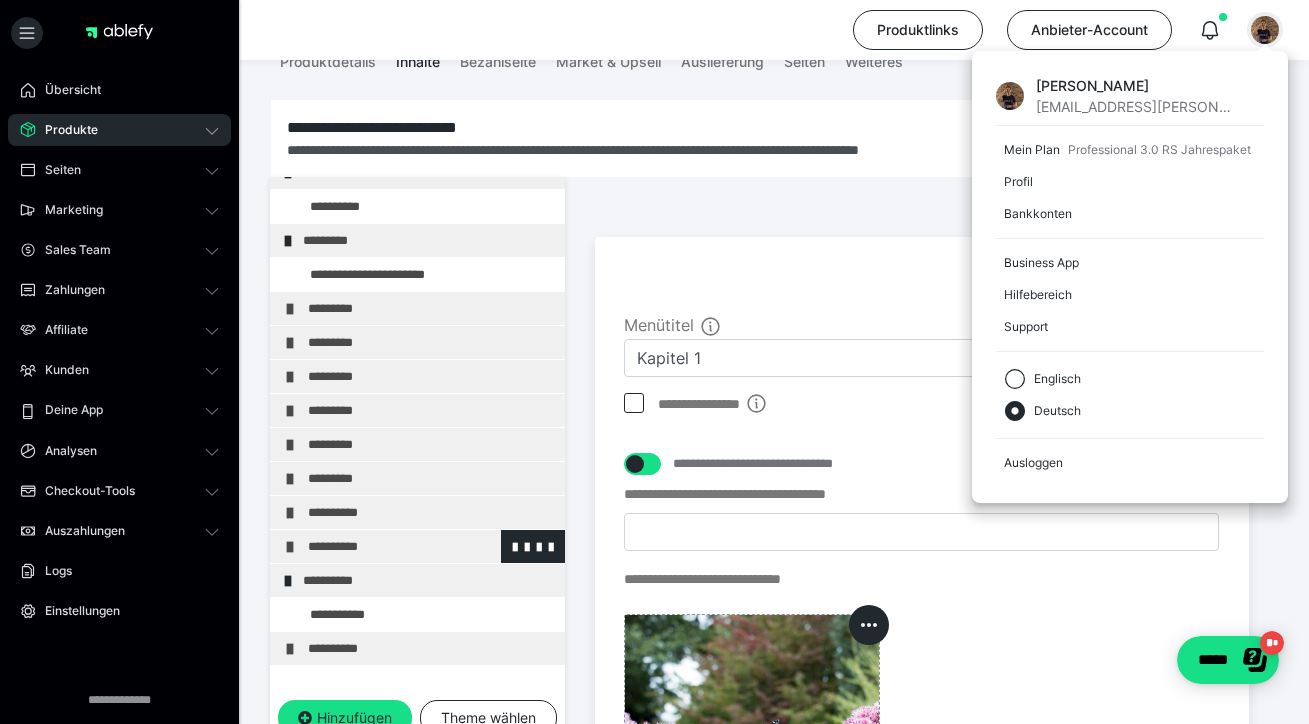click on "**********" at bounding box center [431, 546] 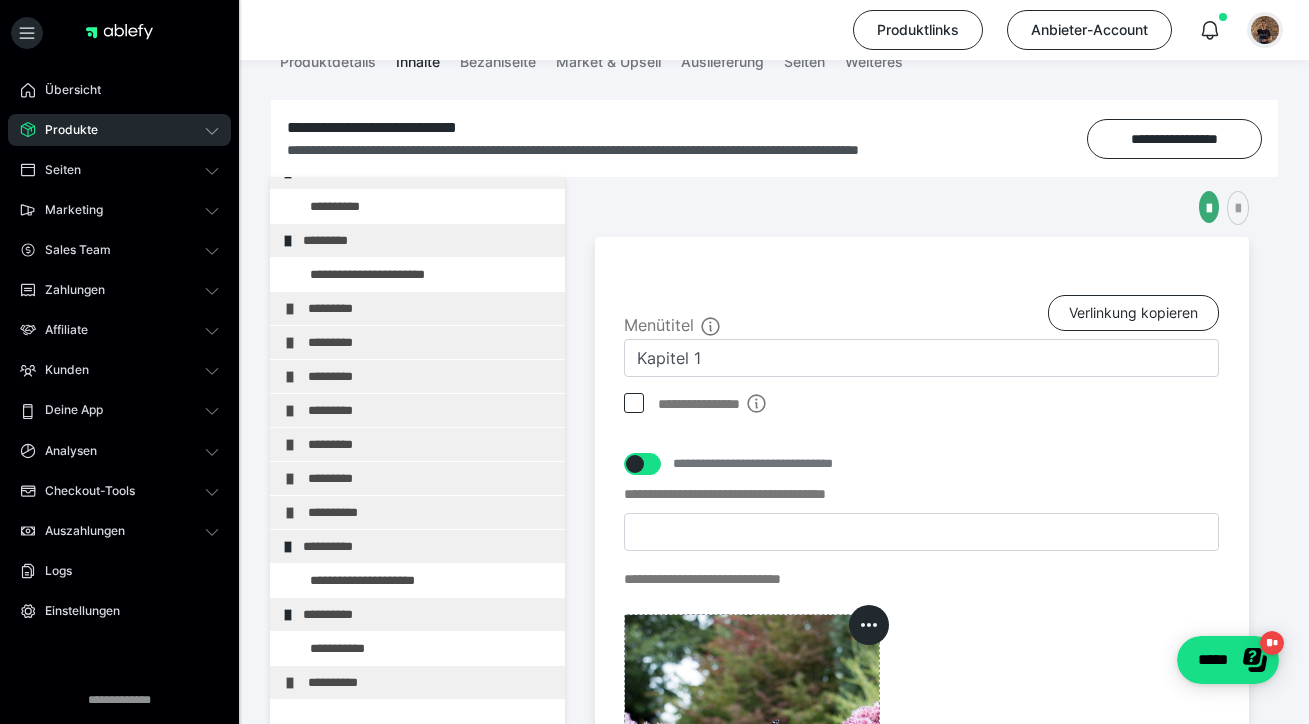 click at bounding box center (1265, 30) 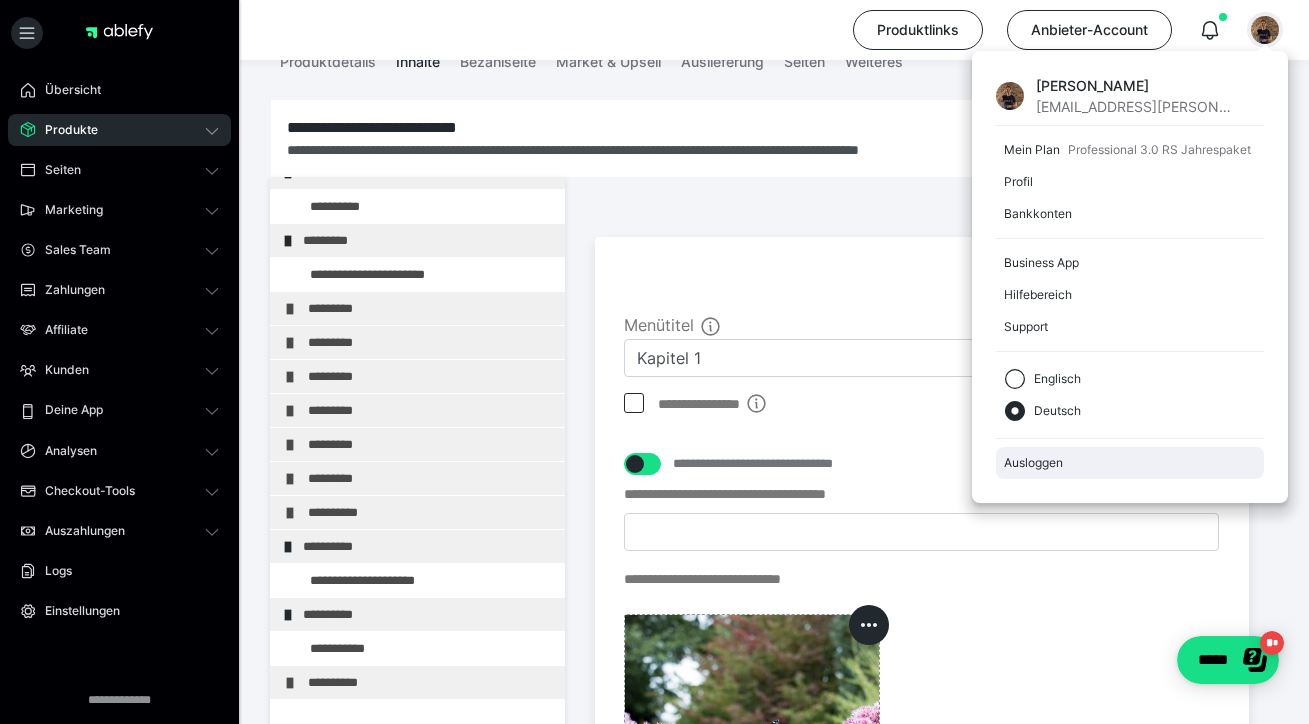 click on "Ausloggen" at bounding box center (1130, 463) 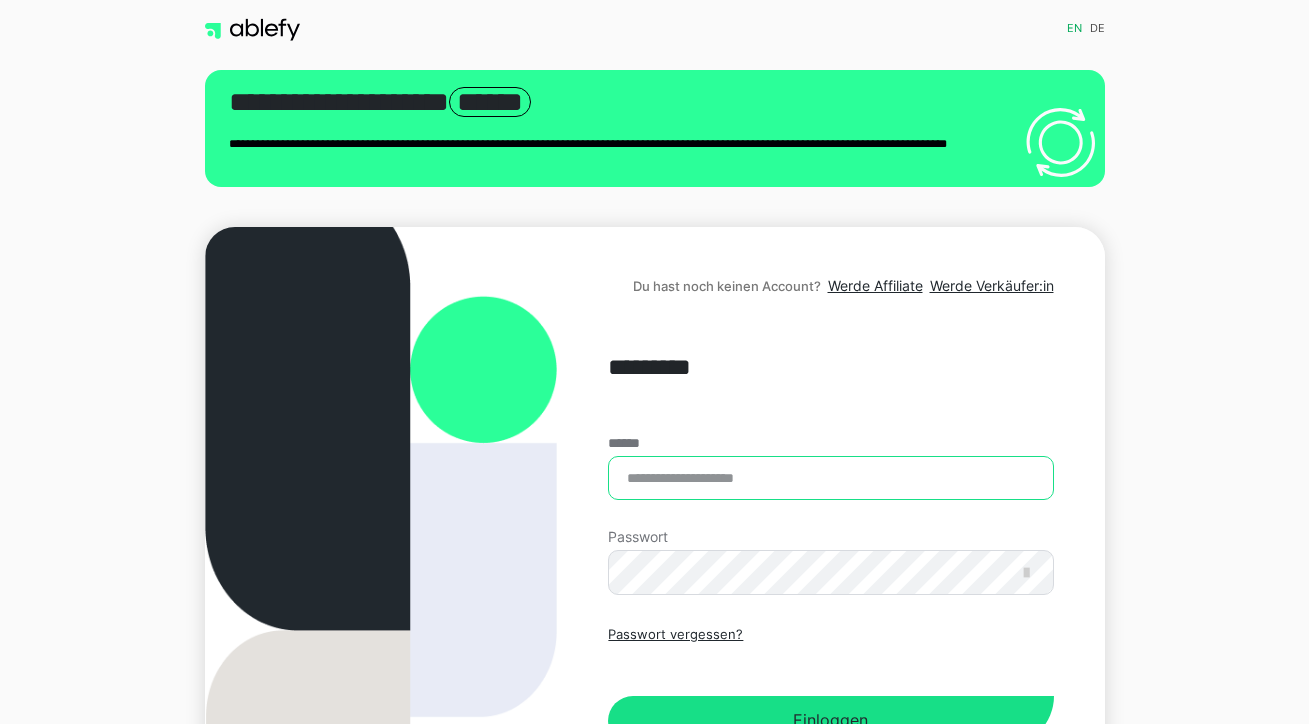 scroll, scrollTop: 0, scrollLeft: 0, axis: both 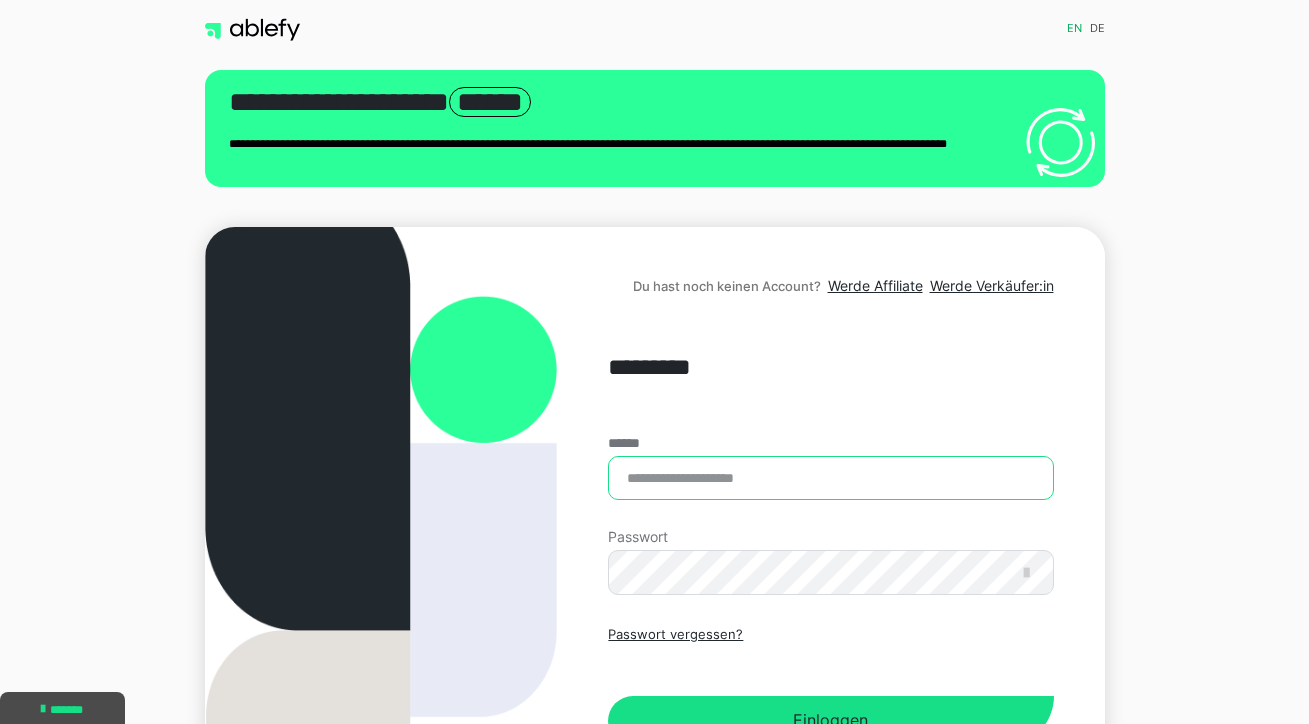 type on "**********" 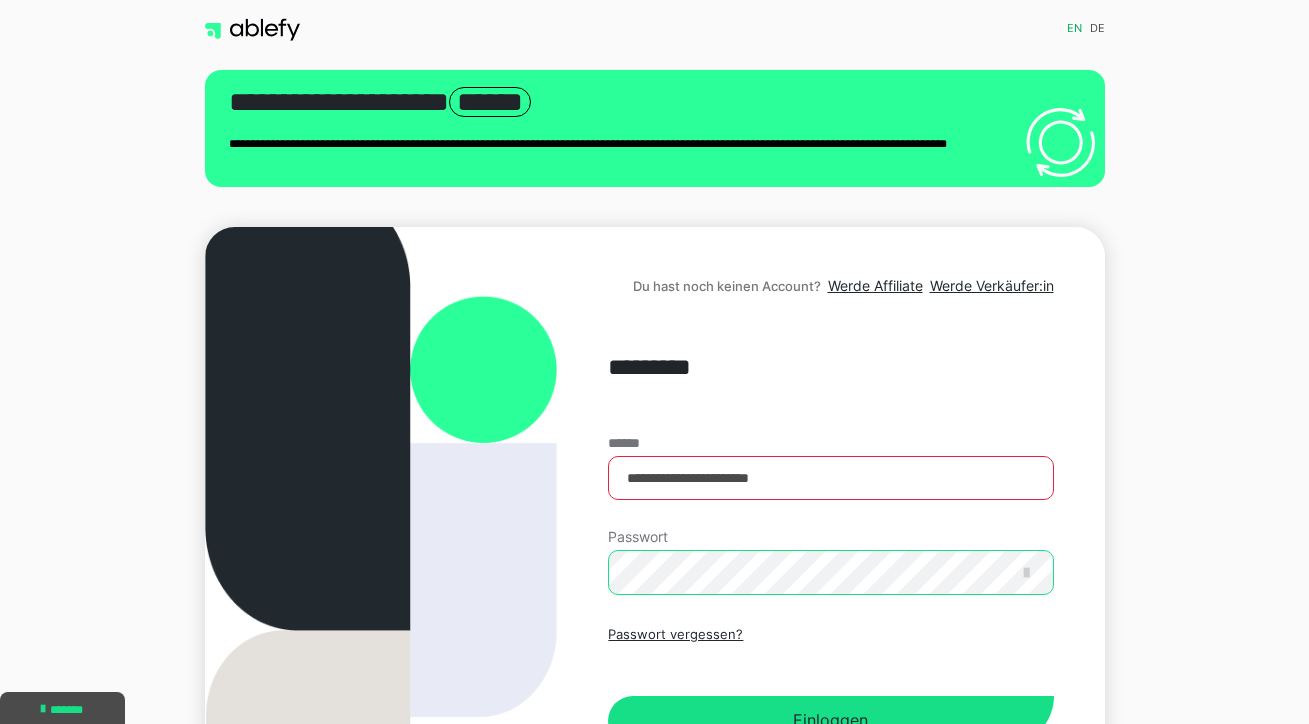click on "Einloggen" at bounding box center [830, 721] 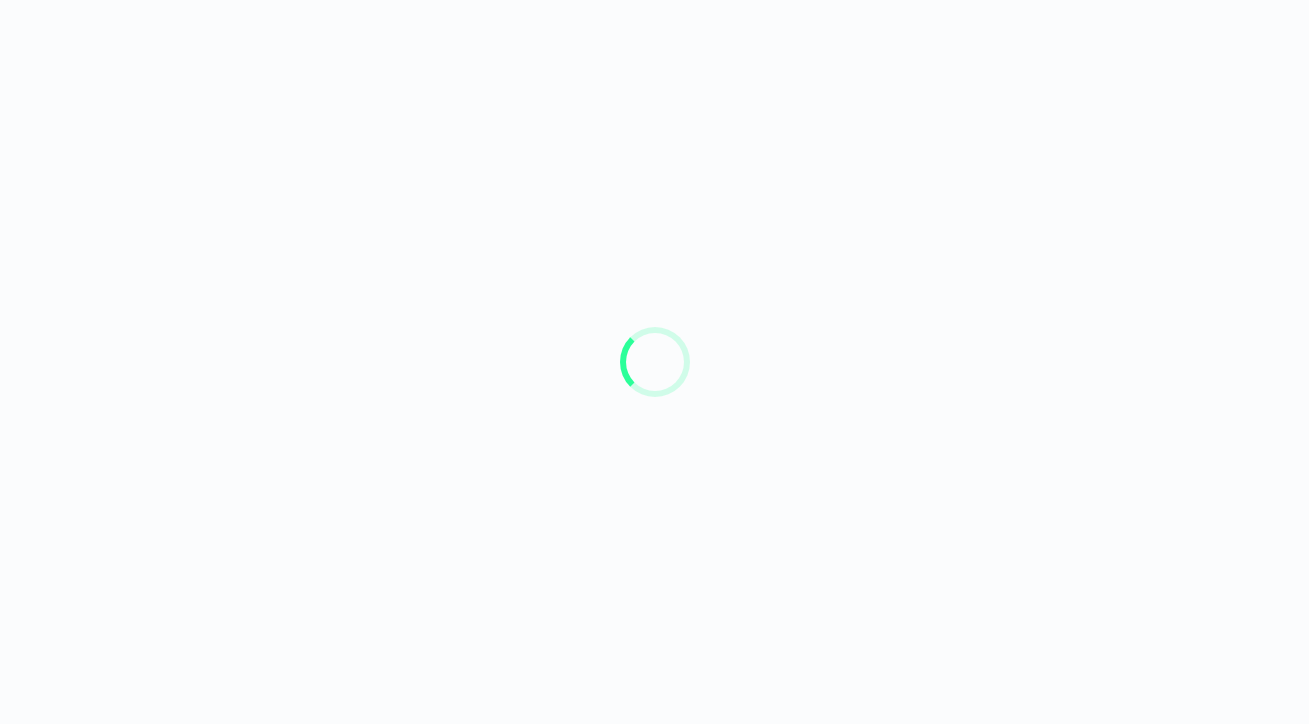 scroll, scrollTop: 0, scrollLeft: 0, axis: both 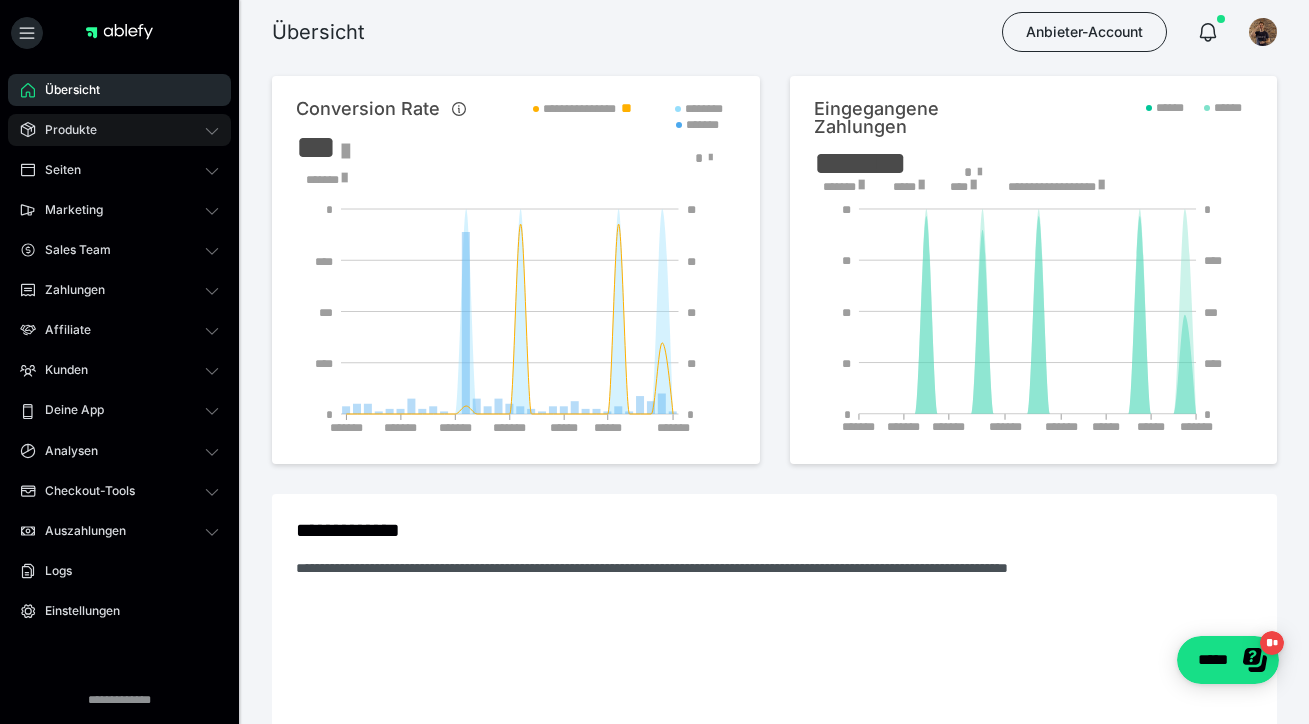 click on "Produkte" at bounding box center [119, 130] 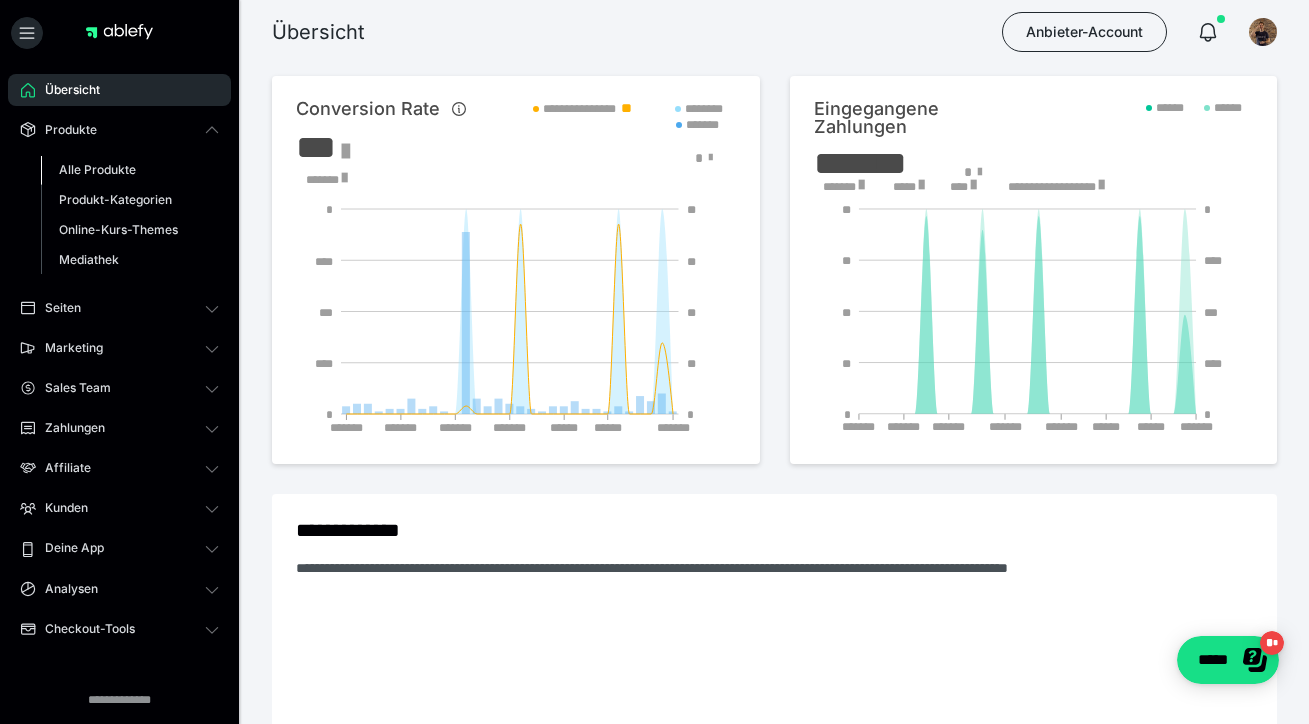 click on "Alle Produkte" at bounding box center [97, 169] 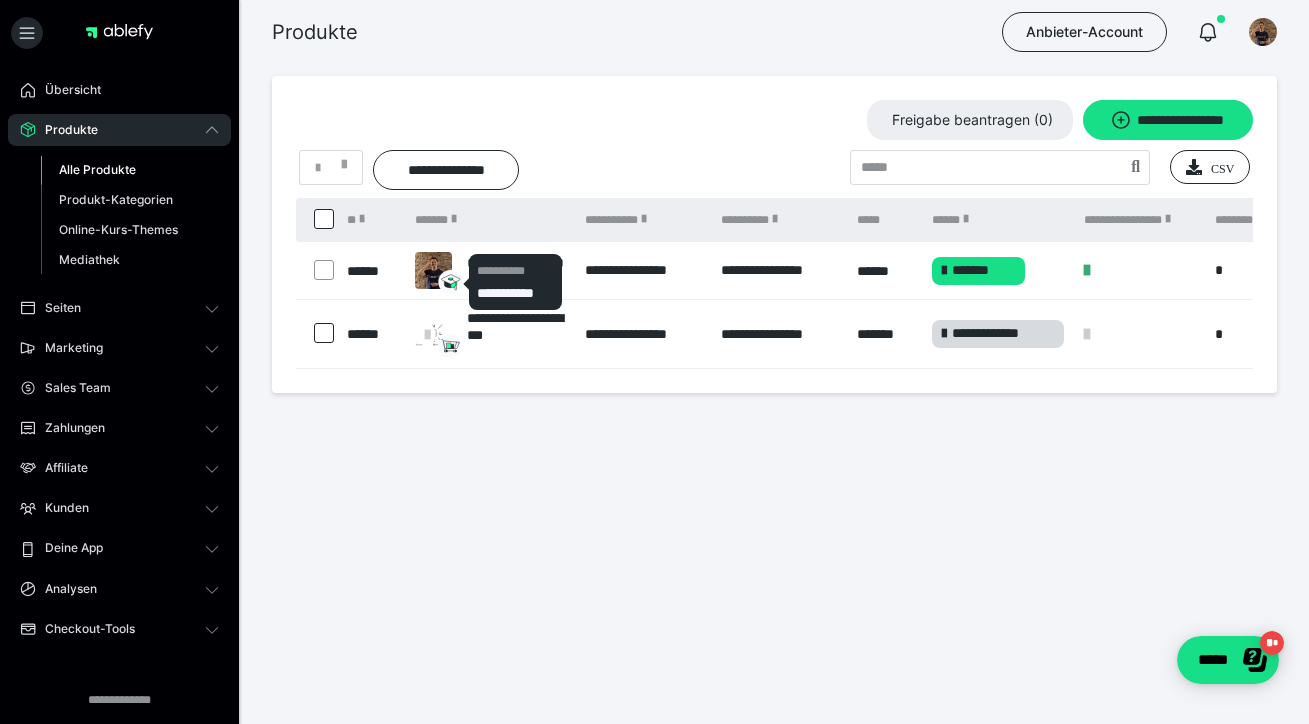 click on "**********" at bounding box center (516, 282) 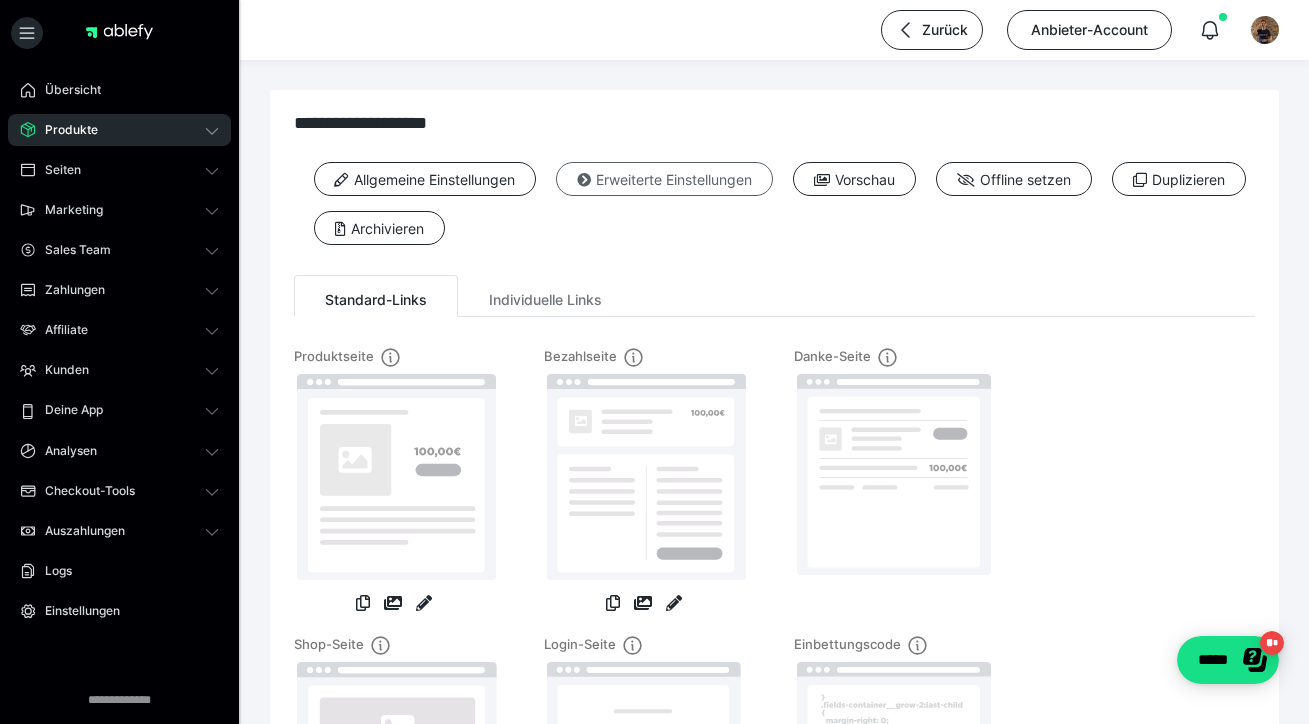 click on "Erweiterte Einstellungen" at bounding box center [664, 179] 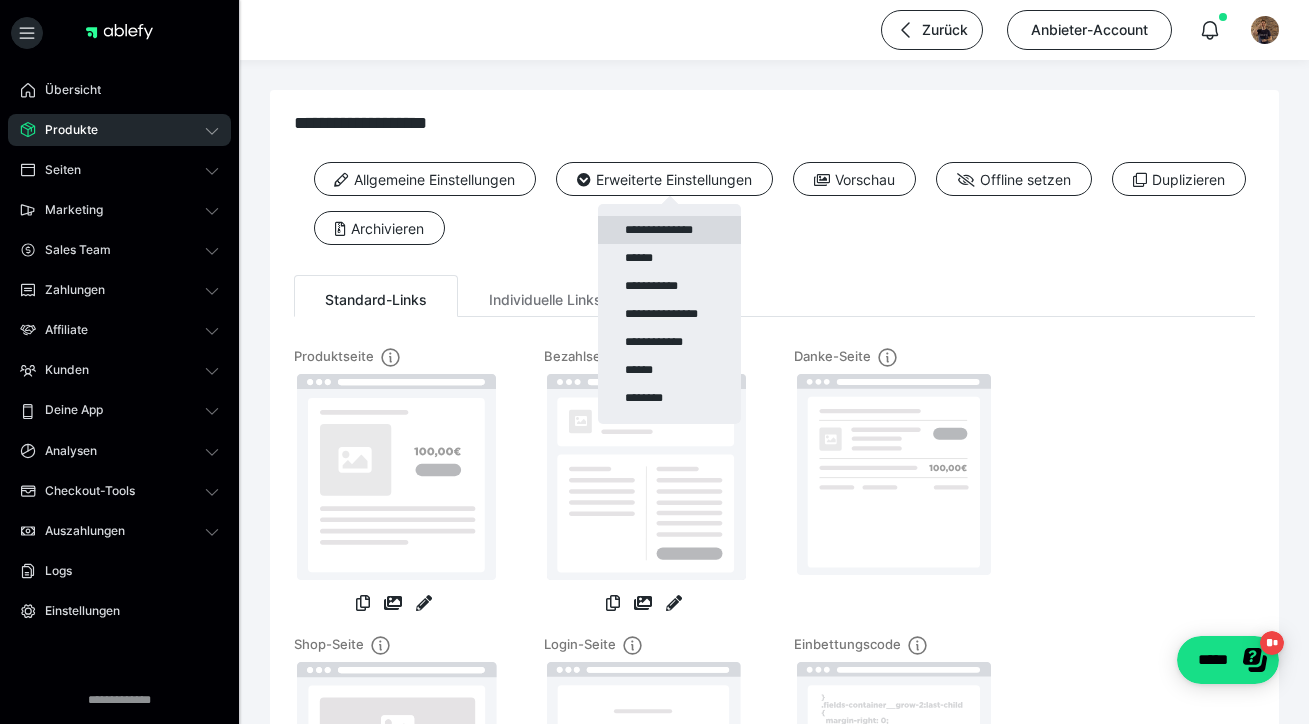 click on "**********" at bounding box center (669, 230) 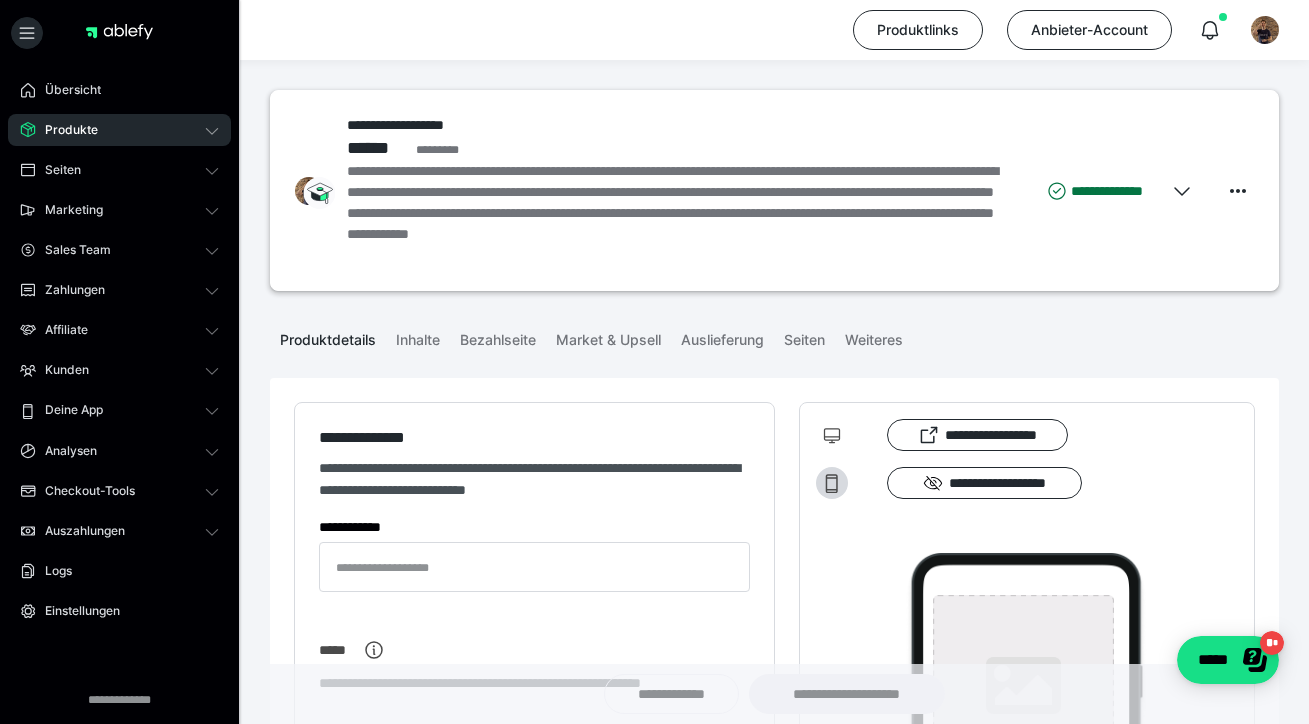 type on "**********" 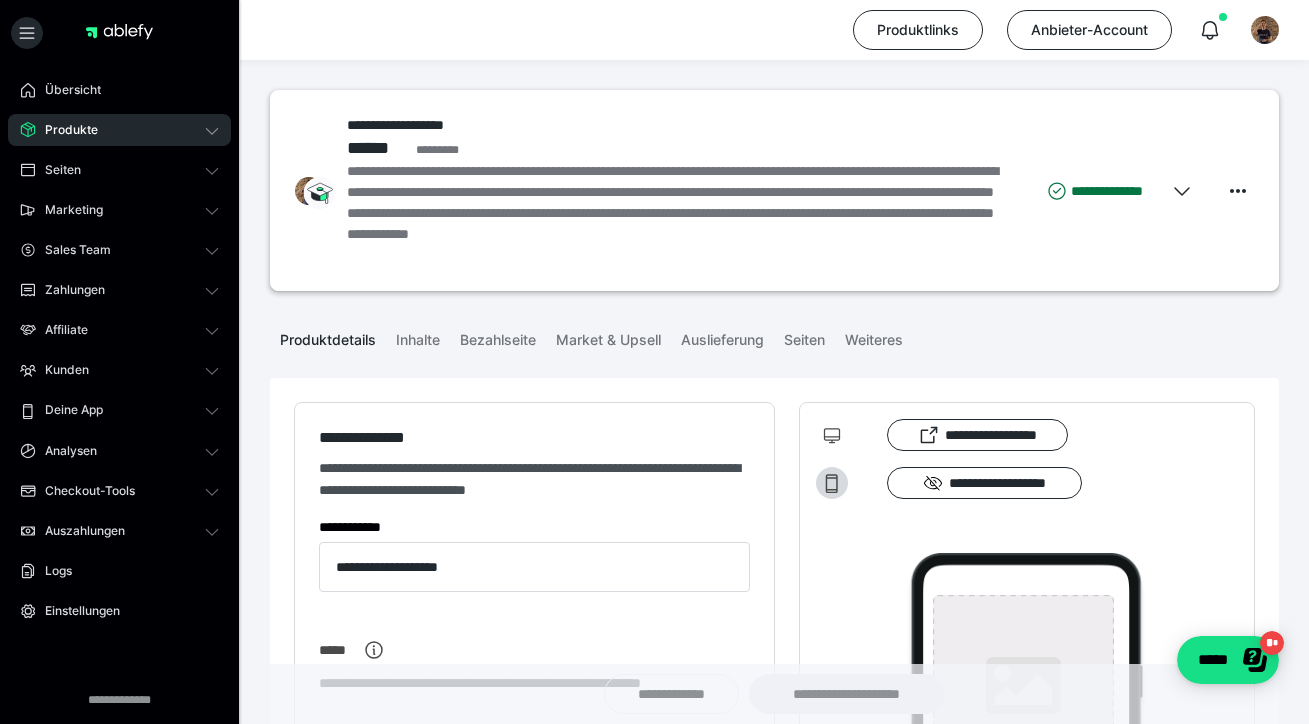 type on "**********" 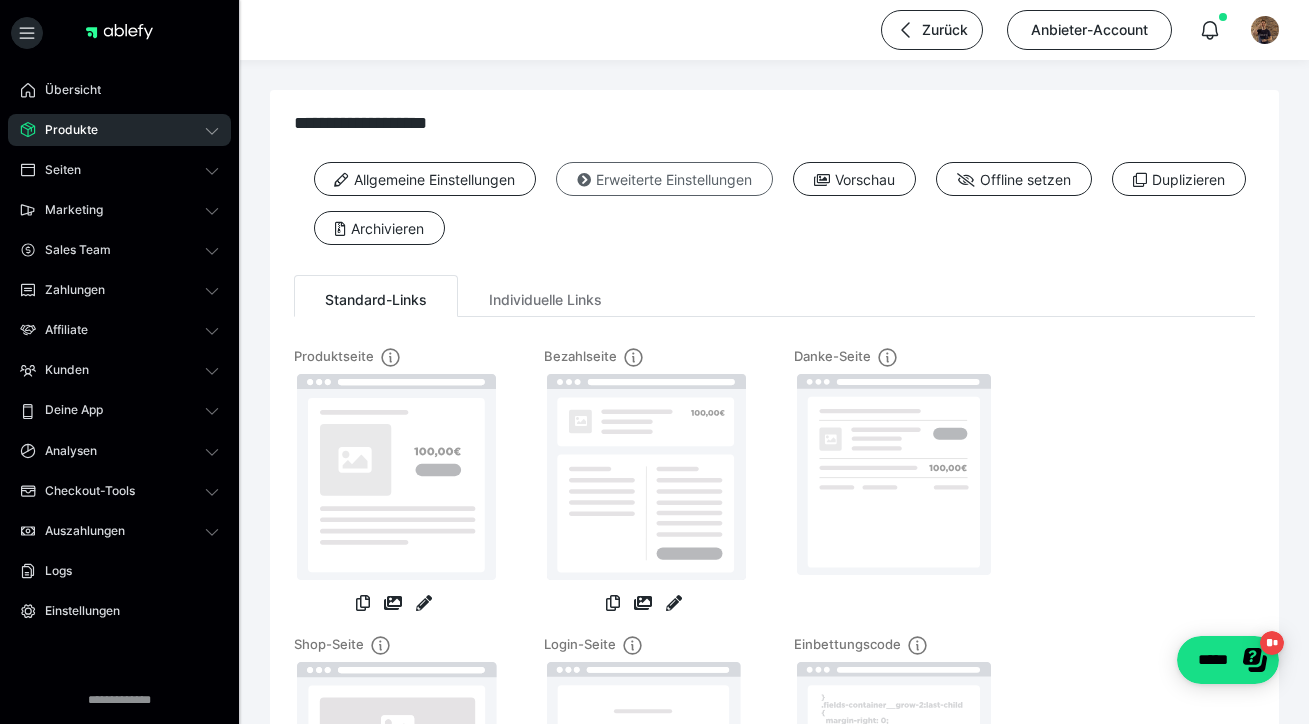 click on "Erweiterte Einstellungen" at bounding box center (664, 179) 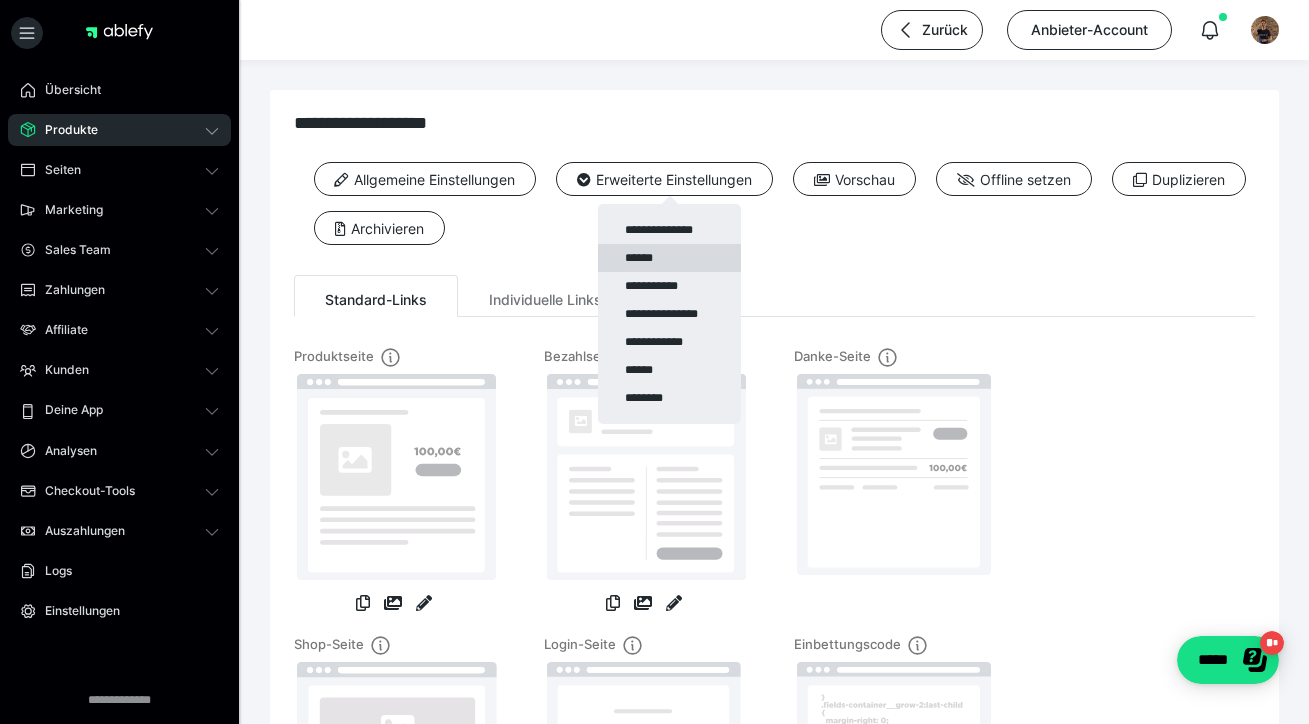 click on "******" at bounding box center [669, 258] 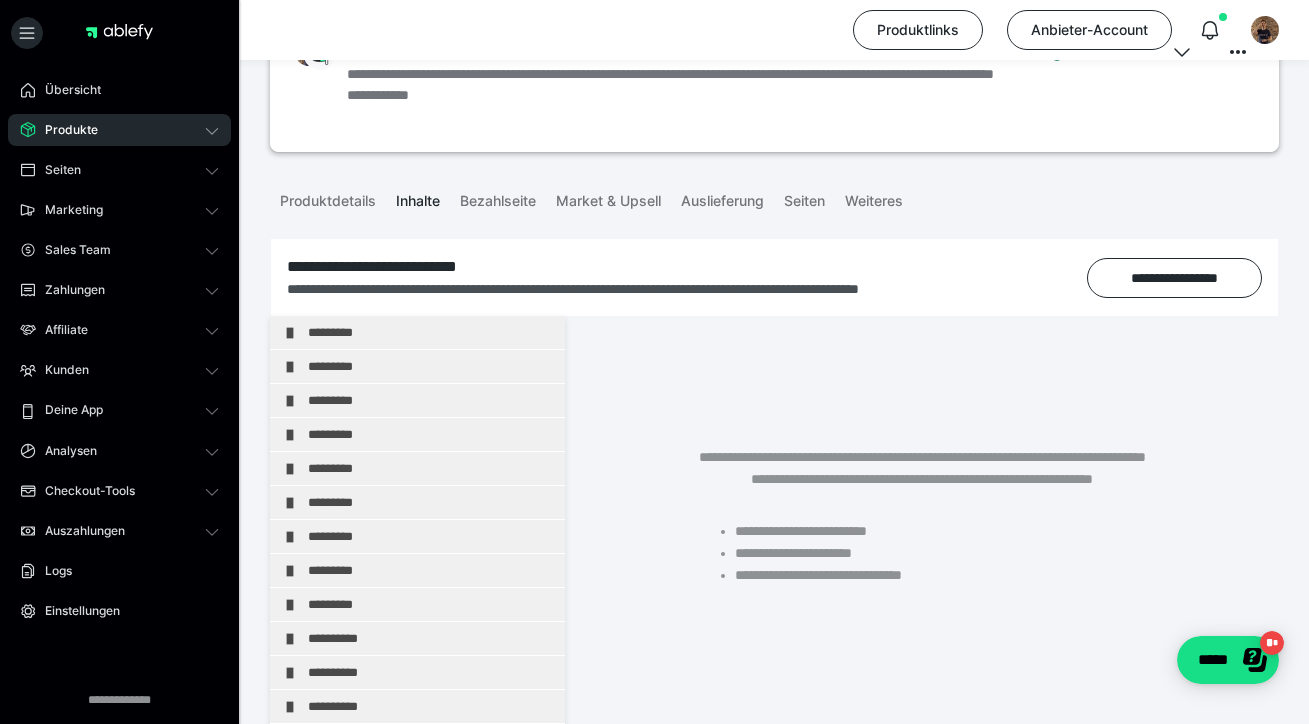 scroll, scrollTop: 142, scrollLeft: 0, axis: vertical 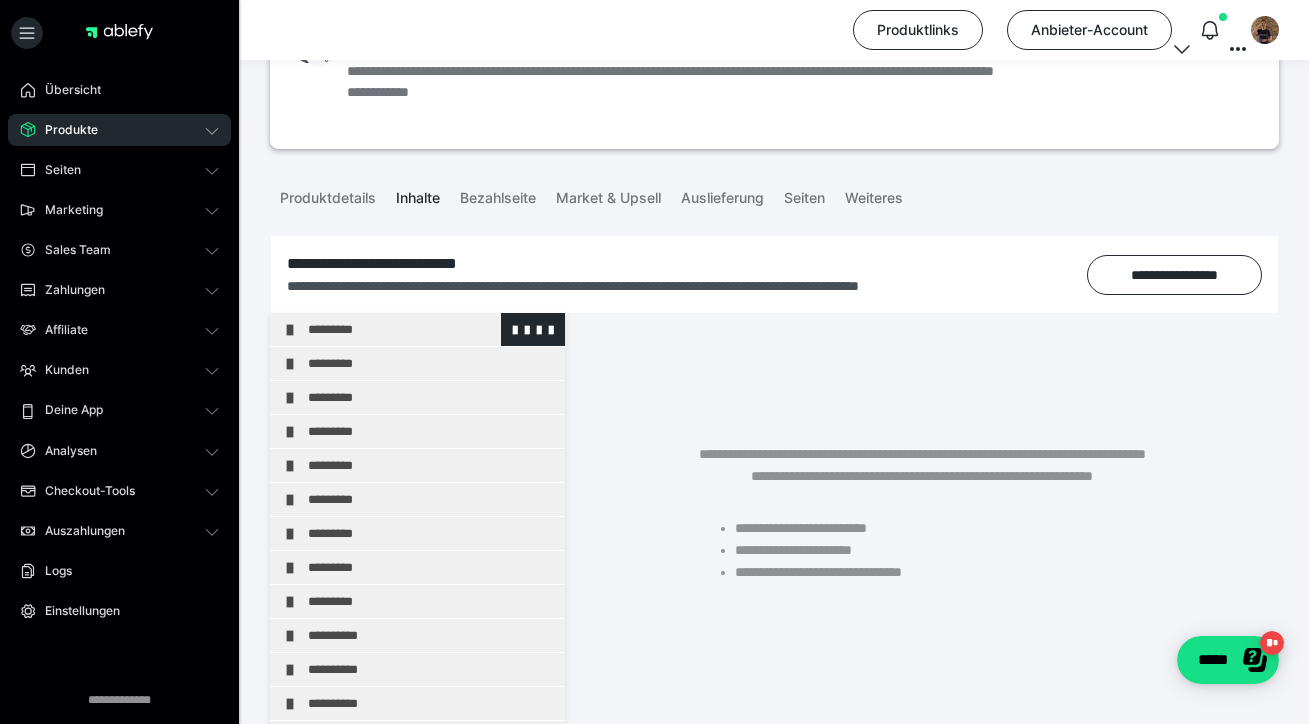 click on "*********" at bounding box center [431, 329] 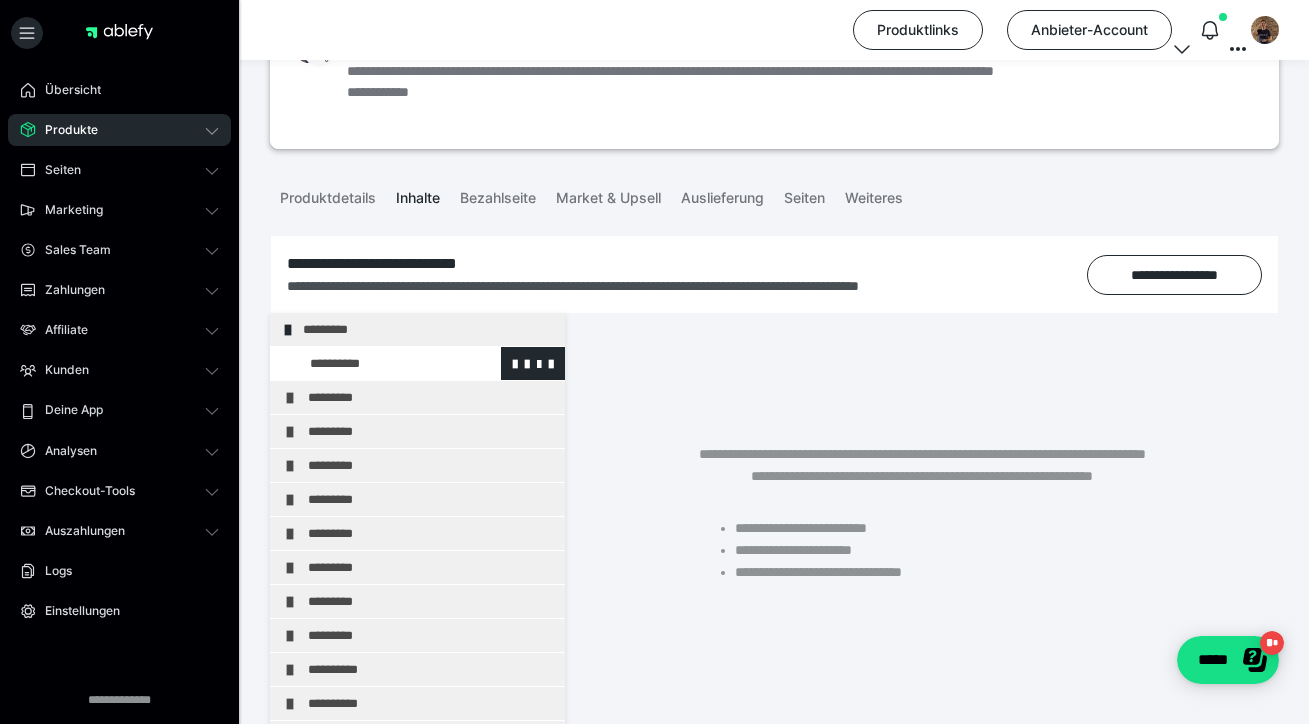 click at bounding box center [375, 363] 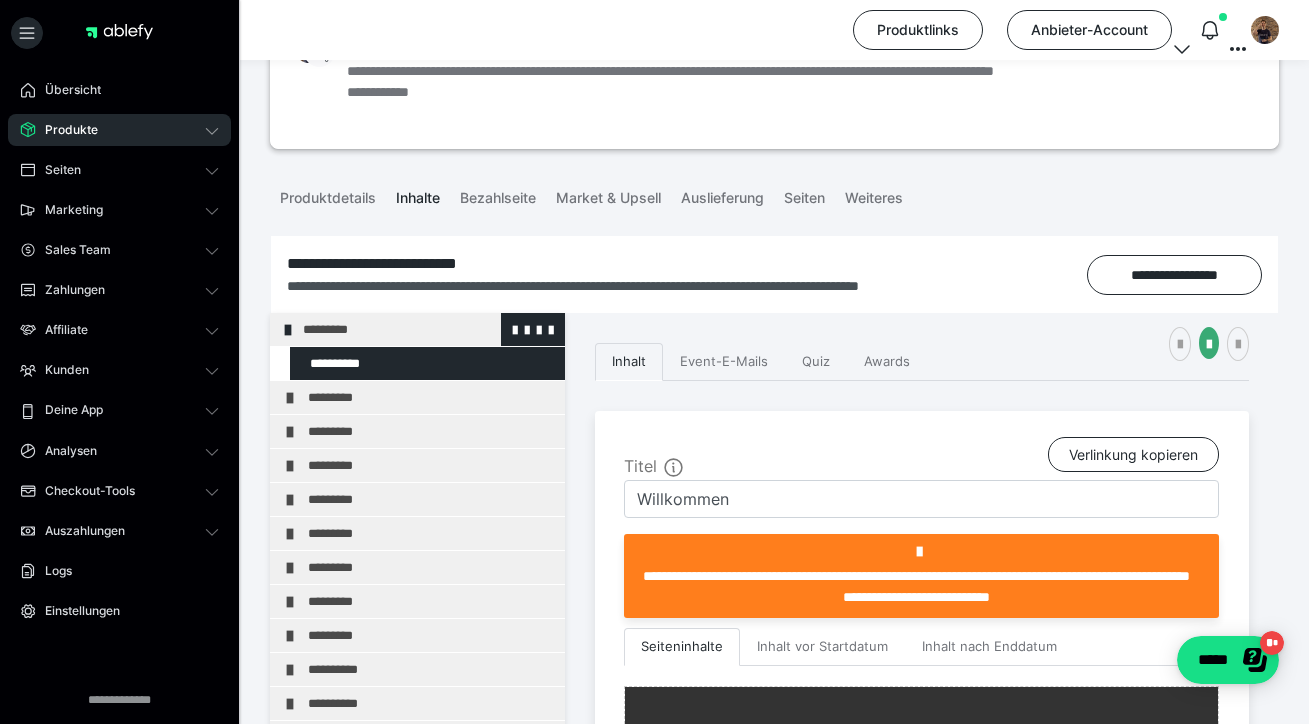 click on "*********" at bounding box center (426, 329) 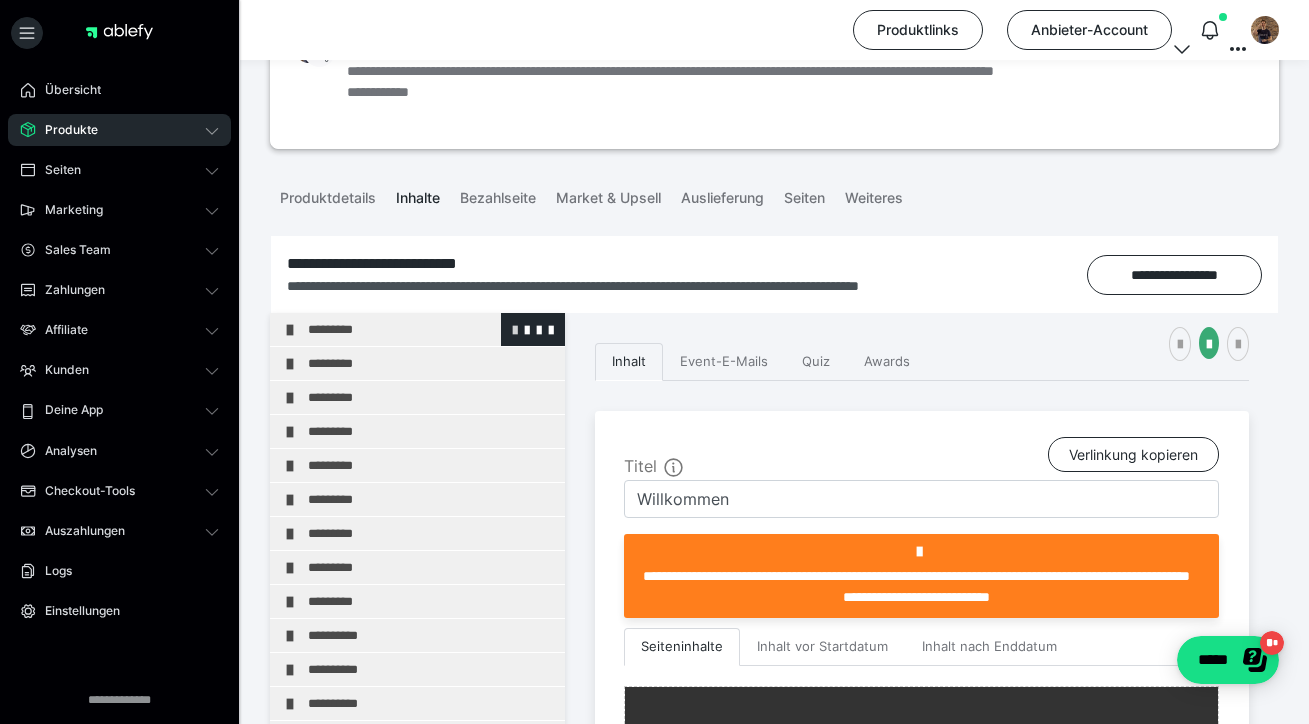 click at bounding box center (515, 329) 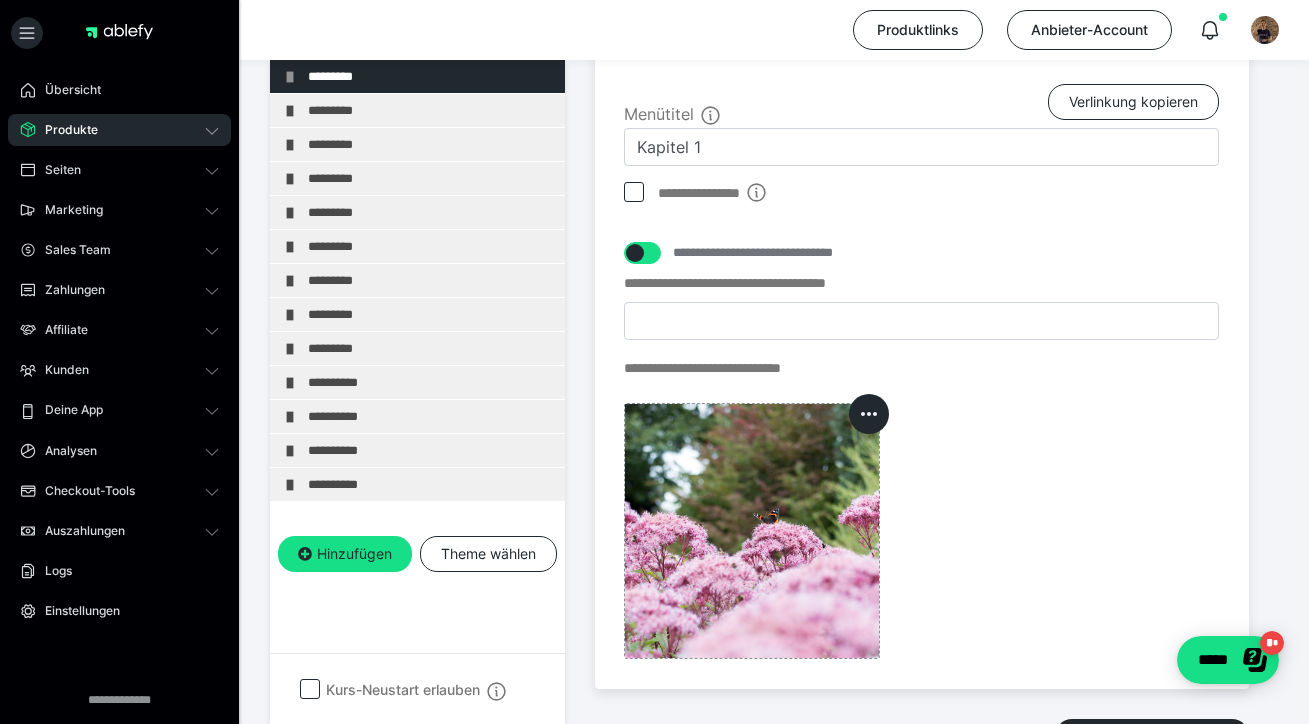scroll, scrollTop: 497, scrollLeft: 0, axis: vertical 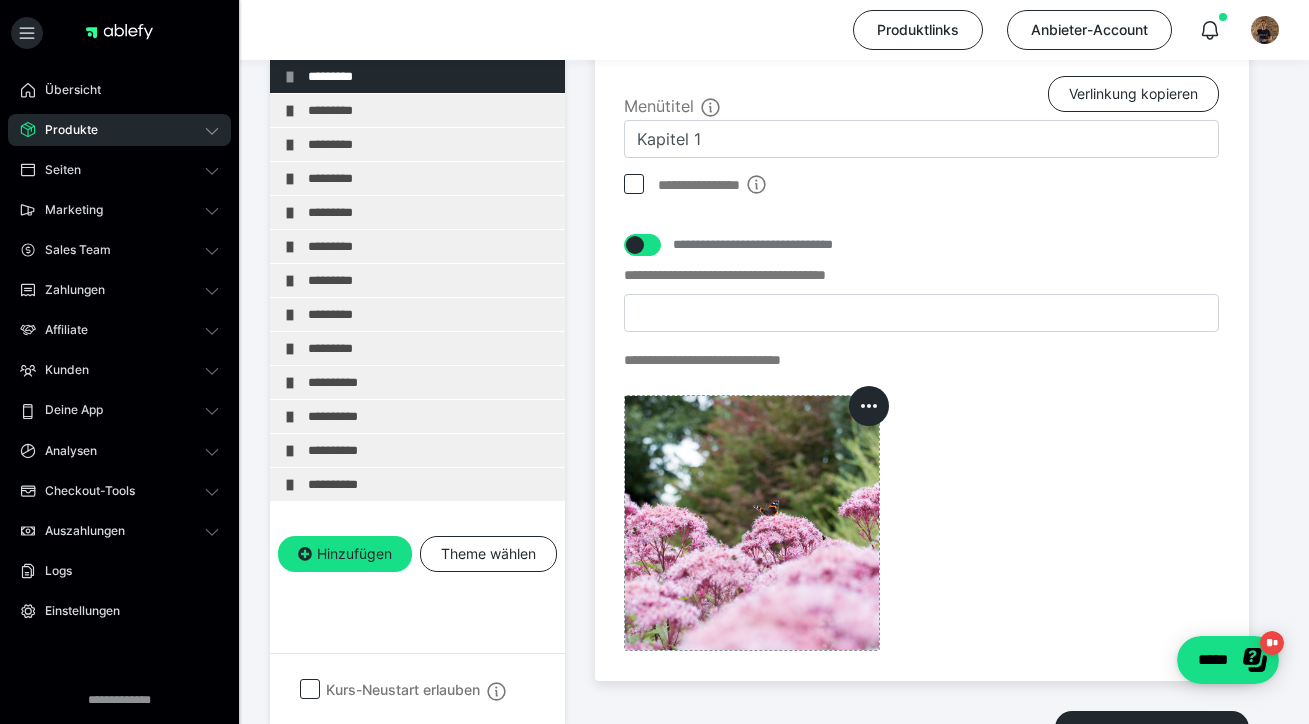 click 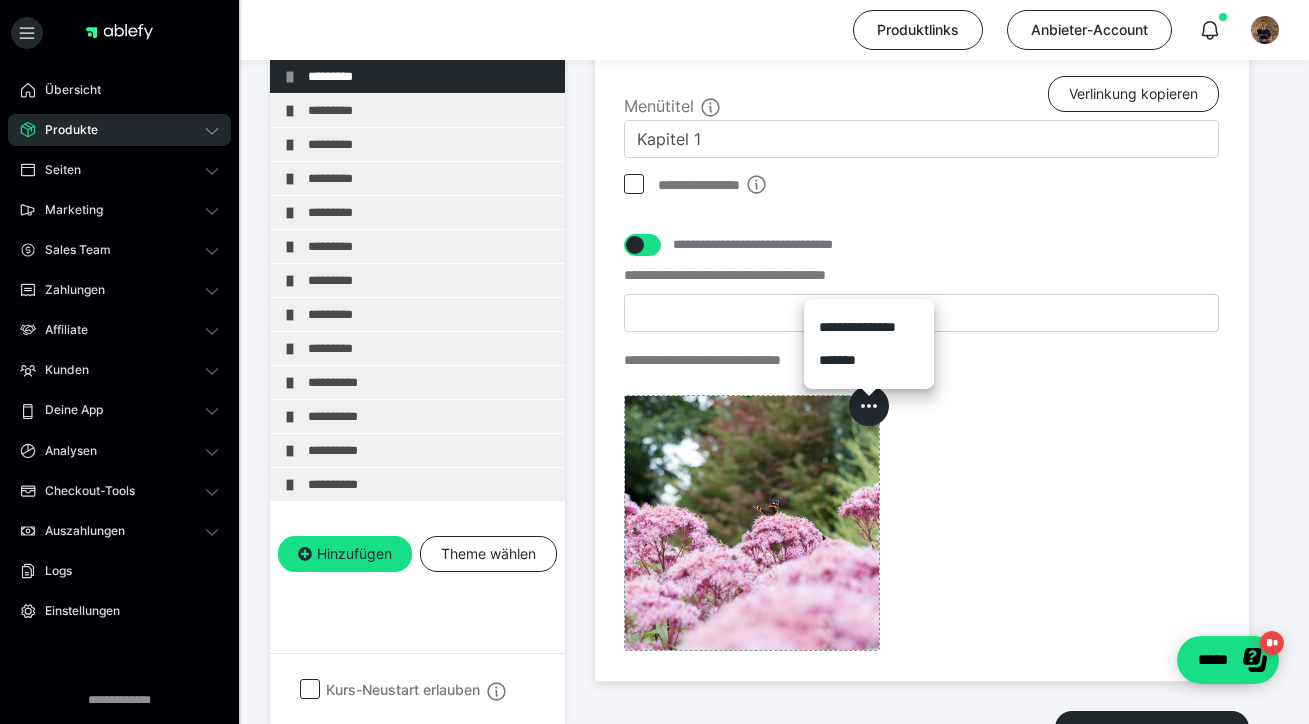 click on "**********" at bounding box center (869, 327) 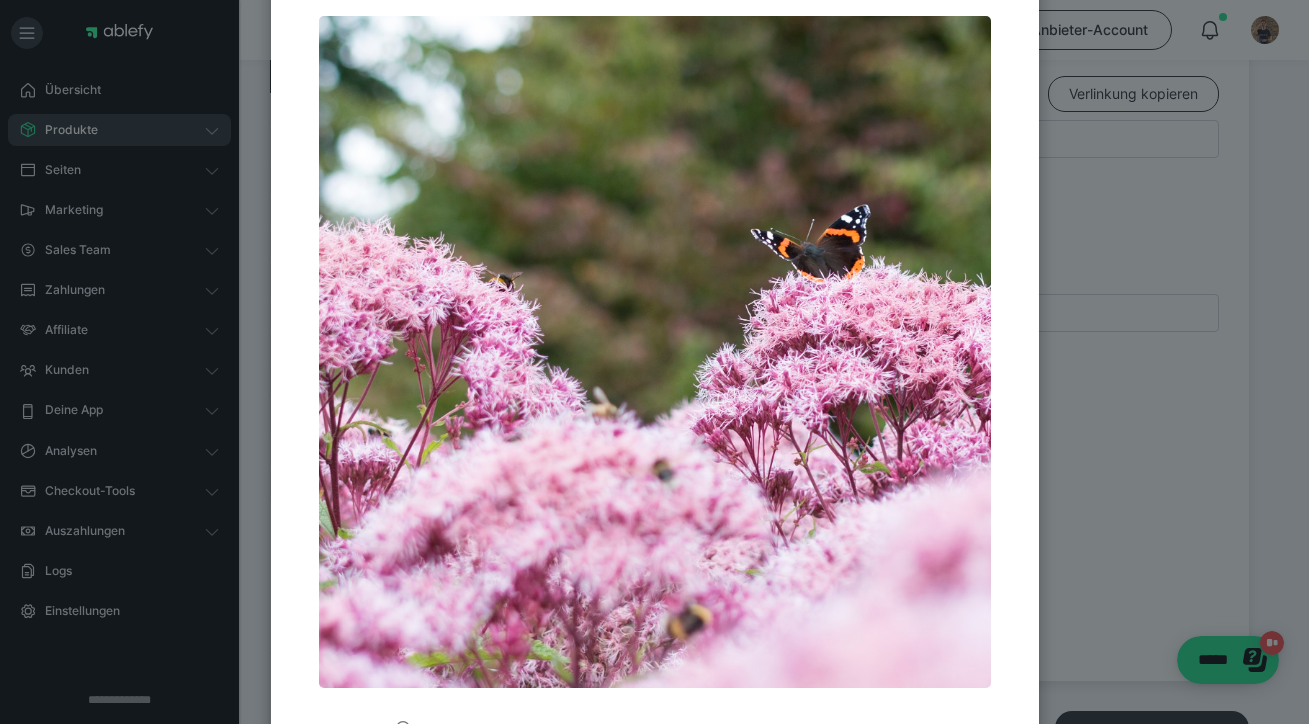 click at bounding box center (655, 352) 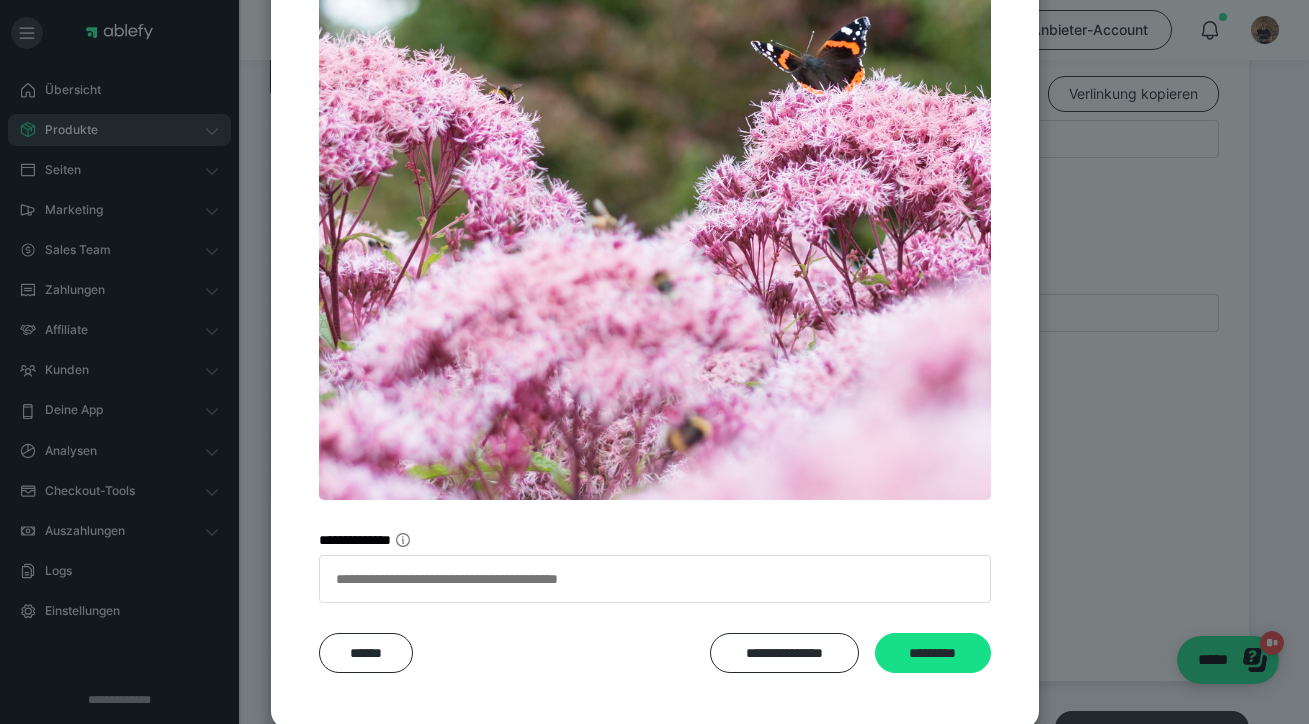 scroll, scrollTop: 387, scrollLeft: 0, axis: vertical 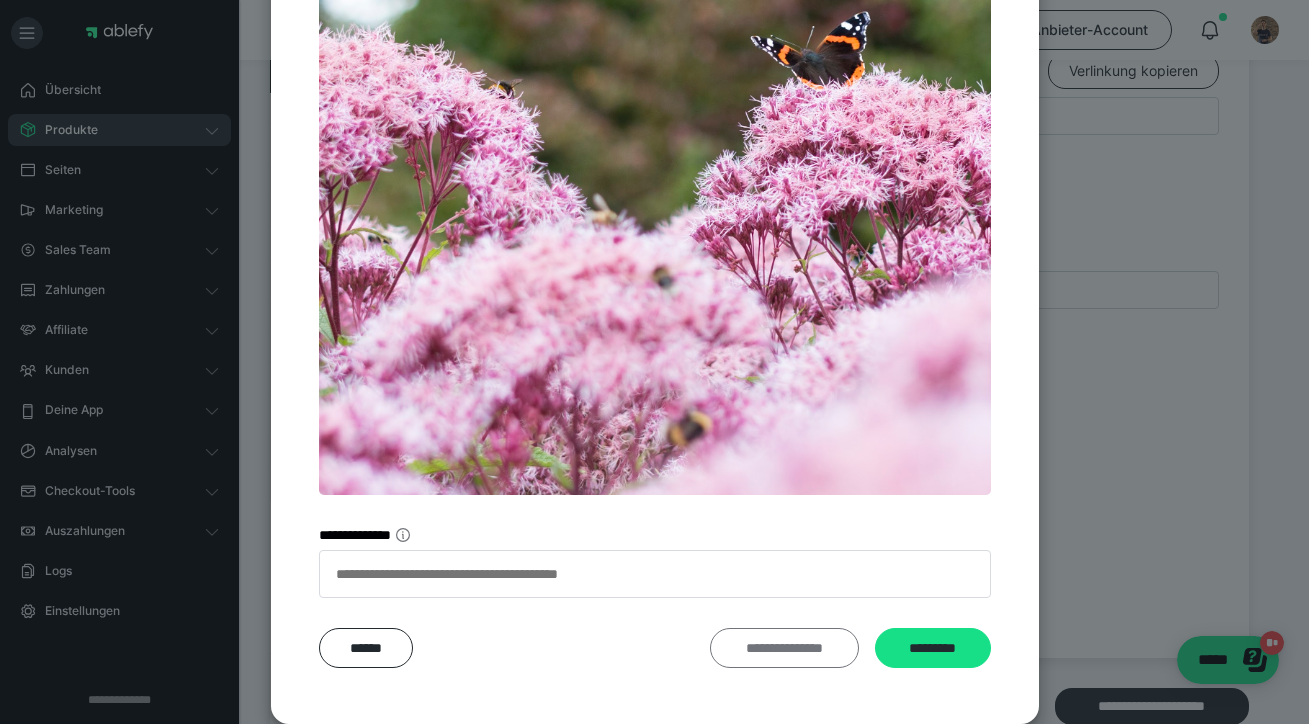 click on "**********" at bounding box center [784, 648] 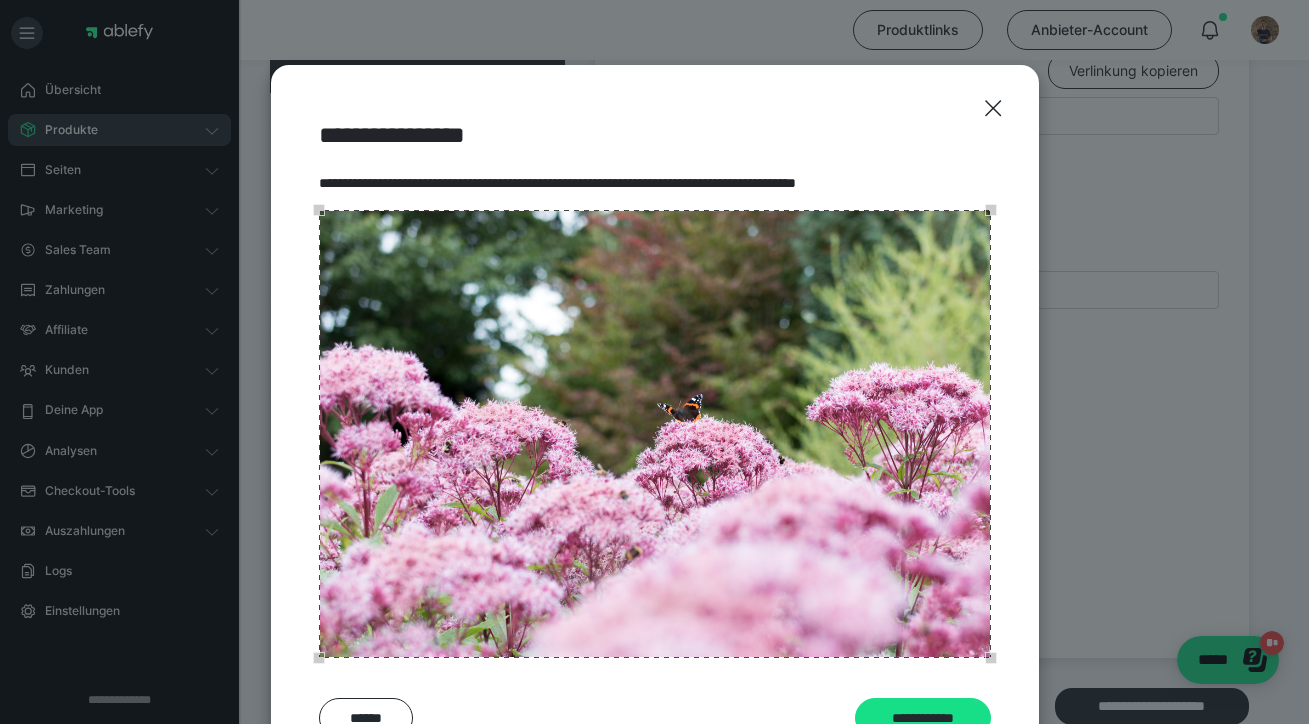 scroll, scrollTop: 0, scrollLeft: 0, axis: both 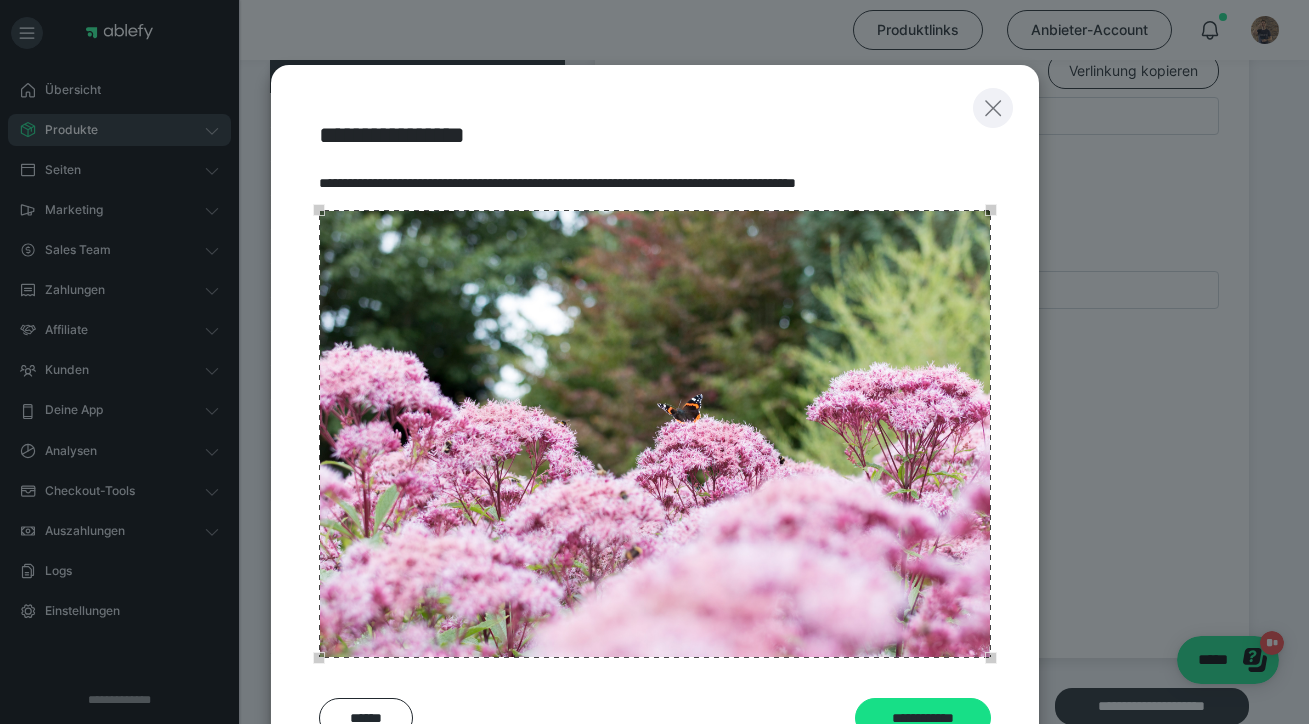 click 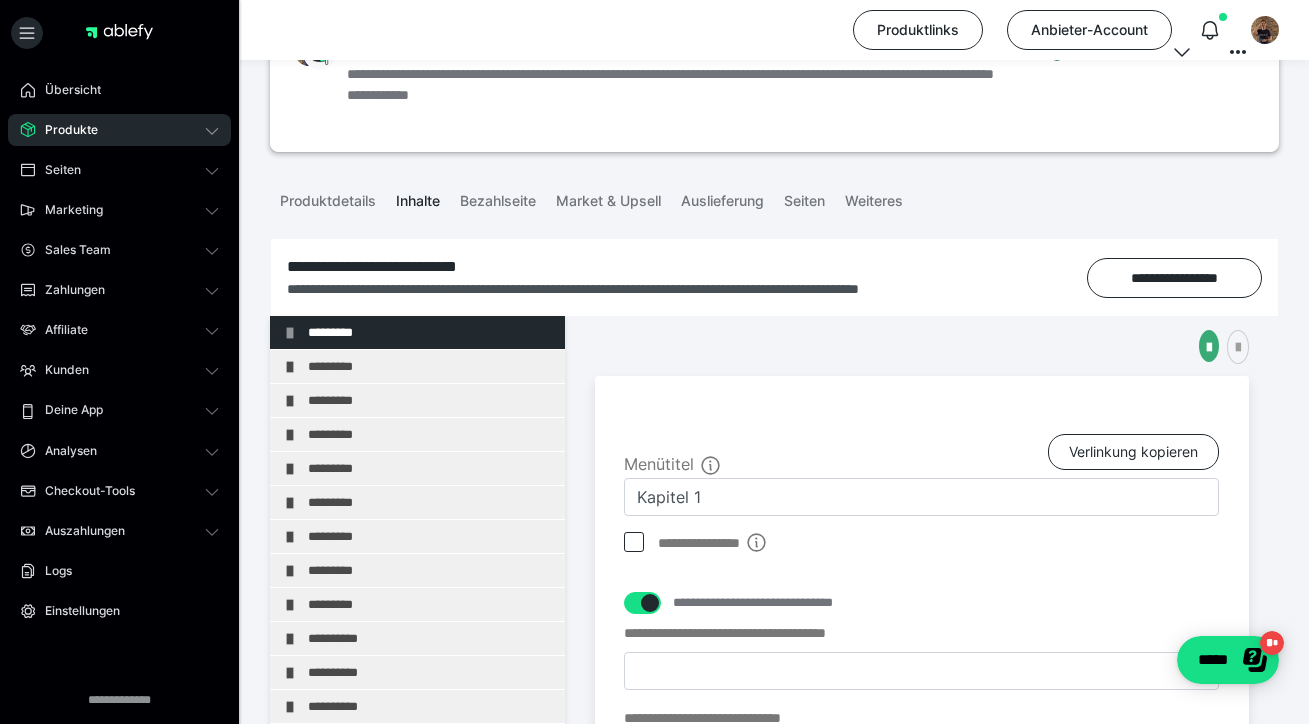 scroll, scrollTop: 136, scrollLeft: 0, axis: vertical 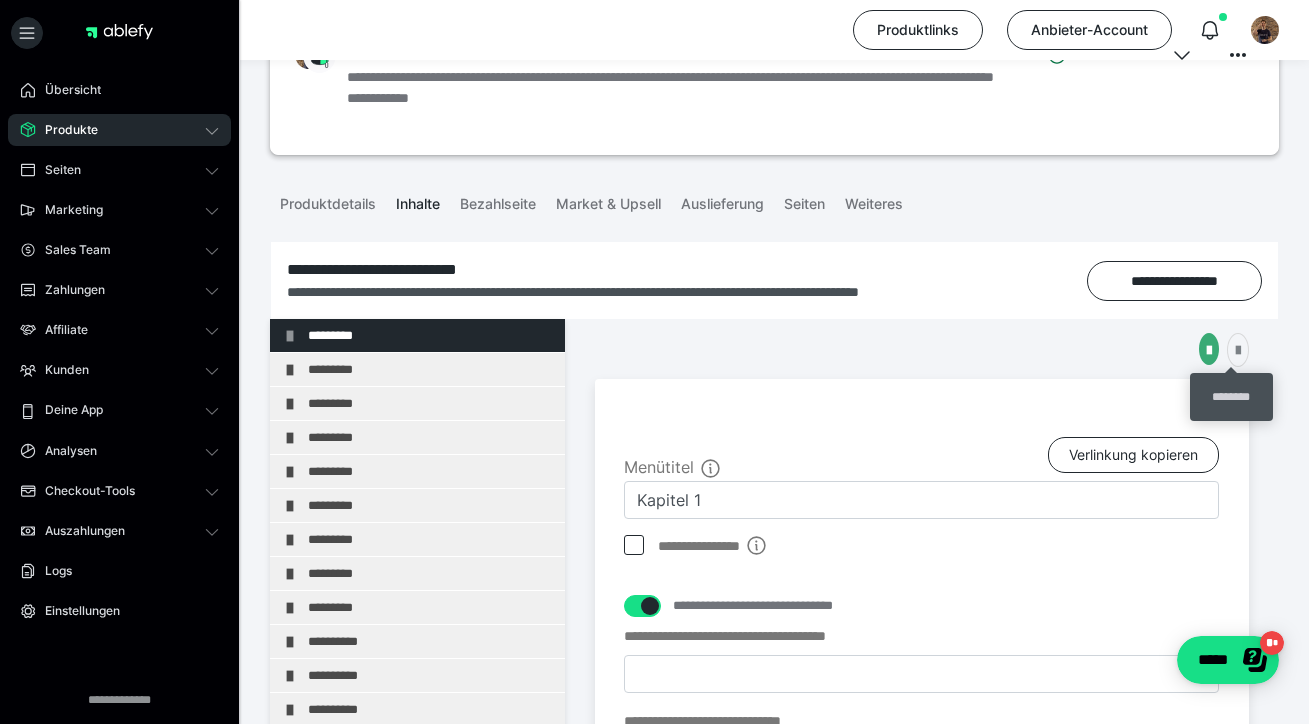 click at bounding box center (1238, 351) 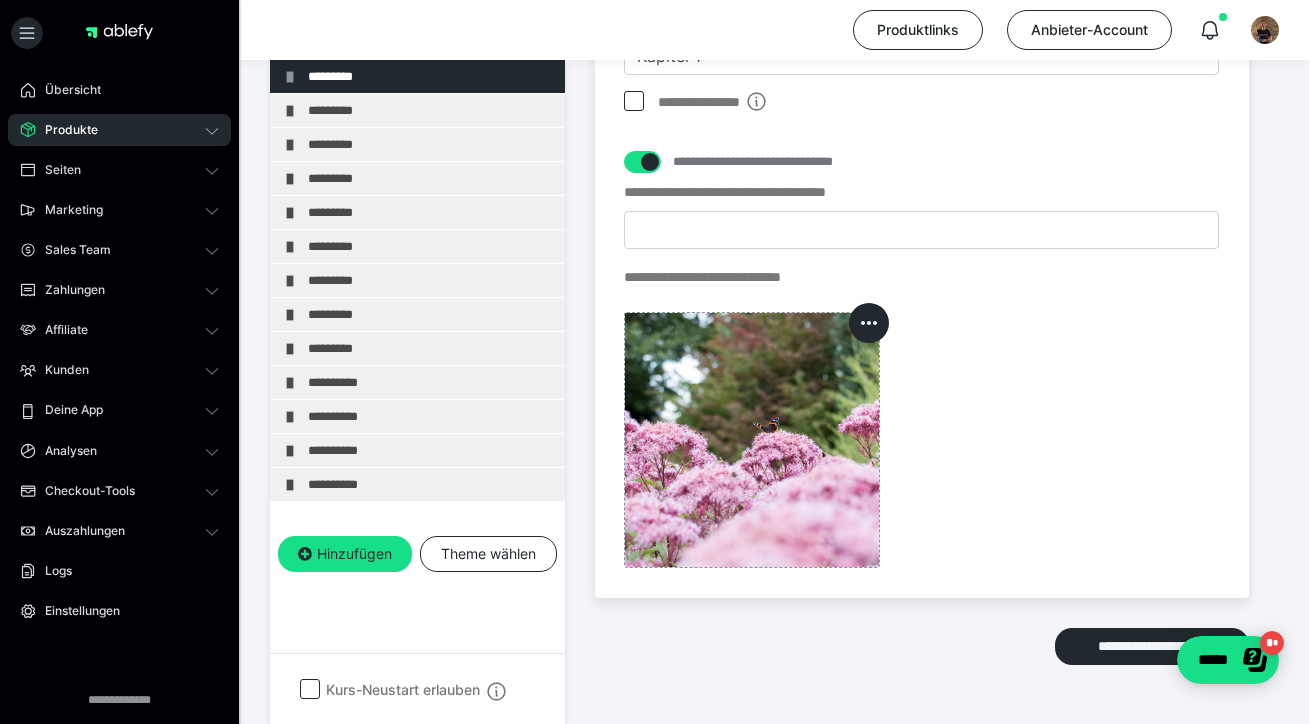scroll, scrollTop: 582, scrollLeft: 0, axis: vertical 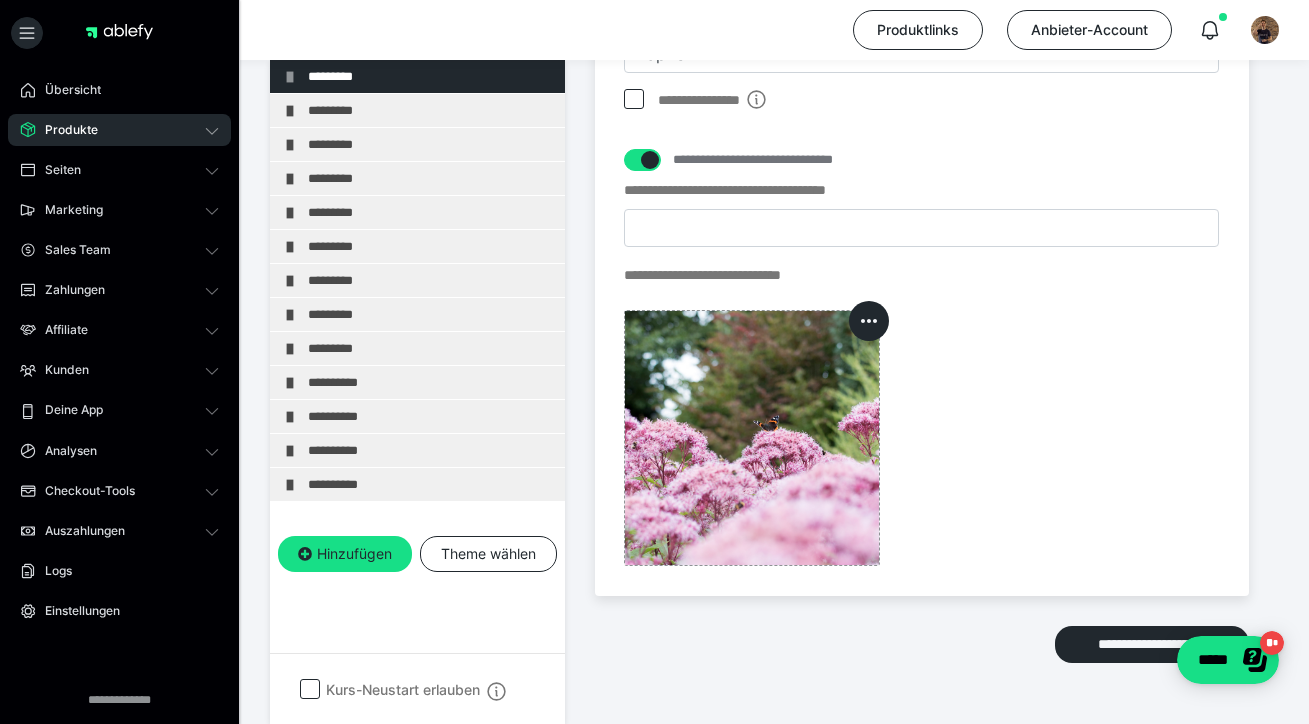 click 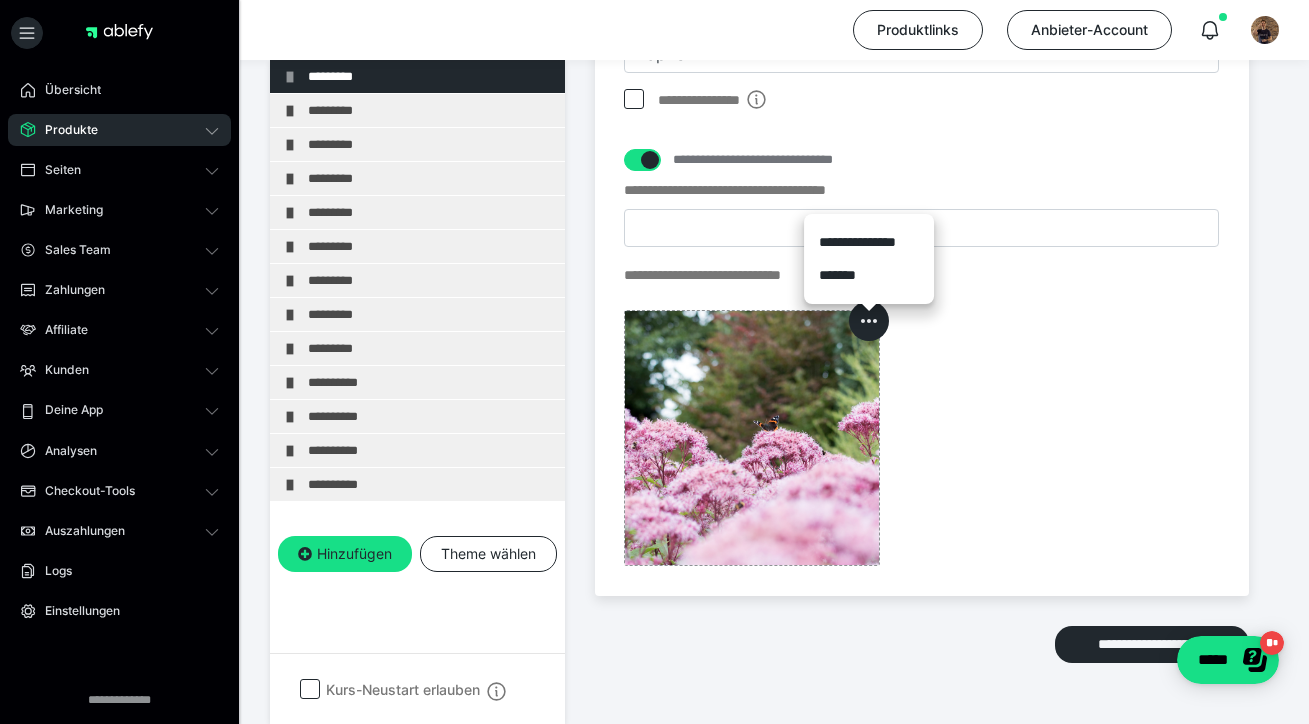 click on "*******" at bounding box center (869, 275) 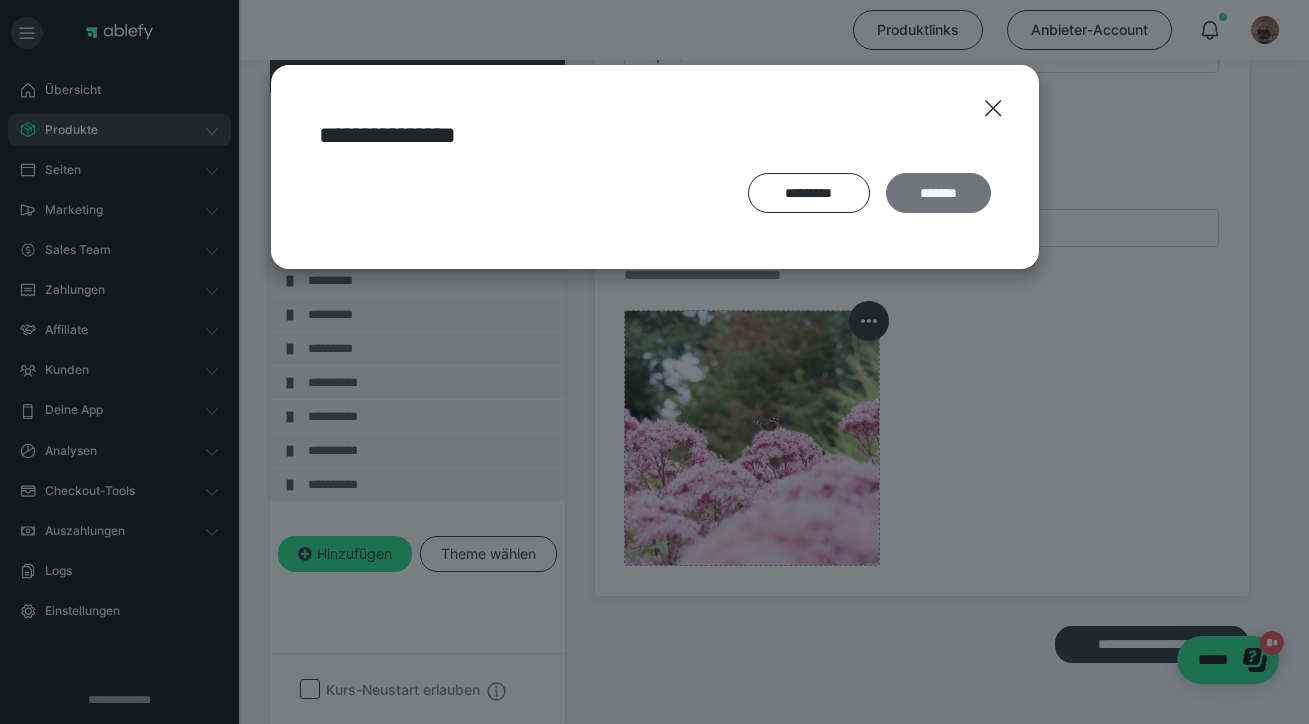 click on "*******" at bounding box center [938, 193] 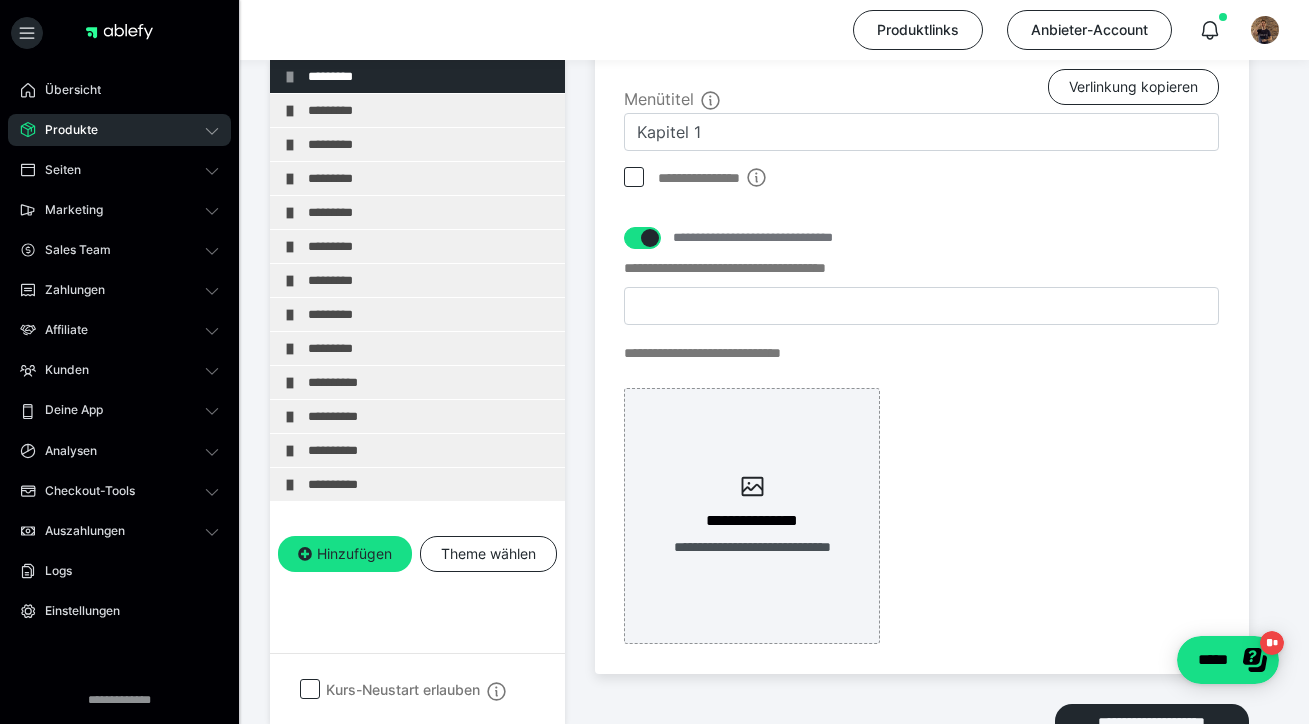 scroll, scrollTop: 612, scrollLeft: 0, axis: vertical 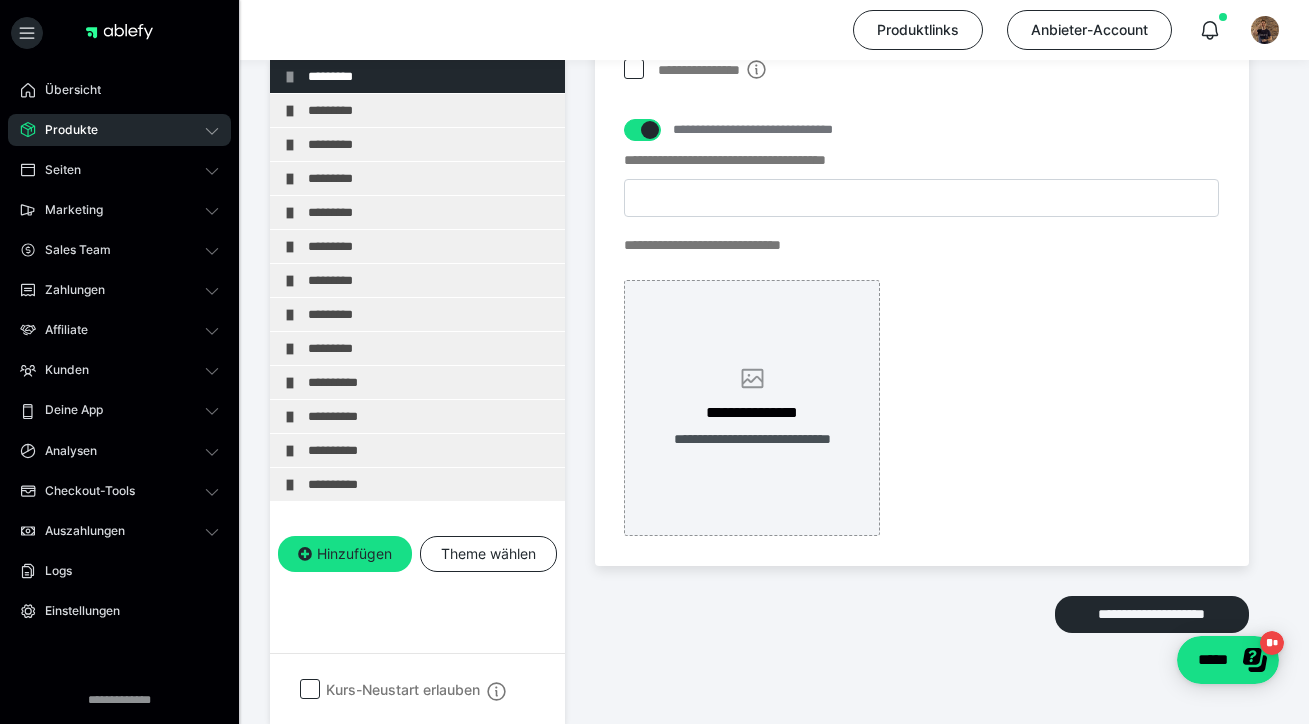 click on "**********" at bounding box center [752, 413] 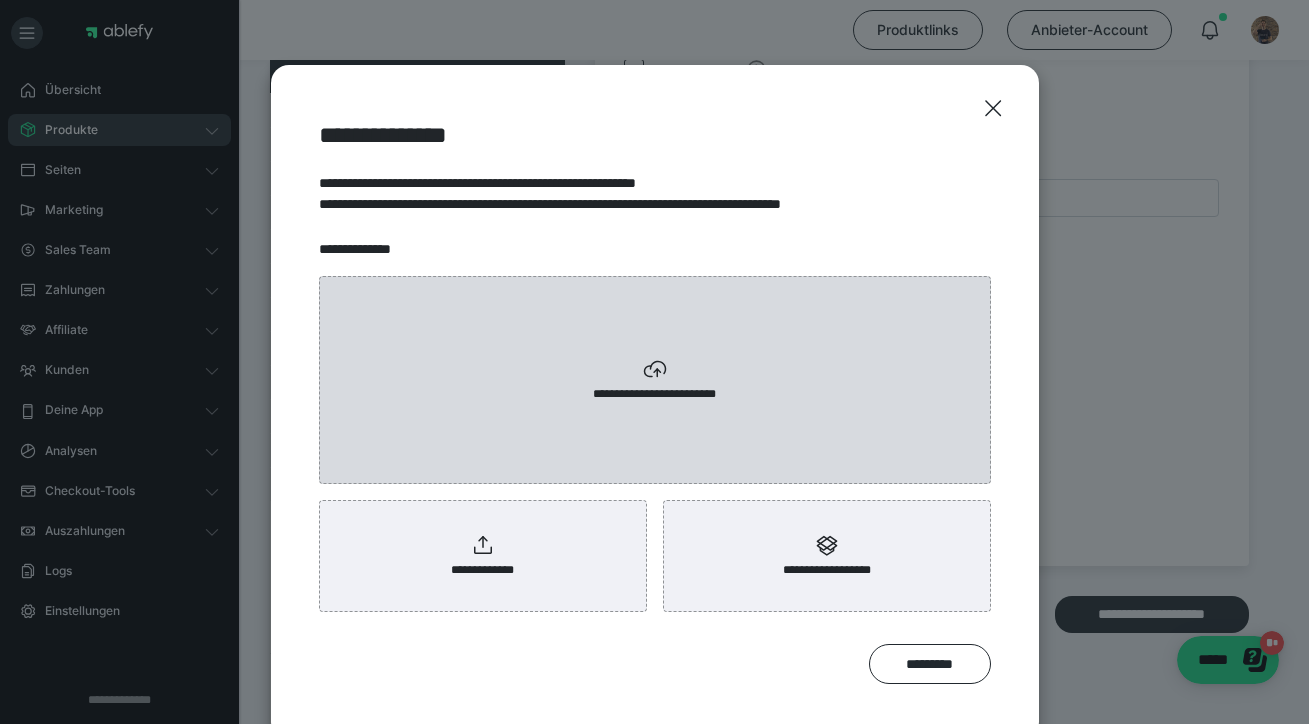 click on "**********" at bounding box center [655, 380] 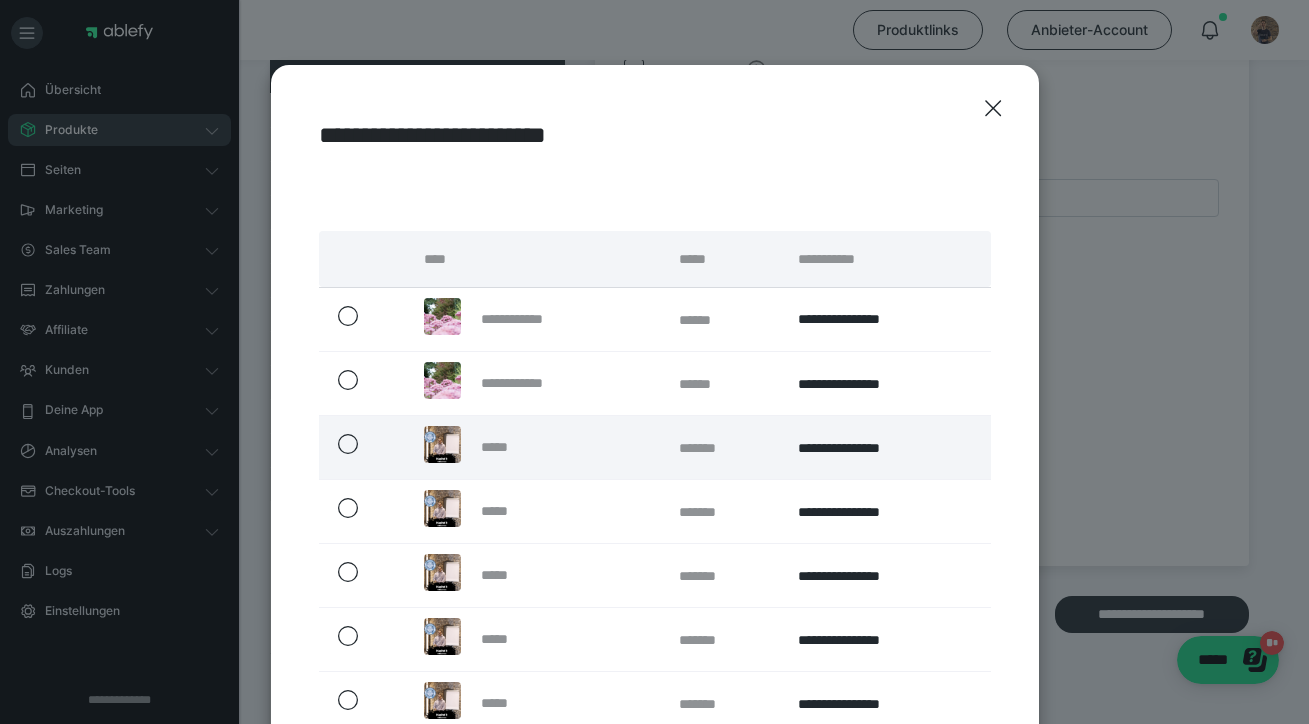 click 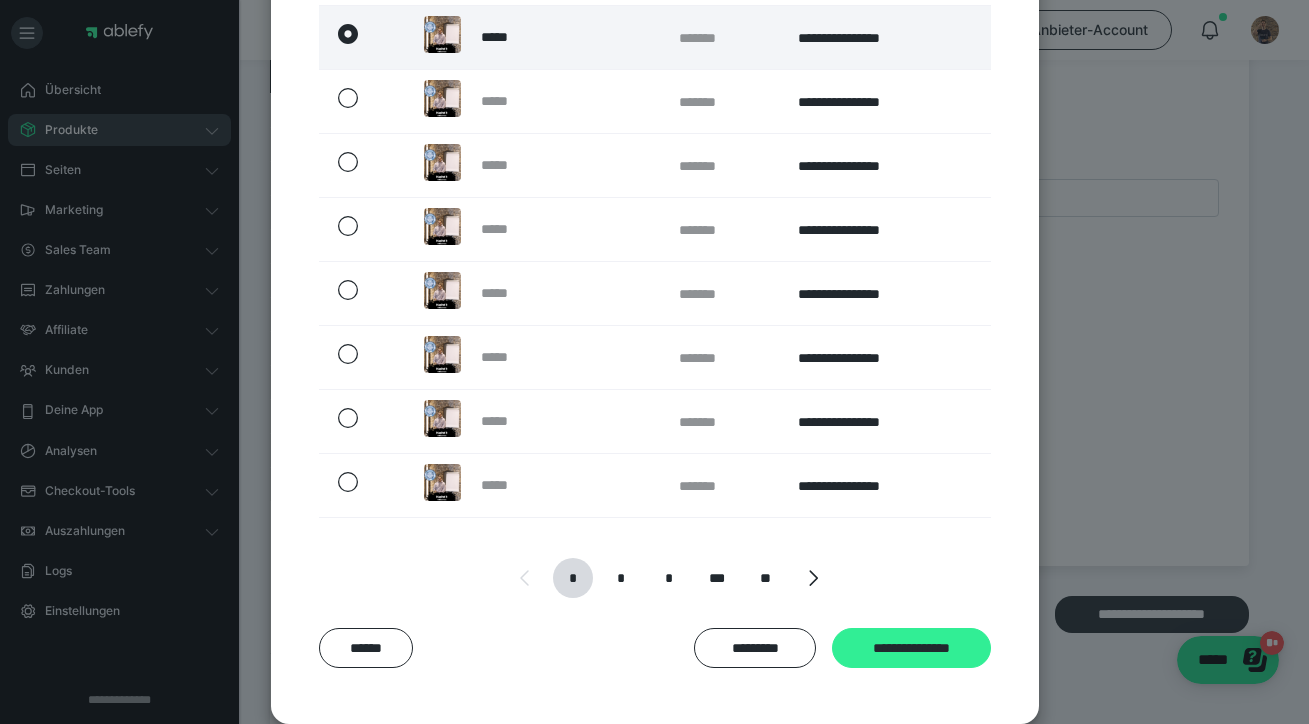 click on "**********" at bounding box center (911, 648) 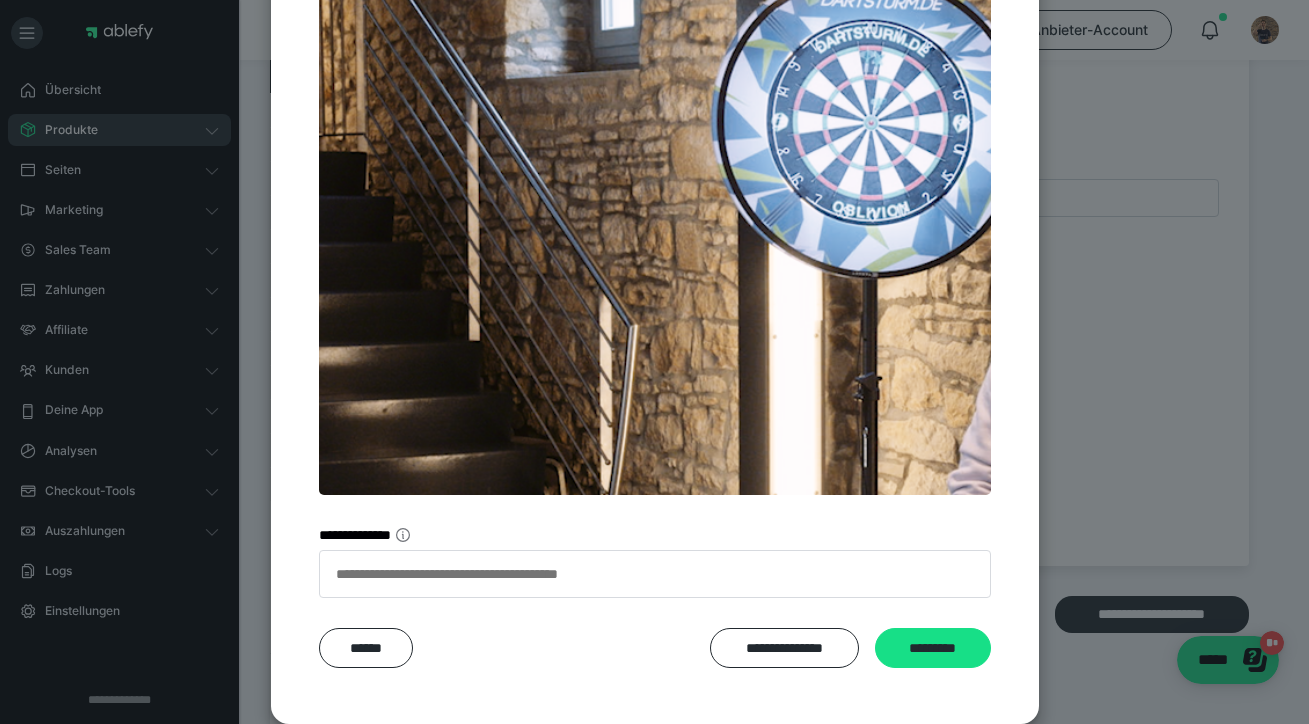 scroll, scrollTop: 131, scrollLeft: 0, axis: vertical 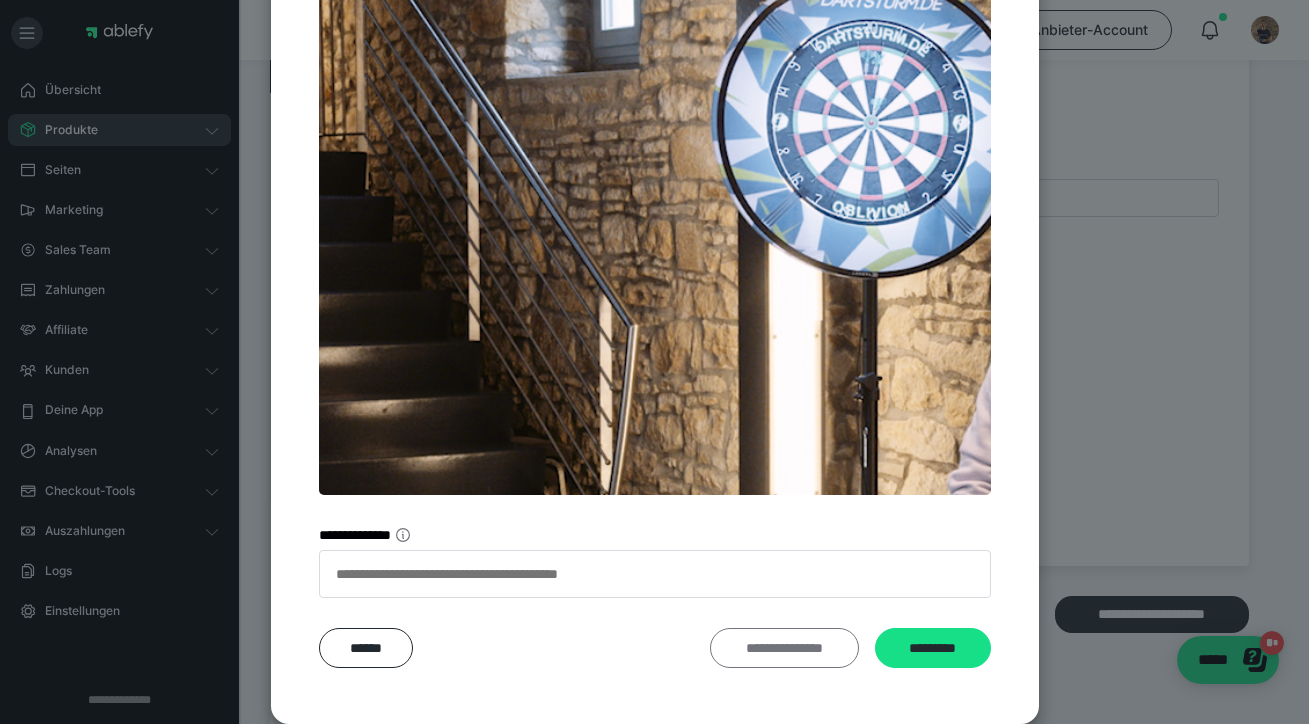 click on "**********" at bounding box center (784, 648) 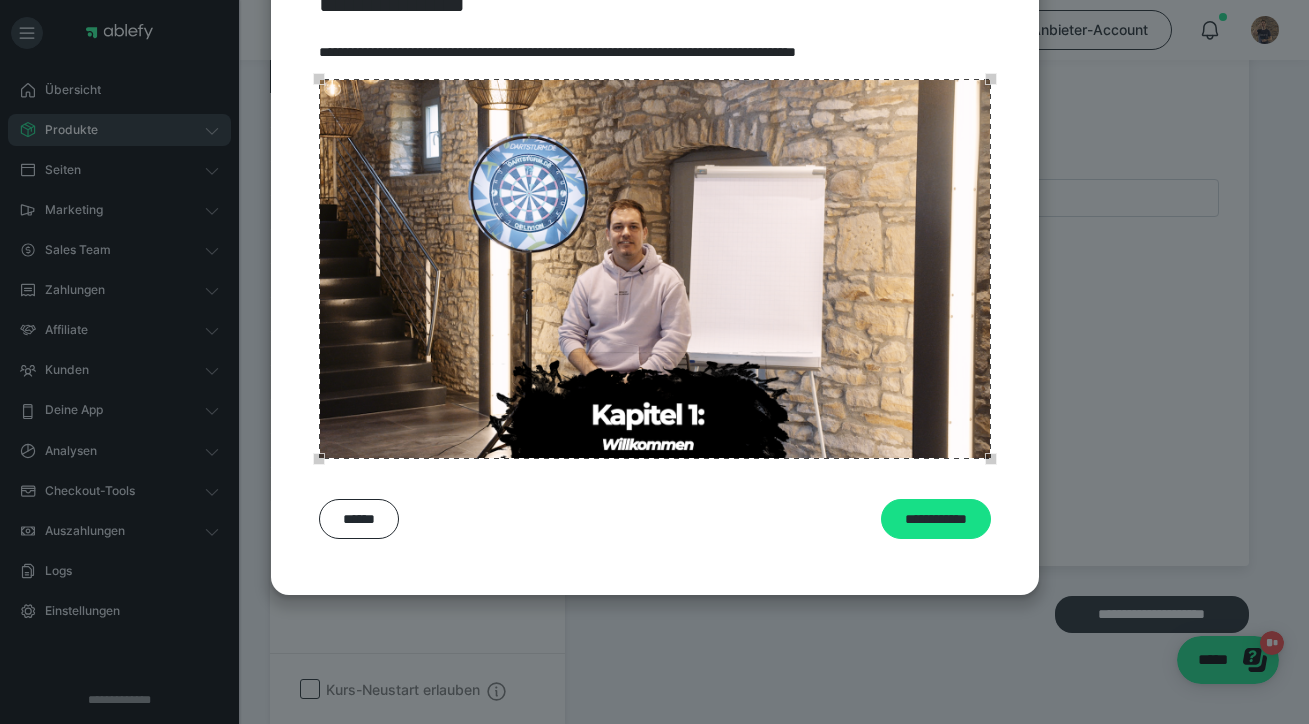 scroll, scrollTop: 131, scrollLeft: 0, axis: vertical 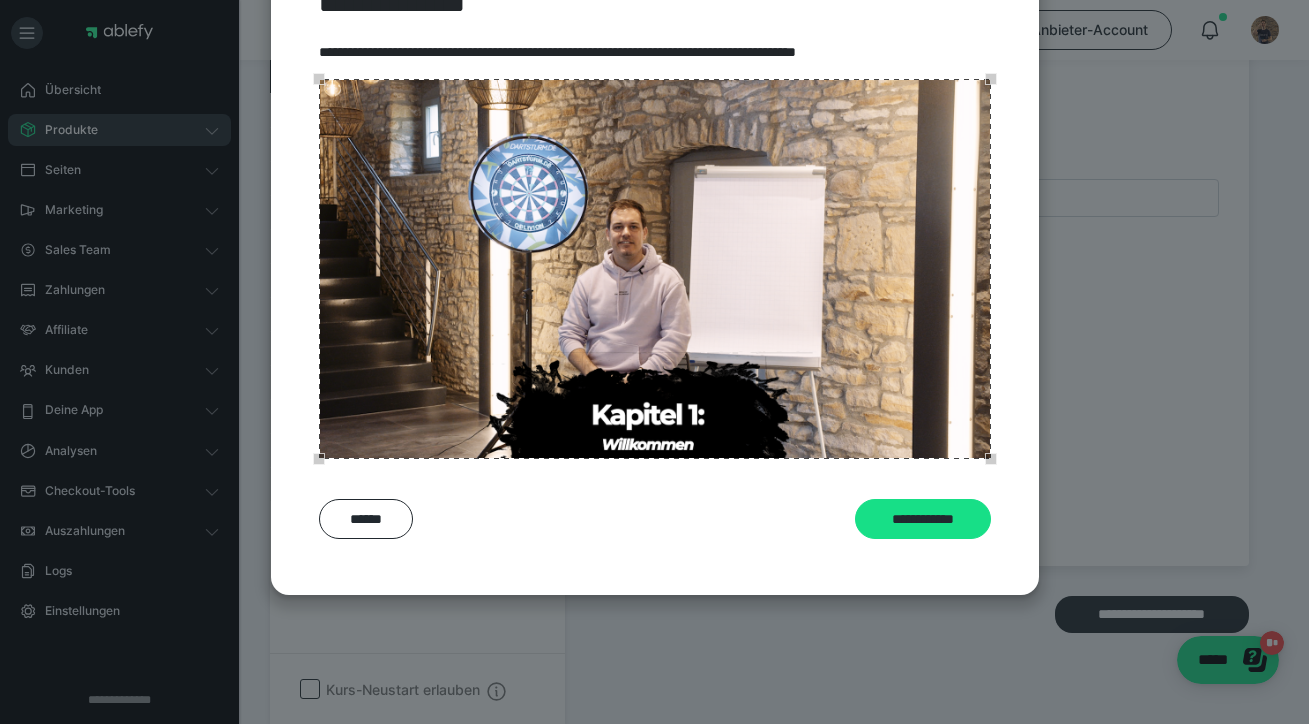 click at bounding box center (655, 268) 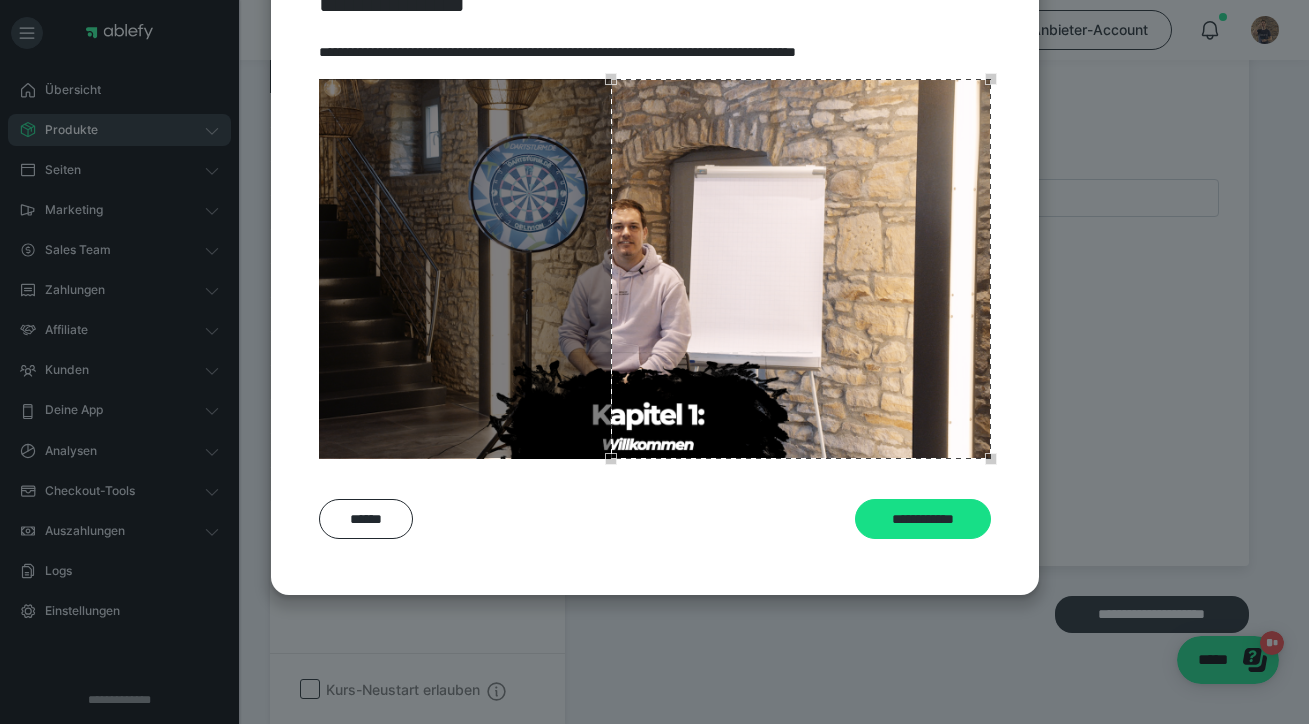click at bounding box center [655, 268] 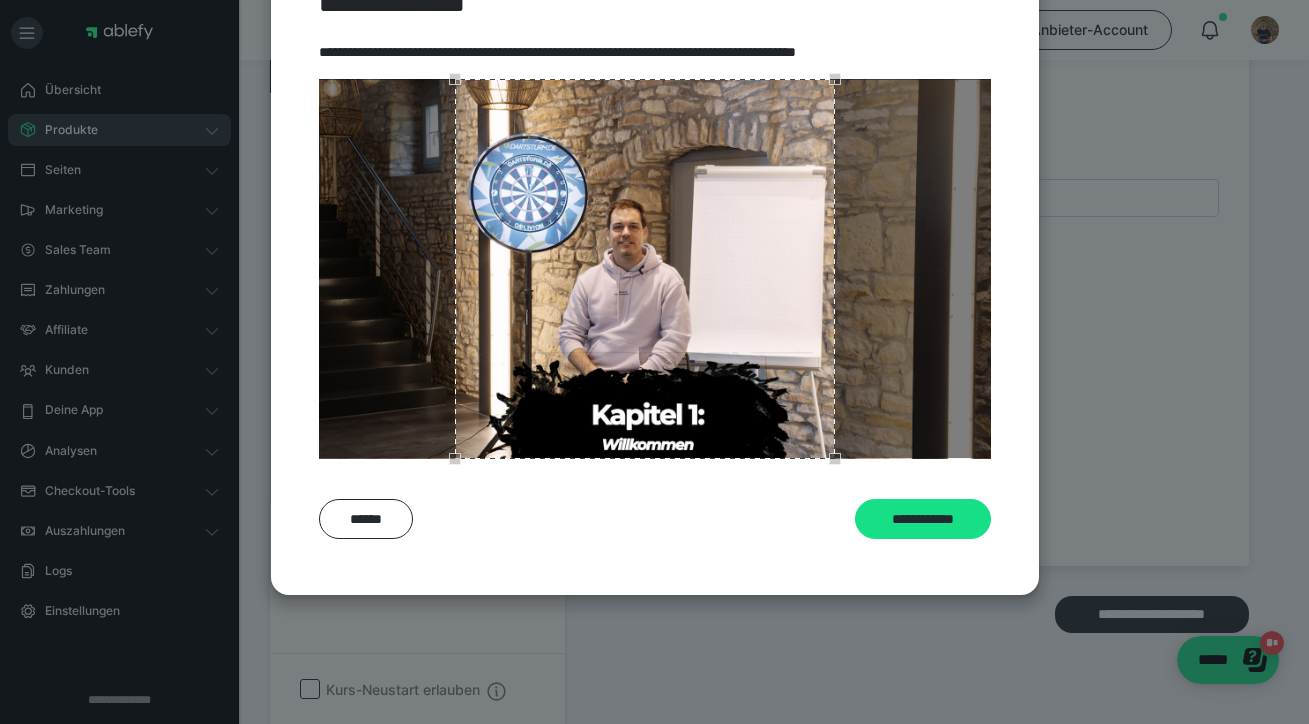 click at bounding box center [644, 268] 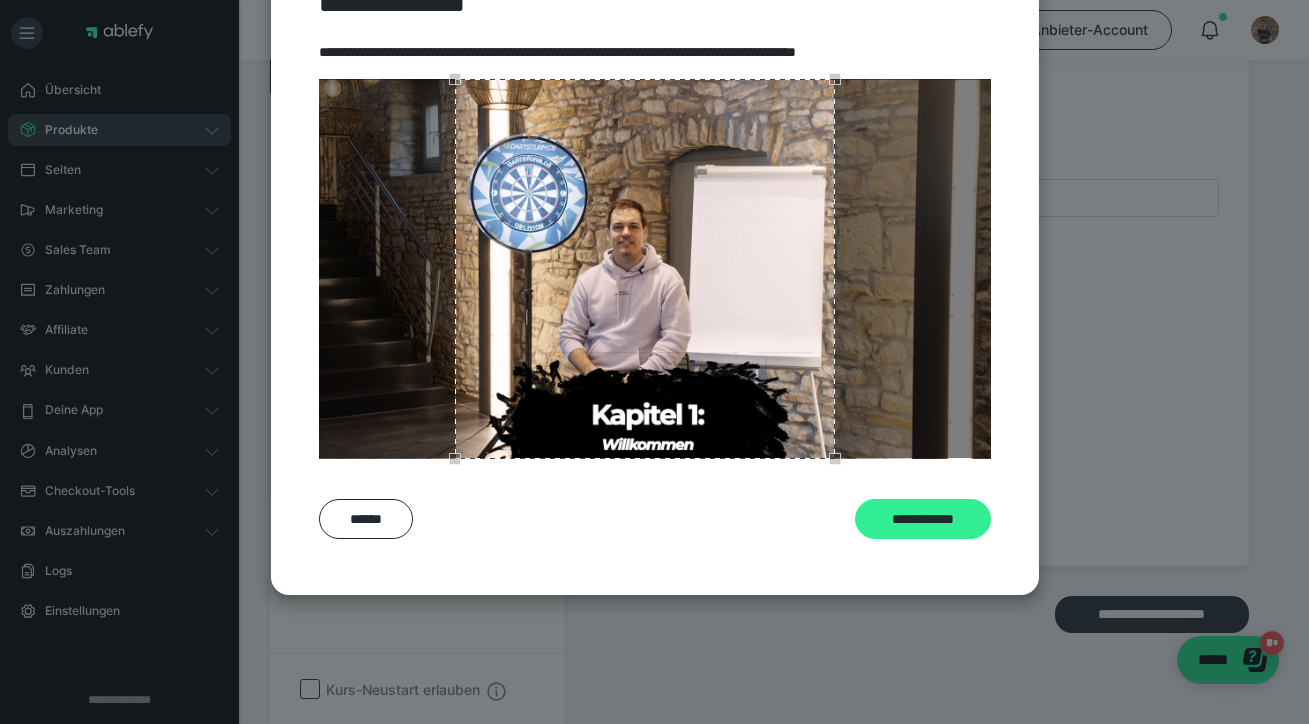 click on "**********" at bounding box center [923, 519] 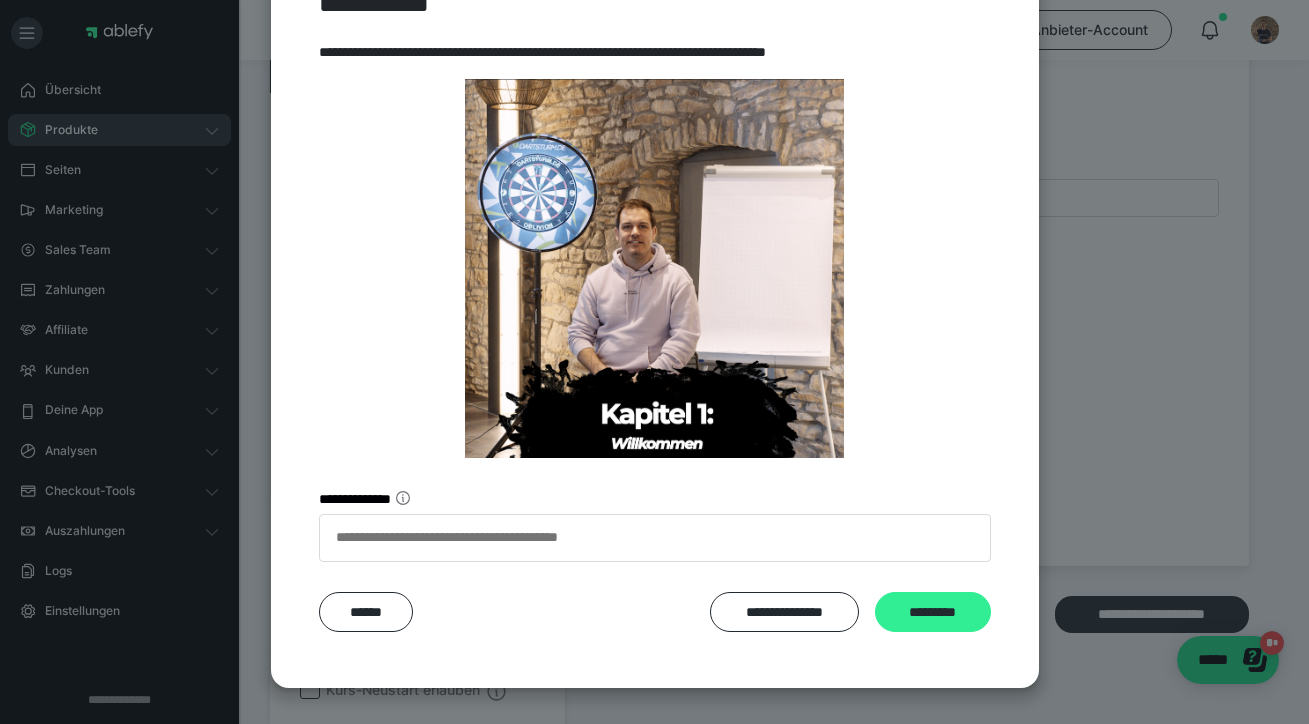 click on "*********" at bounding box center [933, 612] 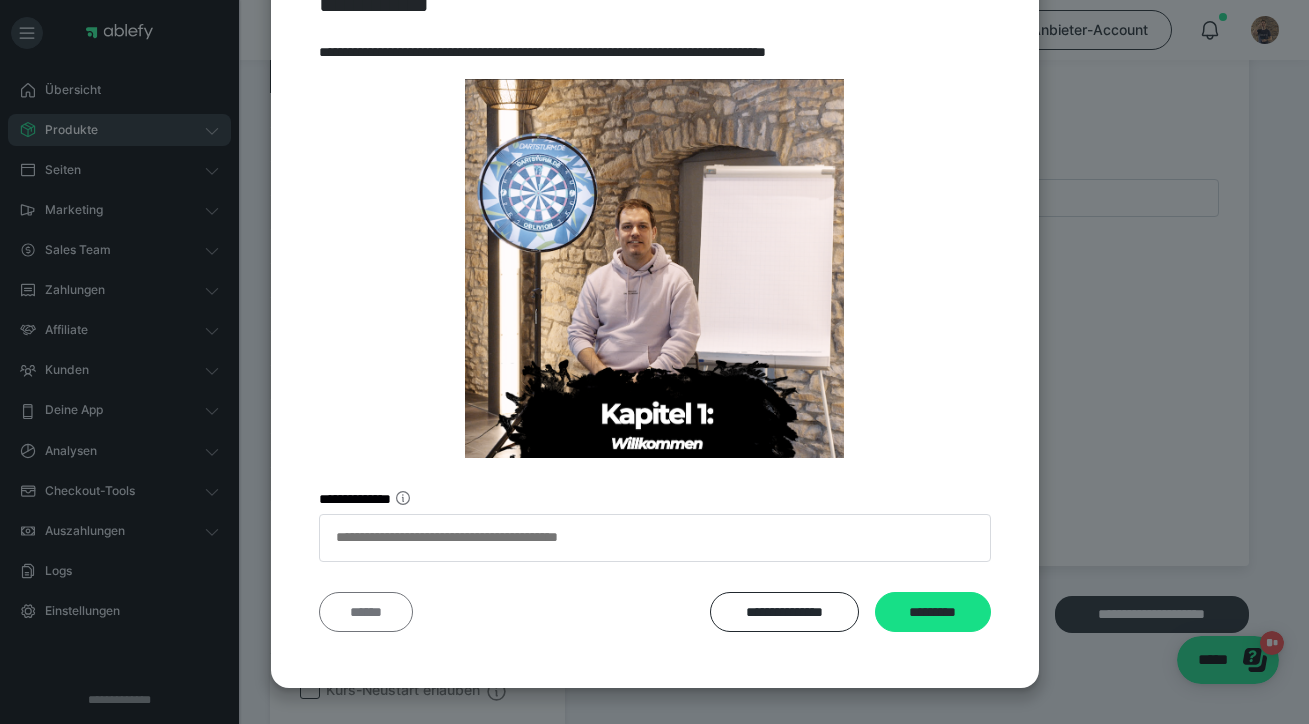 click on "******" at bounding box center [366, 612] 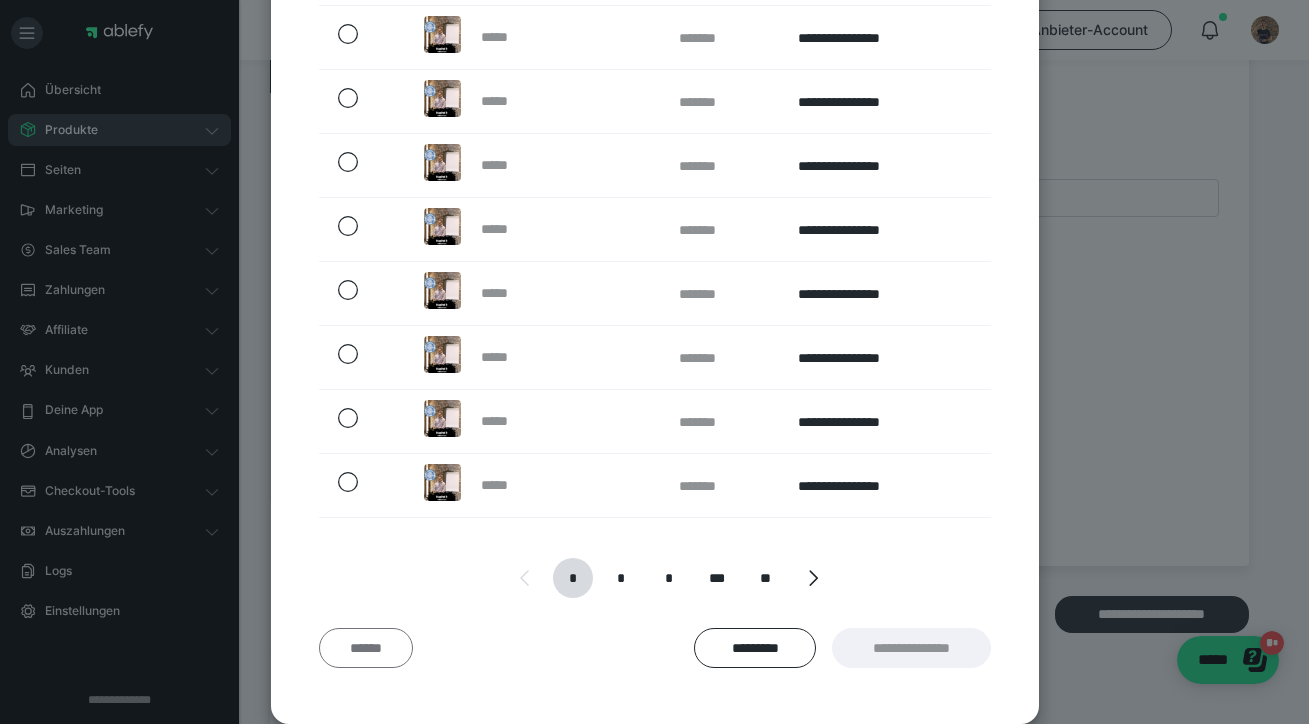 click on "******" at bounding box center (366, 648) 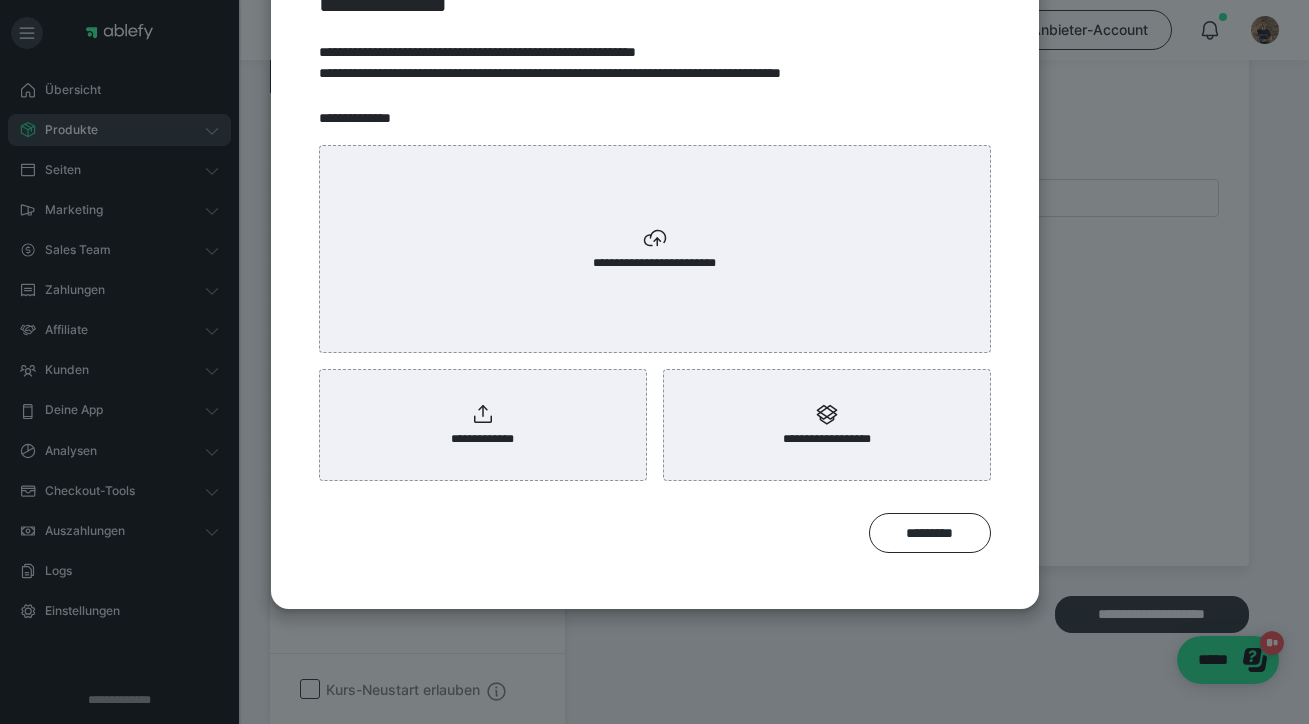 scroll, scrollTop: 131, scrollLeft: 0, axis: vertical 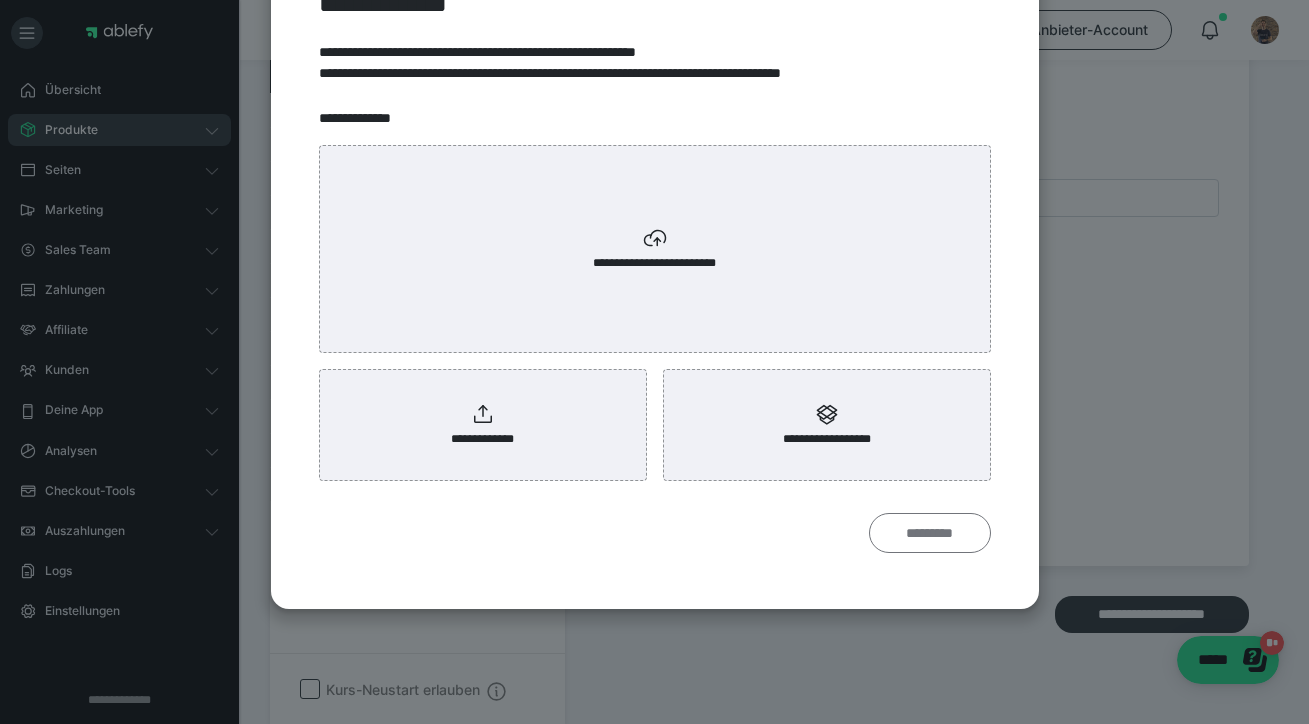 click on "*********" at bounding box center (930, 533) 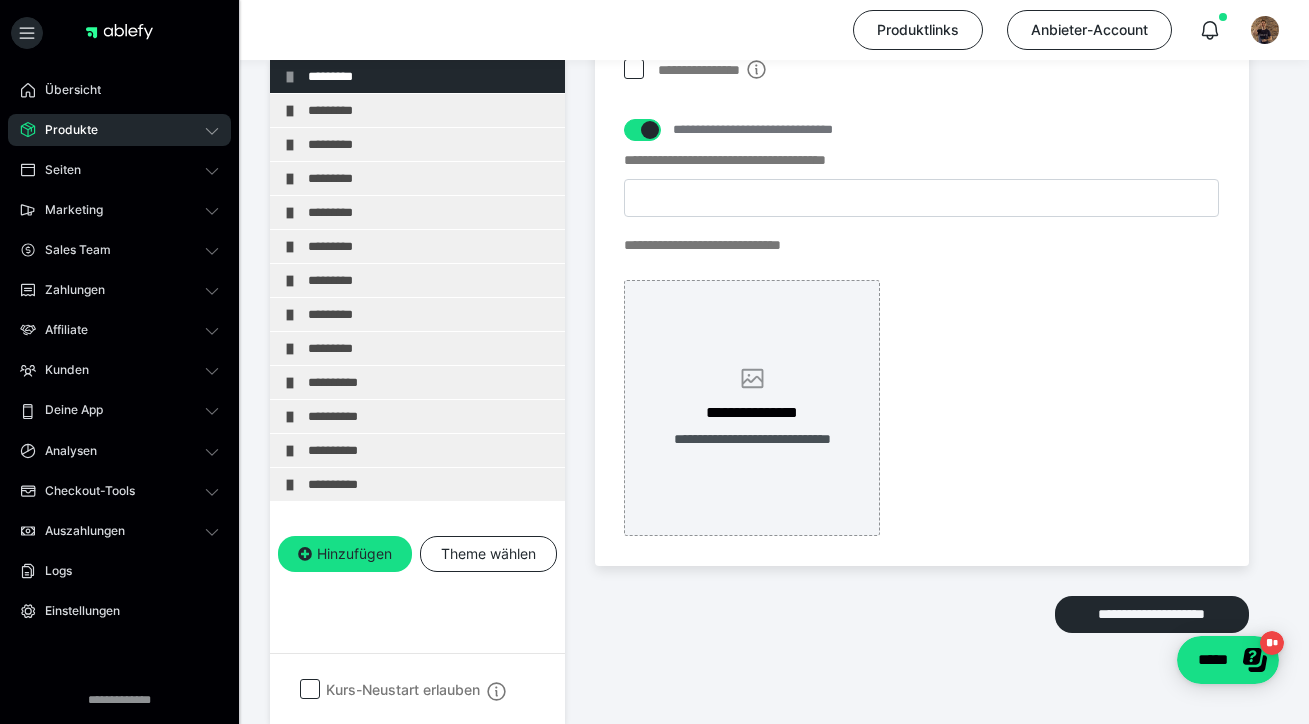 click on "**********" at bounding box center (752, 413) 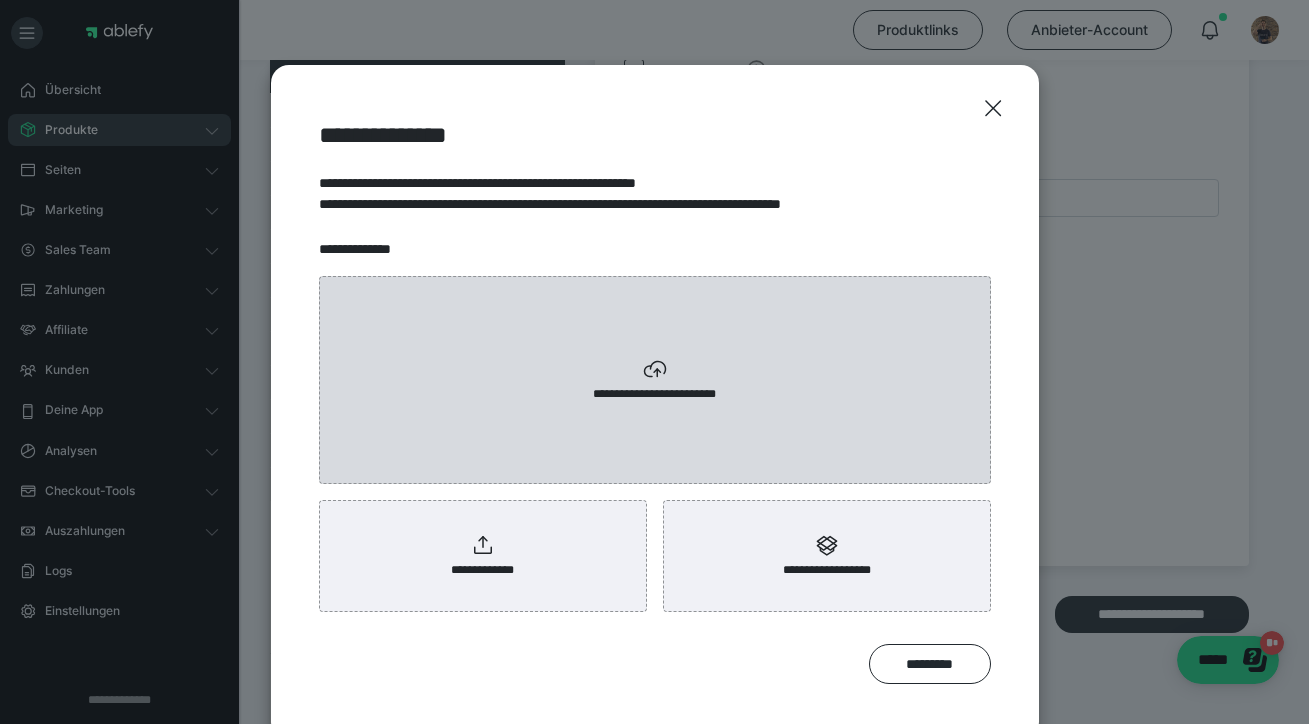click on "**********" at bounding box center [655, 380] 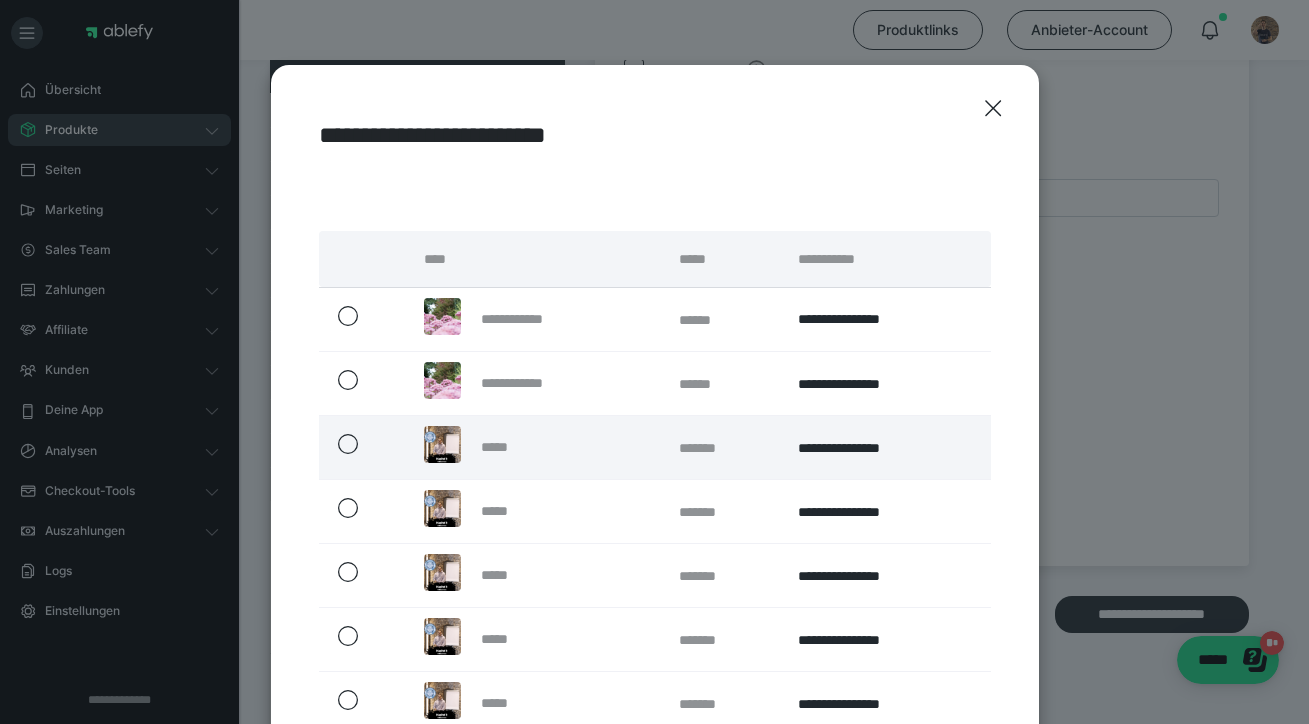 click 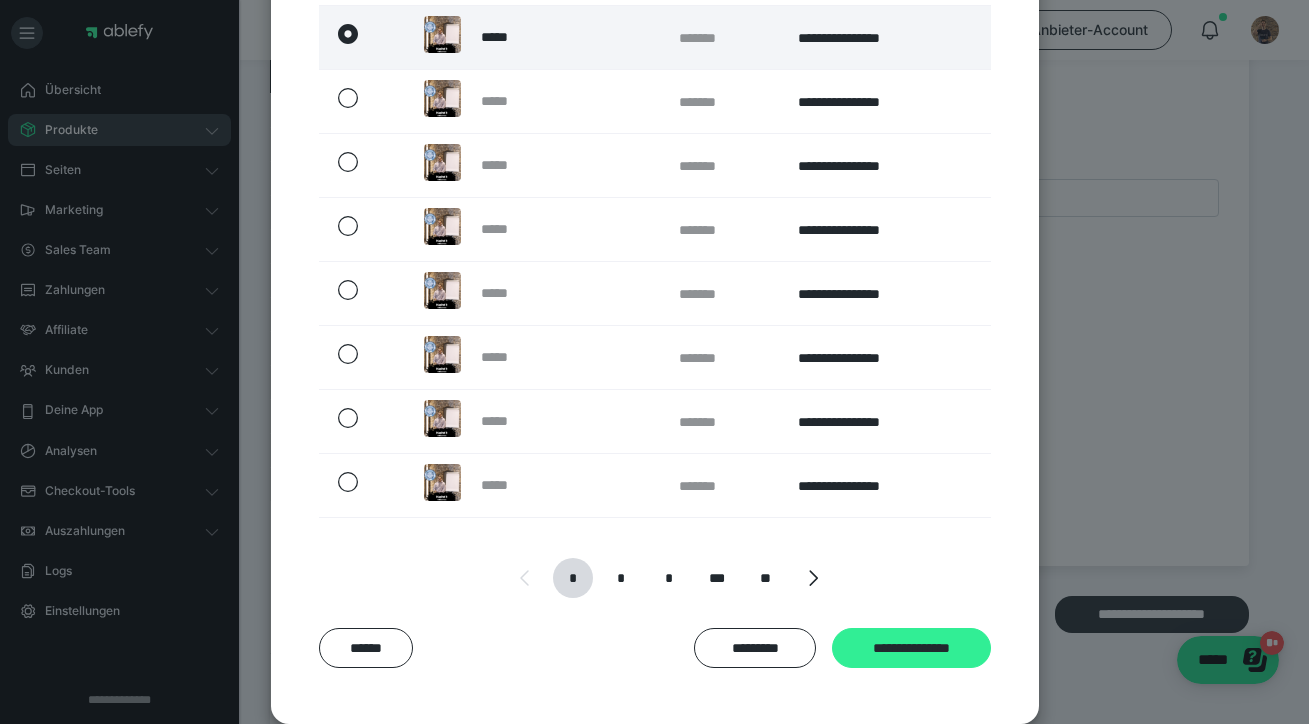 click on "**********" at bounding box center (911, 648) 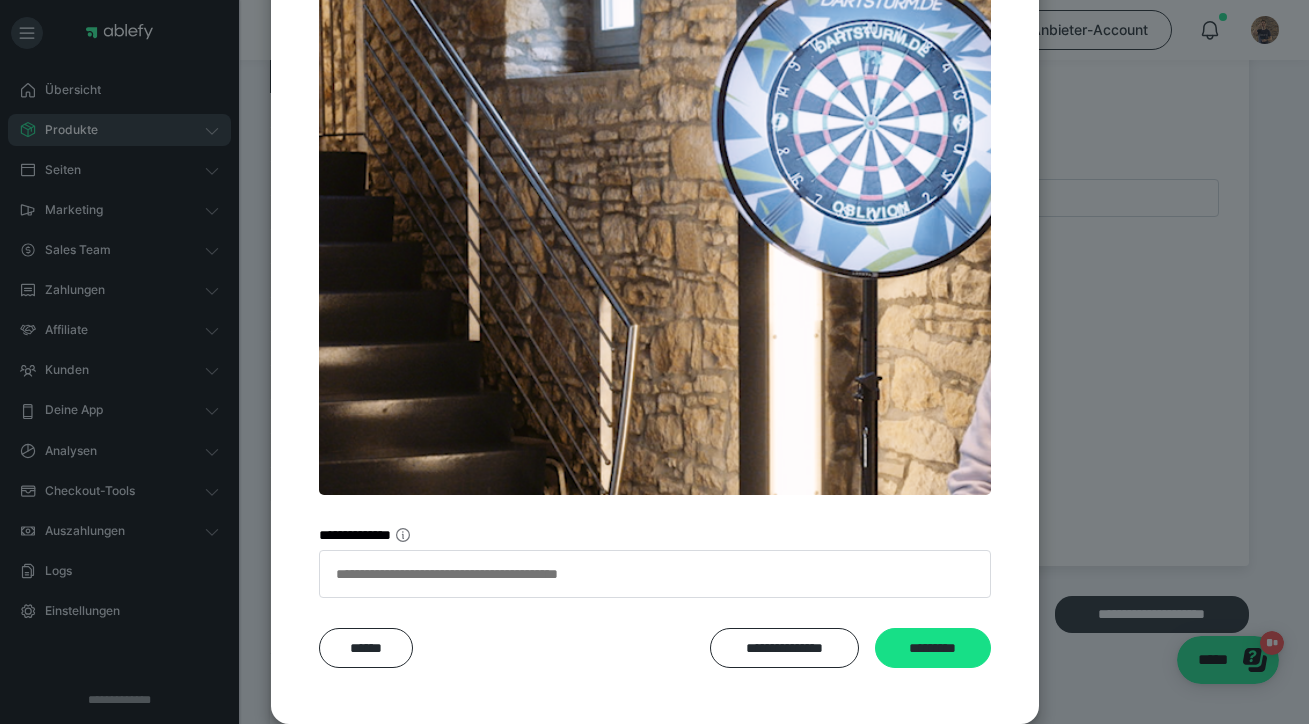 scroll, scrollTop: 387, scrollLeft: 0, axis: vertical 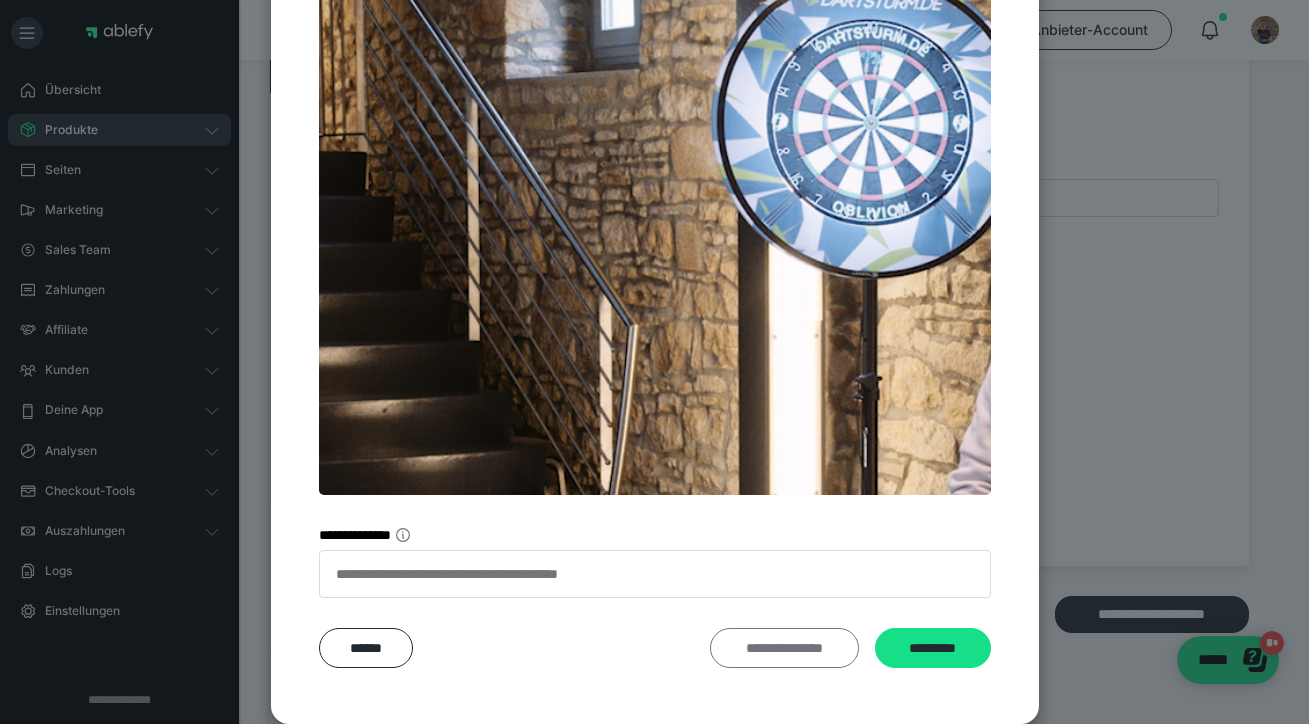 click on "**********" at bounding box center [784, 648] 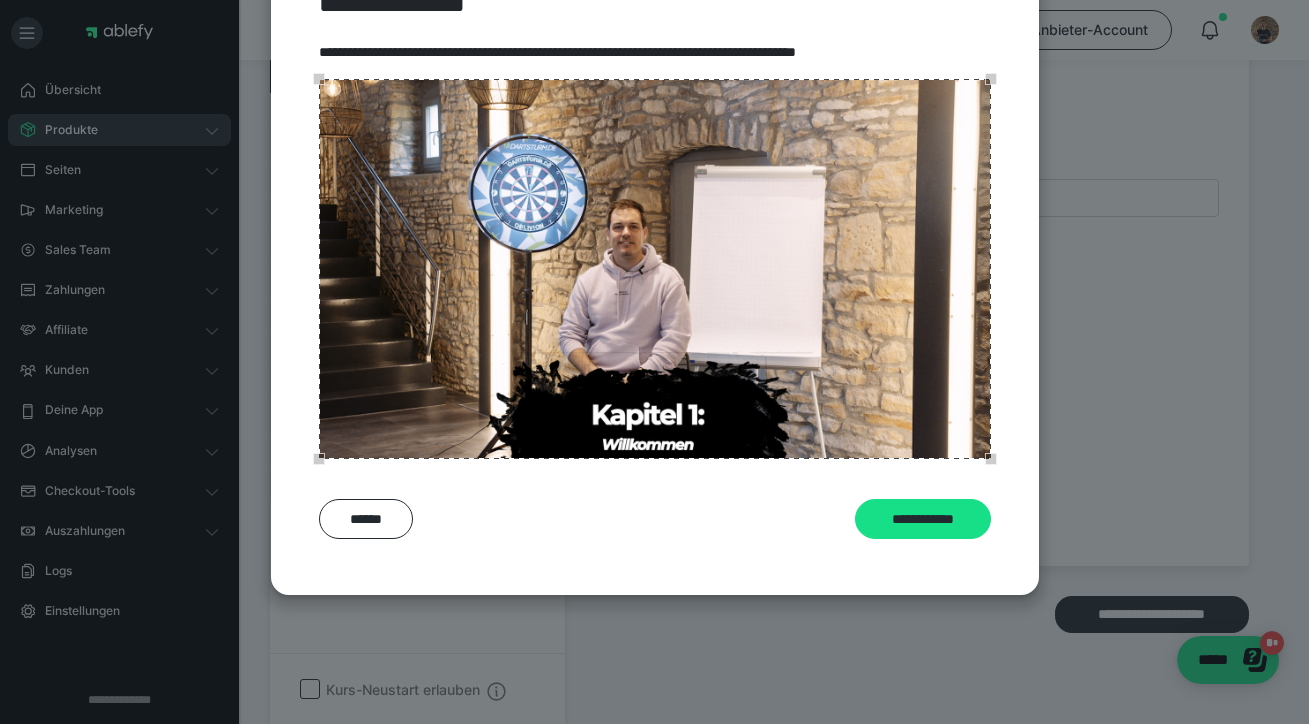 scroll, scrollTop: 131, scrollLeft: 0, axis: vertical 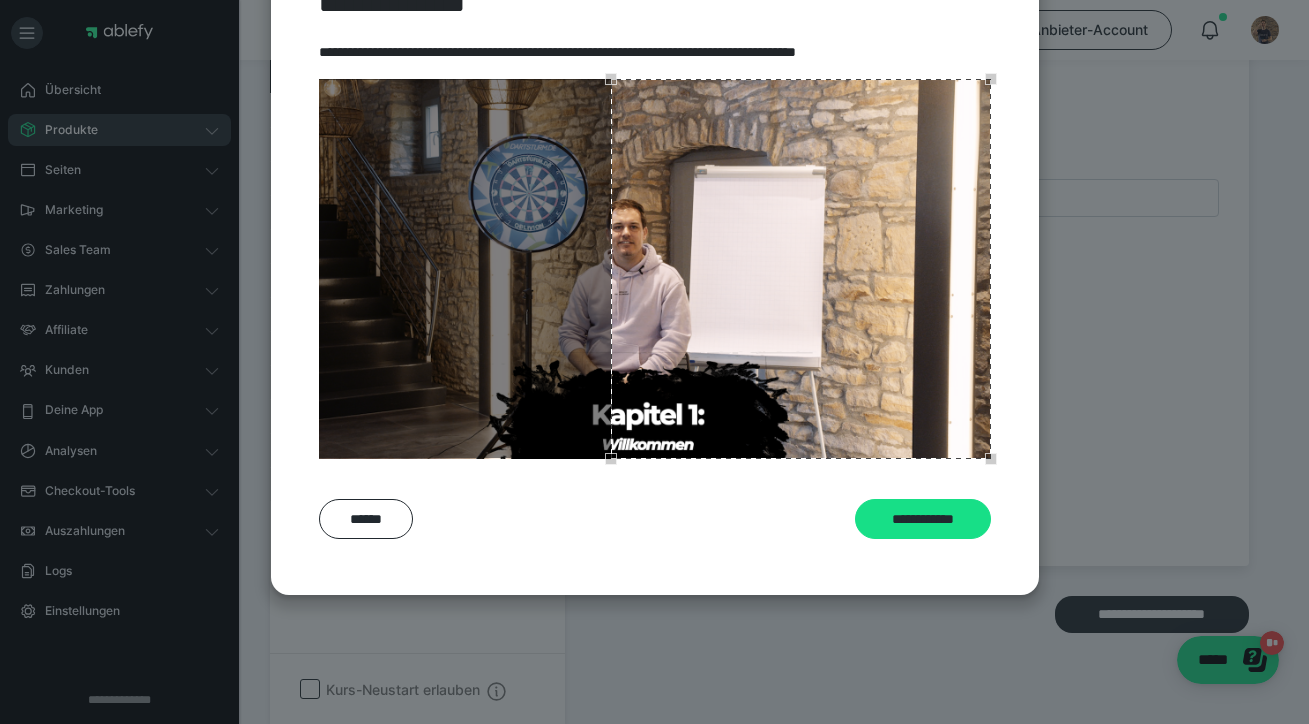 click at bounding box center (655, 268) 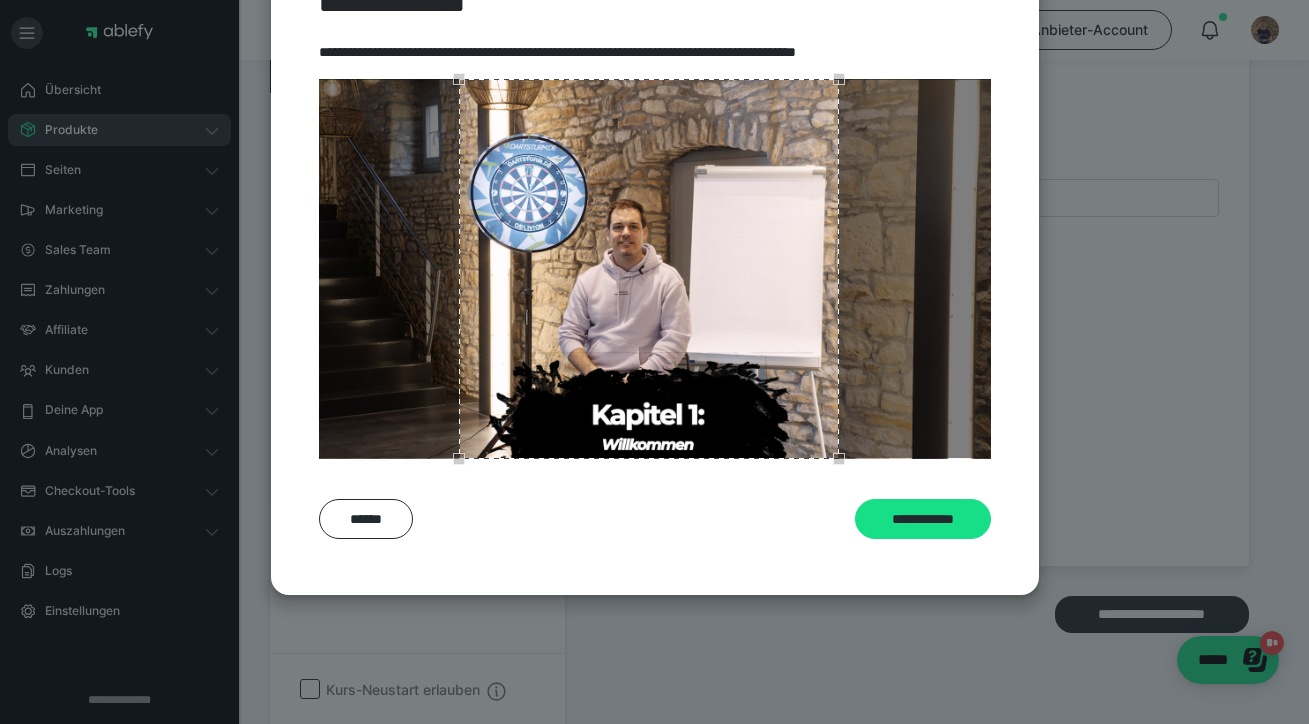 click at bounding box center [648, 268] 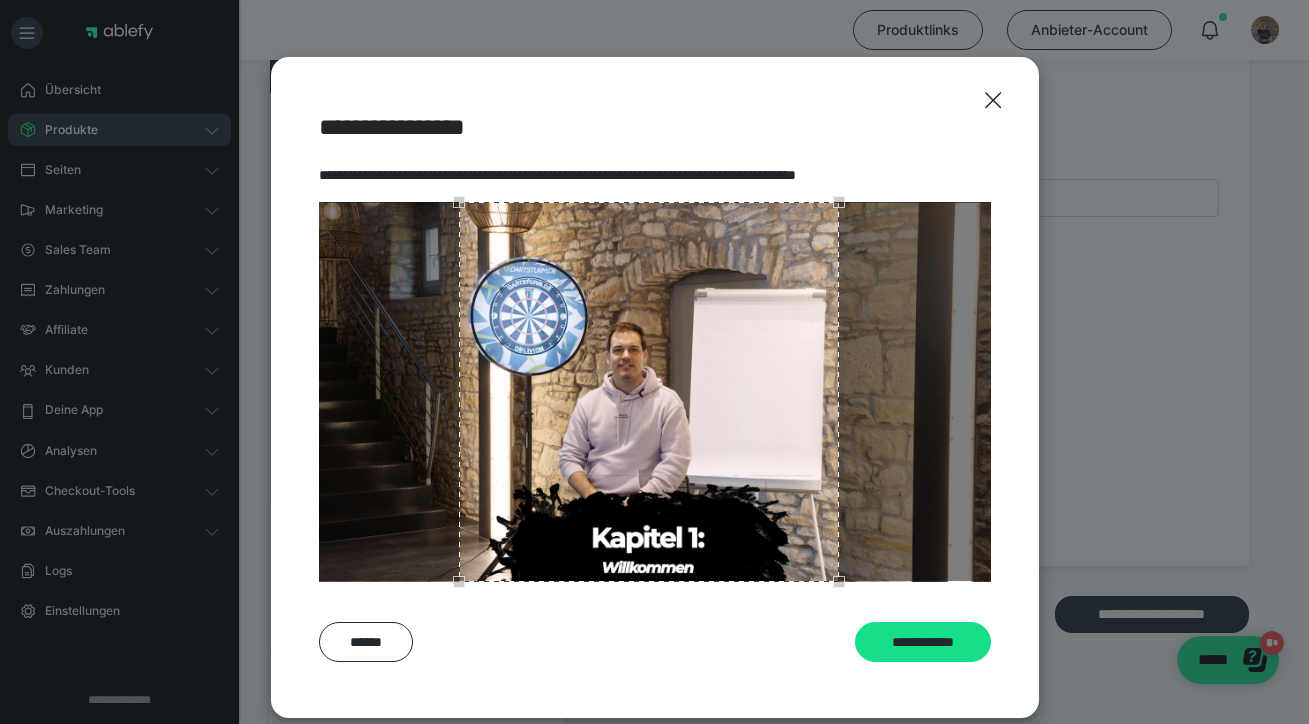 scroll, scrollTop: 102, scrollLeft: 0, axis: vertical 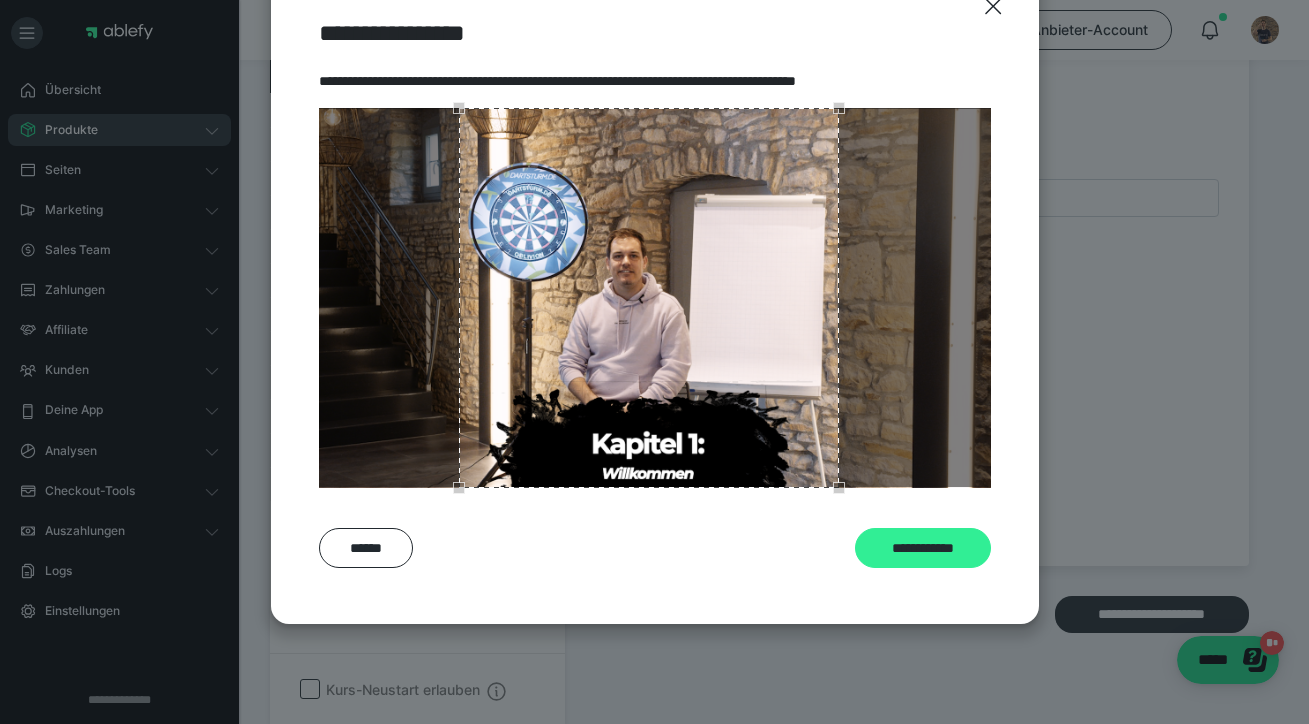 click on "**********" at bounding box center [923, 548] 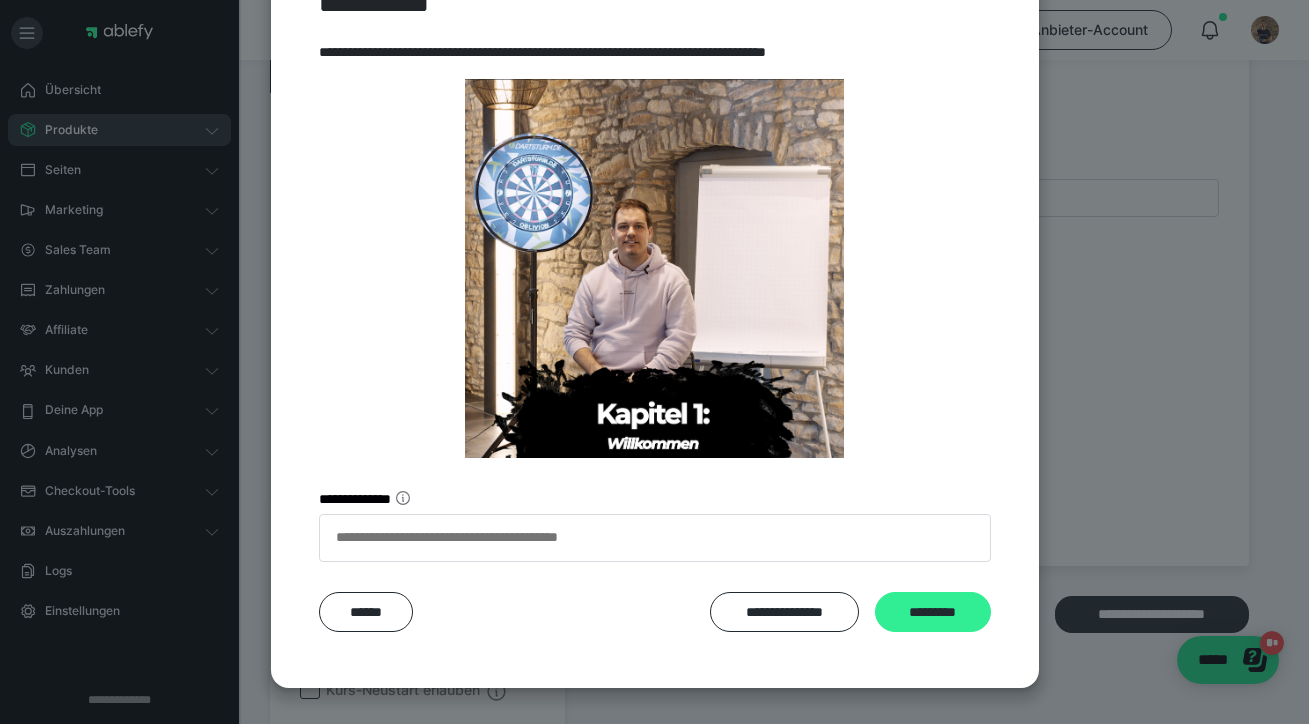 scroll, scrollTop: 131, scrollLeft: 0, axis: vertical 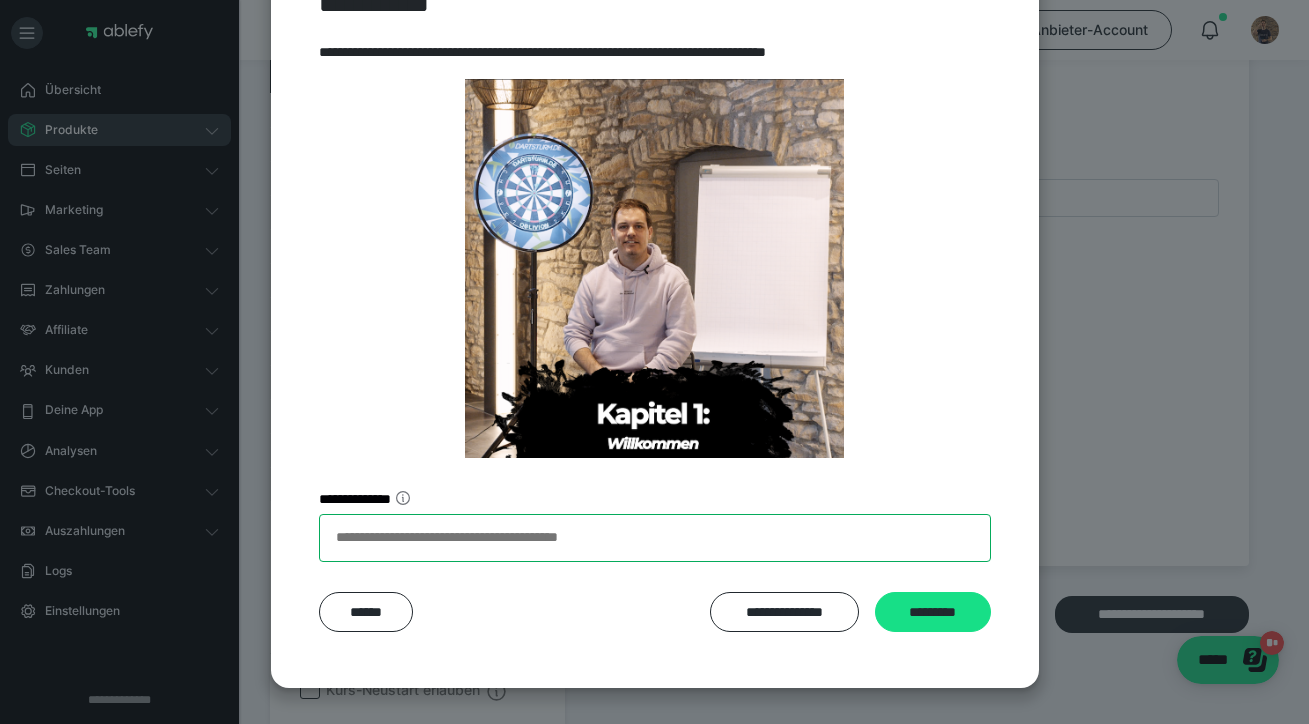click on "**********" at bounding box center (655, 538) 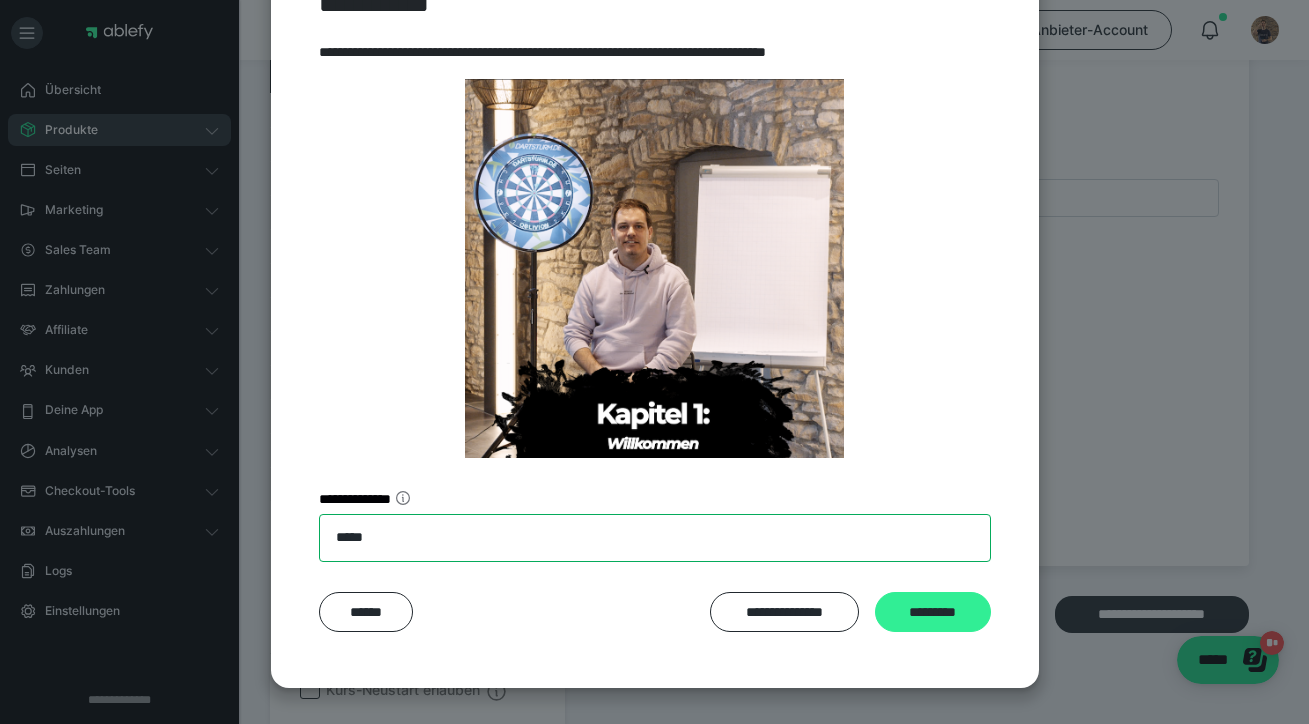 type on "*****" 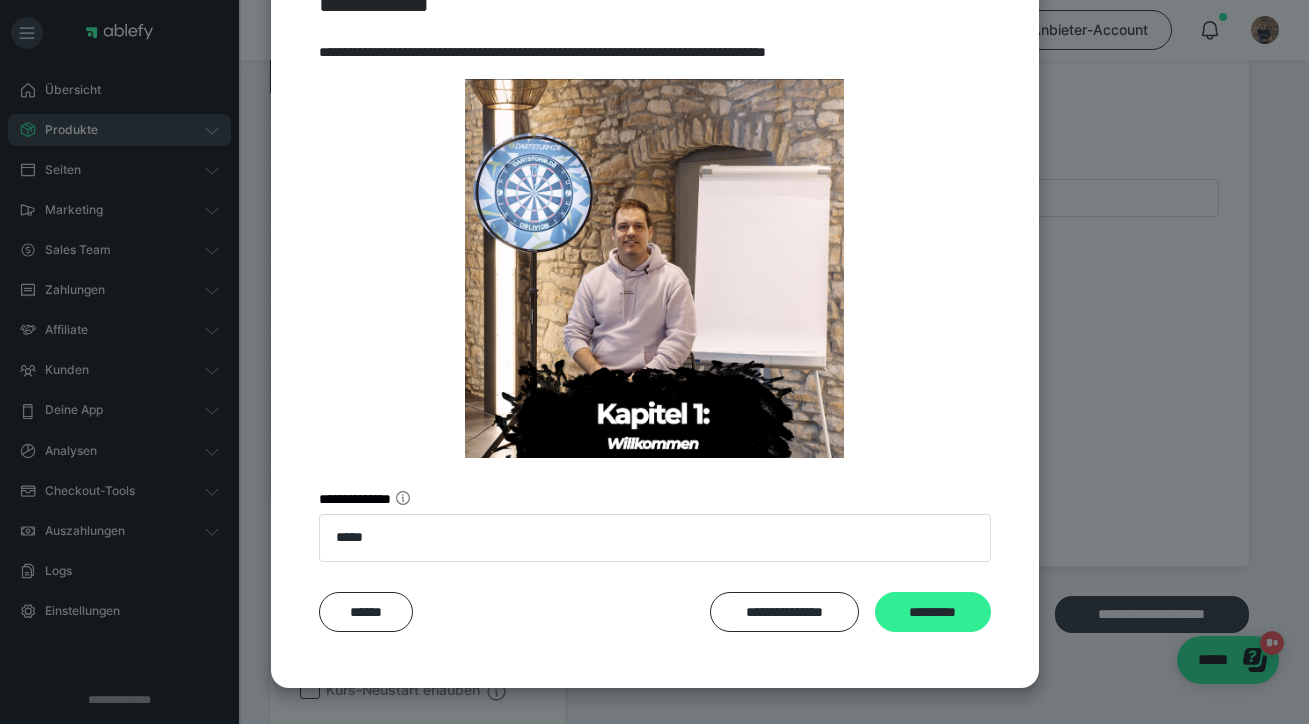 click on "*********" at bounding box center [933, 612] 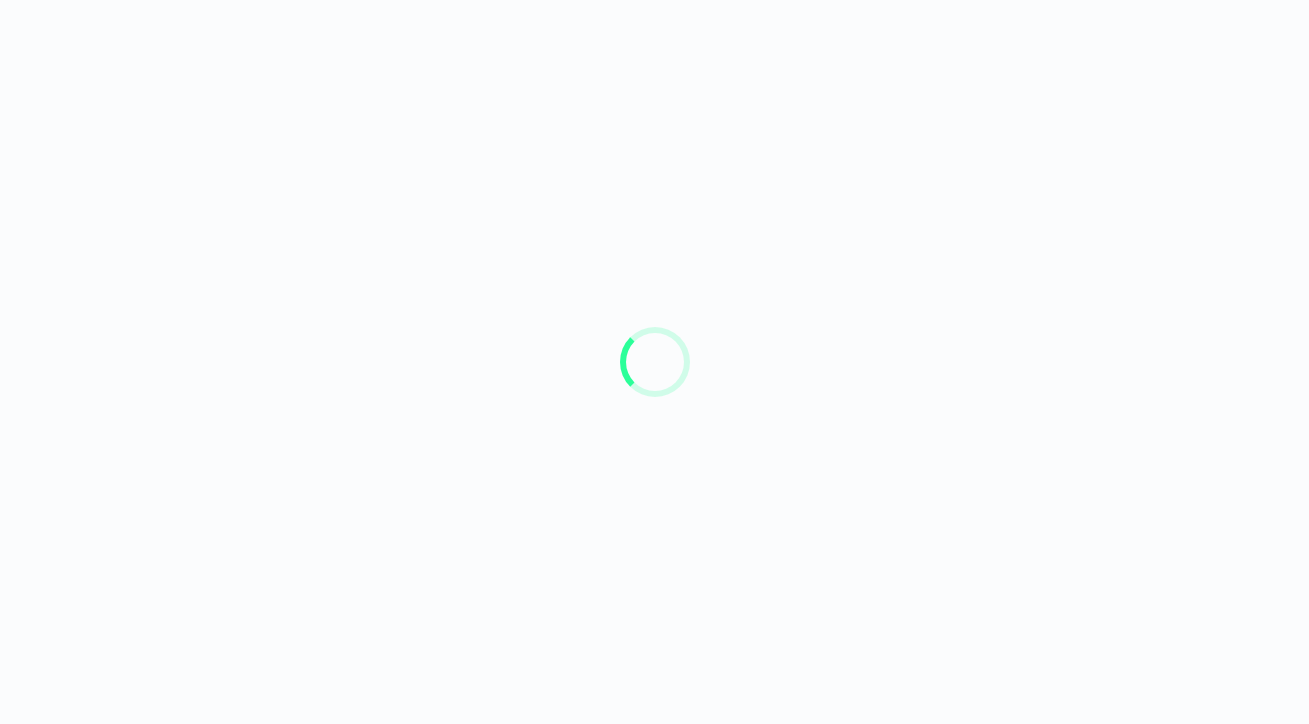 scroll, scrollTop: 0, scrollLeft: 0, axis: both 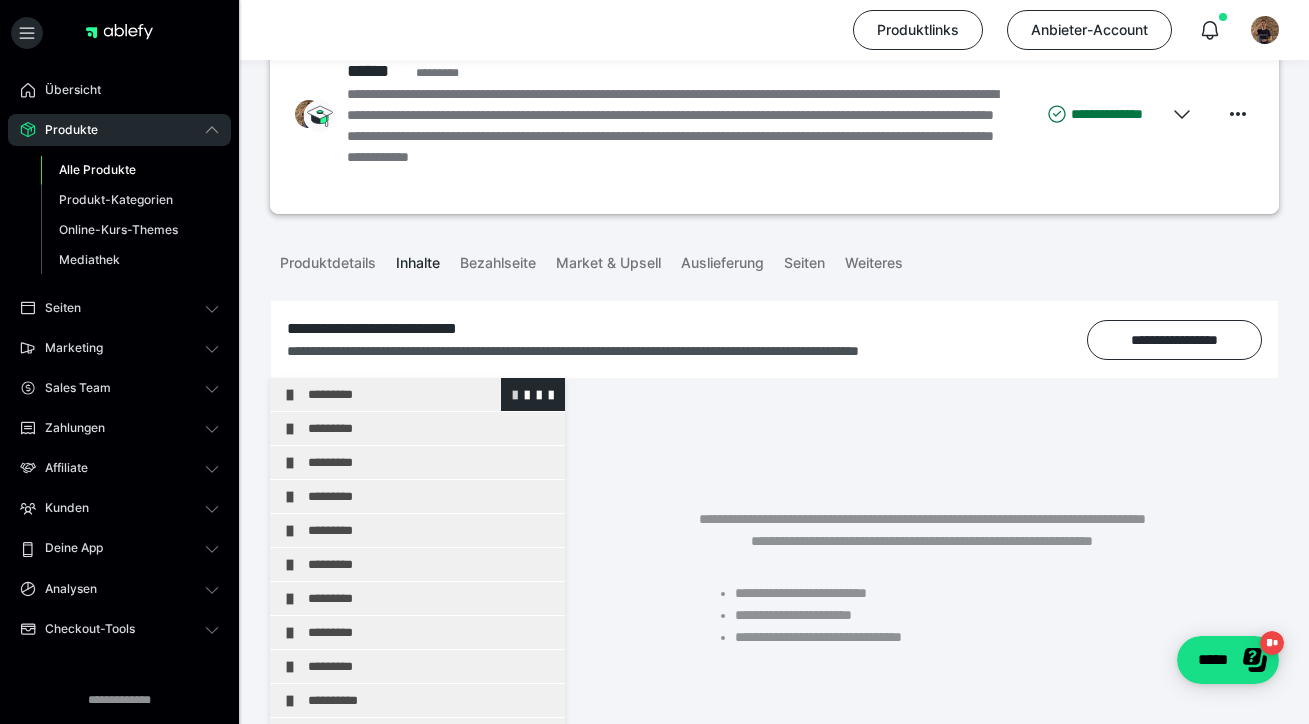 click at bounding box center [515, 394] 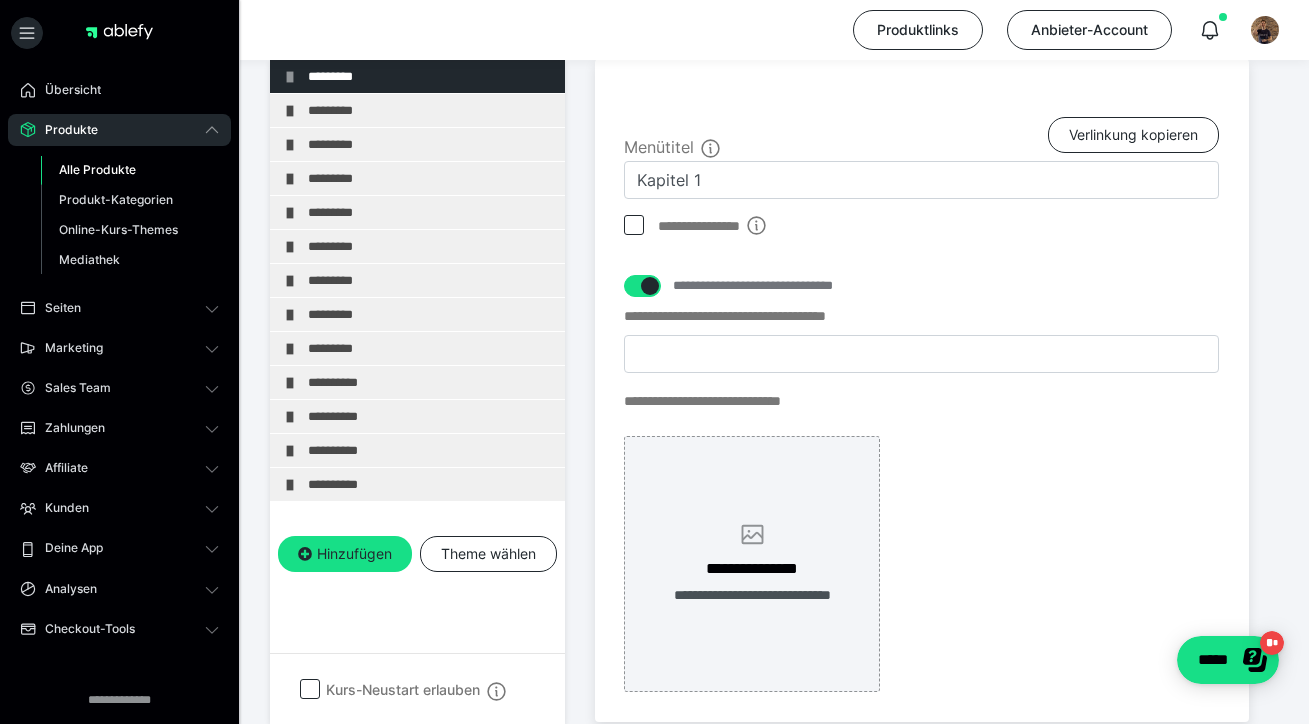 scroll, scrollTop: 458, scrollLeft: 0, axis: vertical 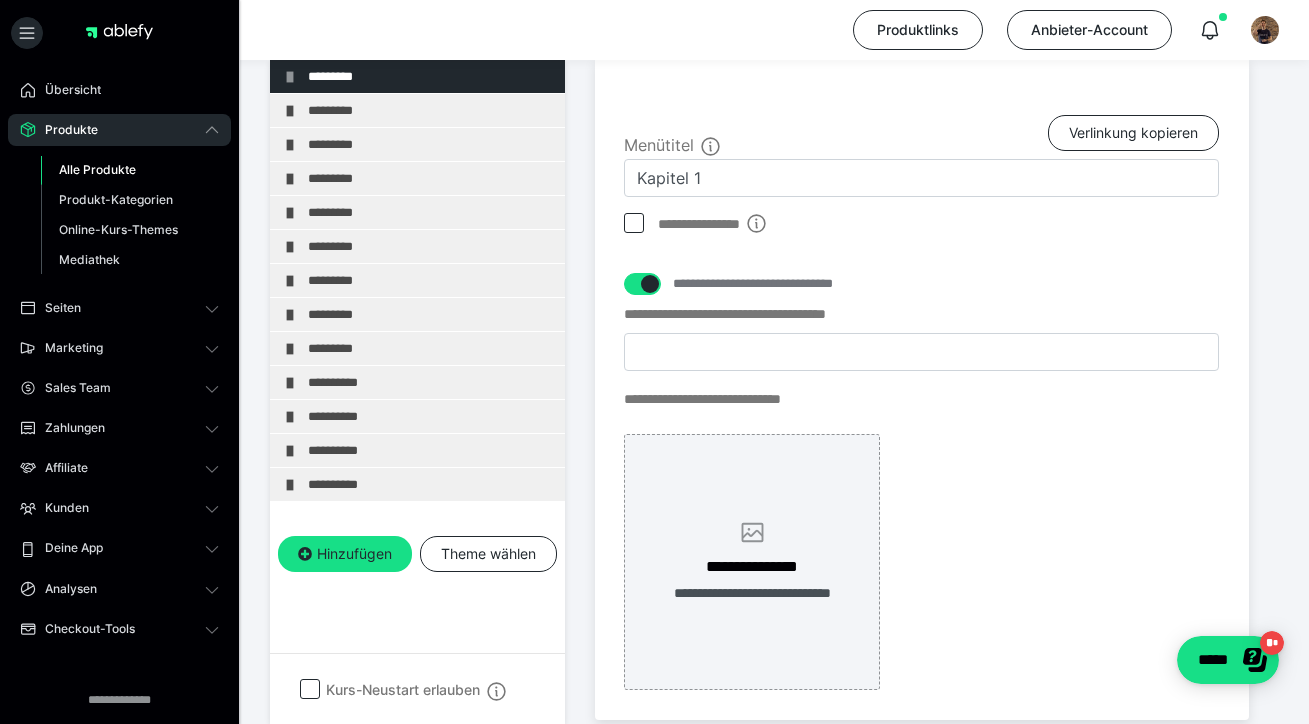 click on "**********" at bounding box center (752, 562) 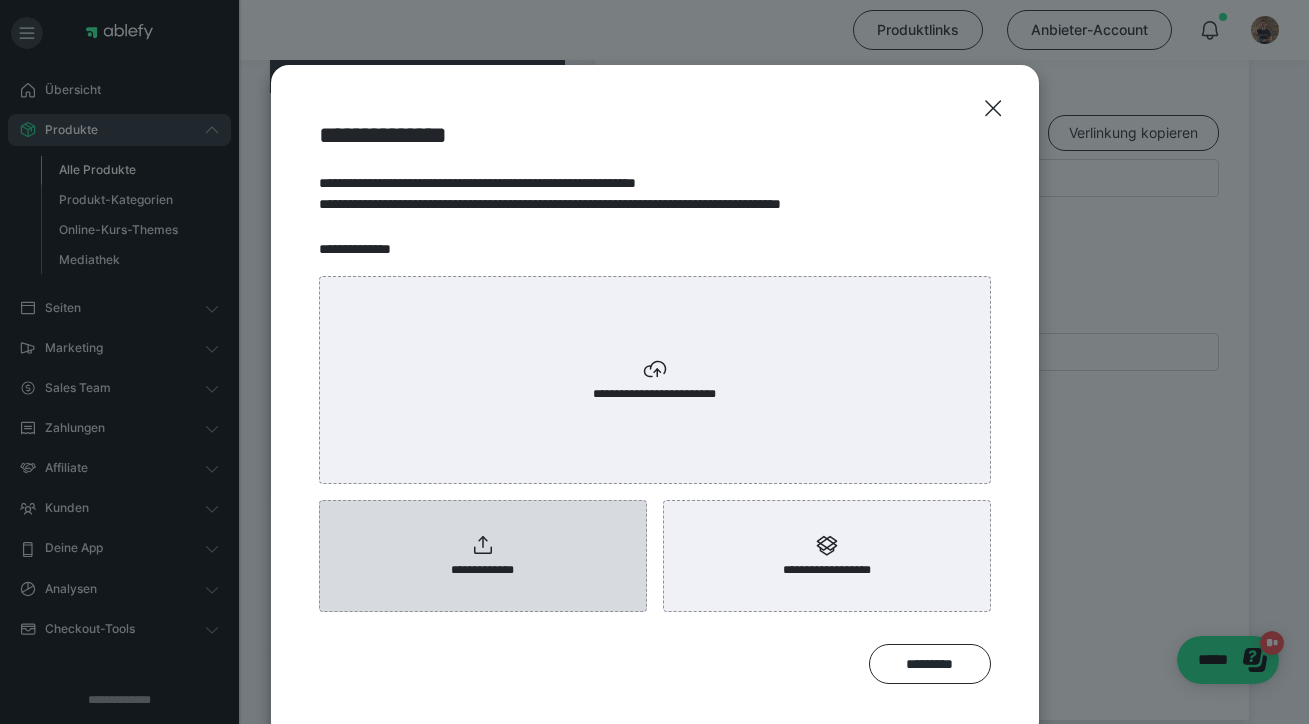 click 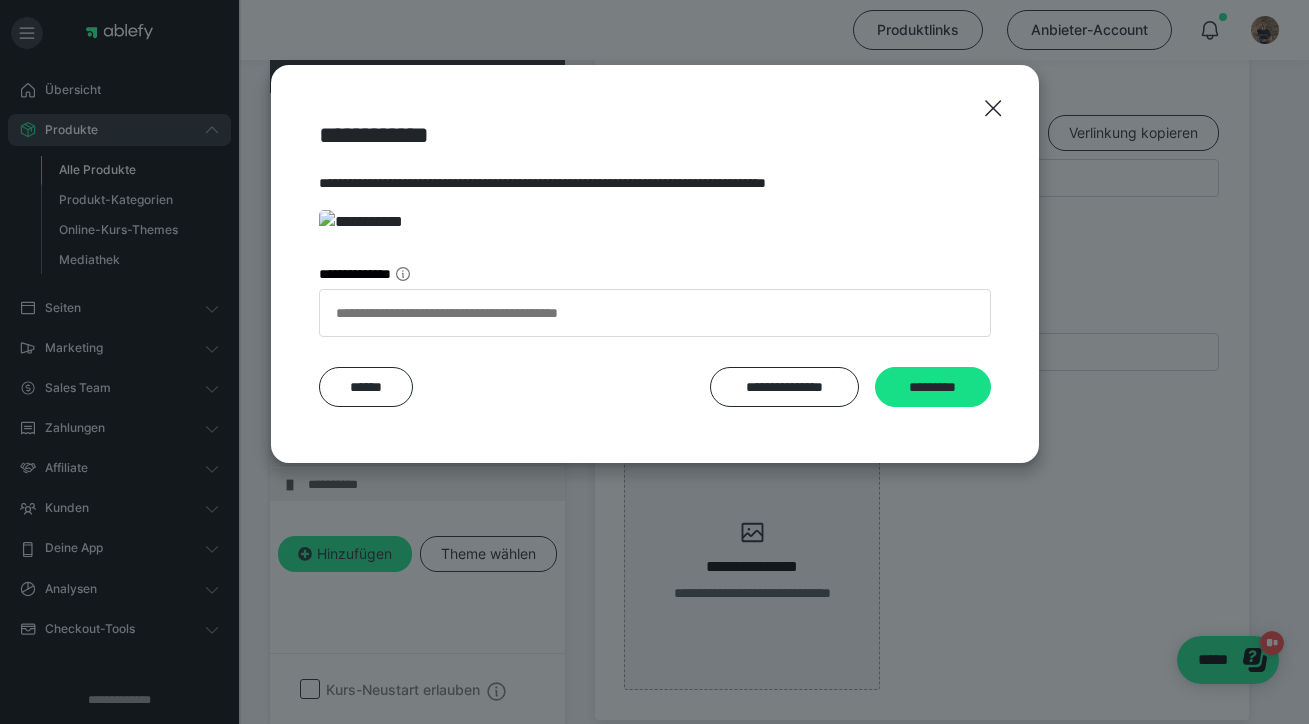 click at bounding box center [655, 222] 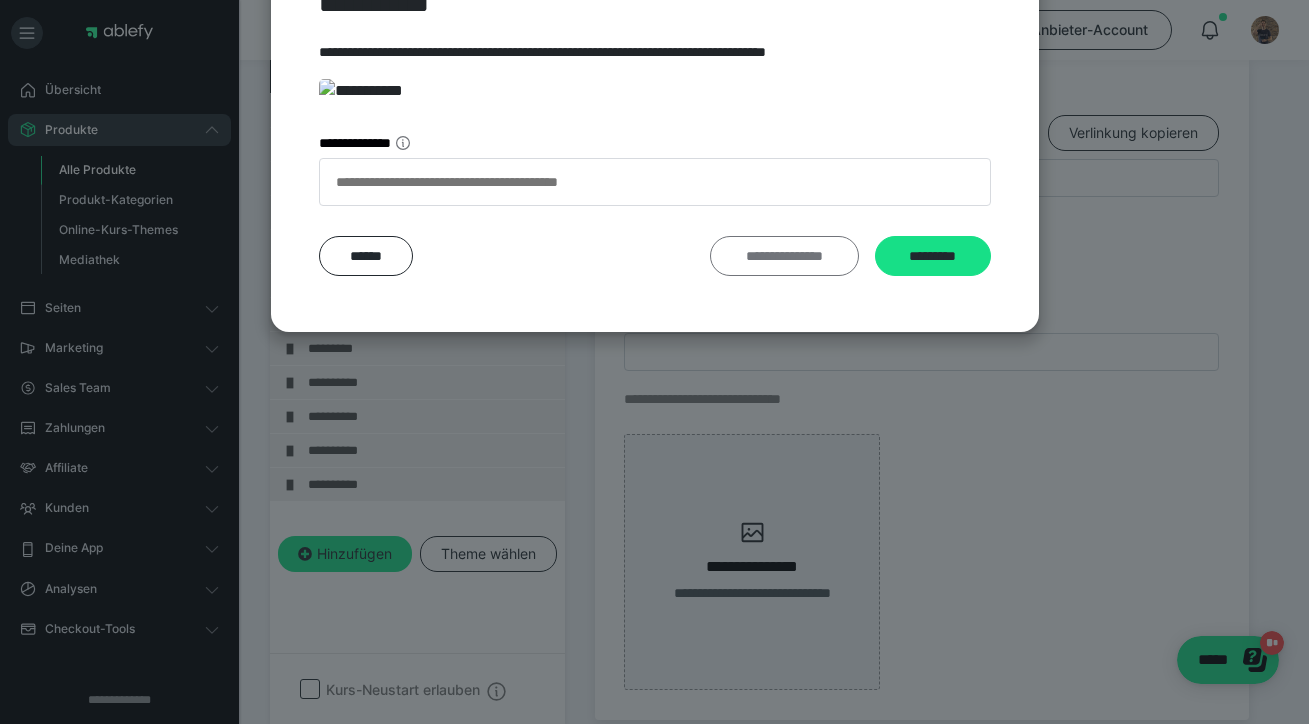 scroll, scrollTop: 131, scrollLeft: 0, axis: vertical 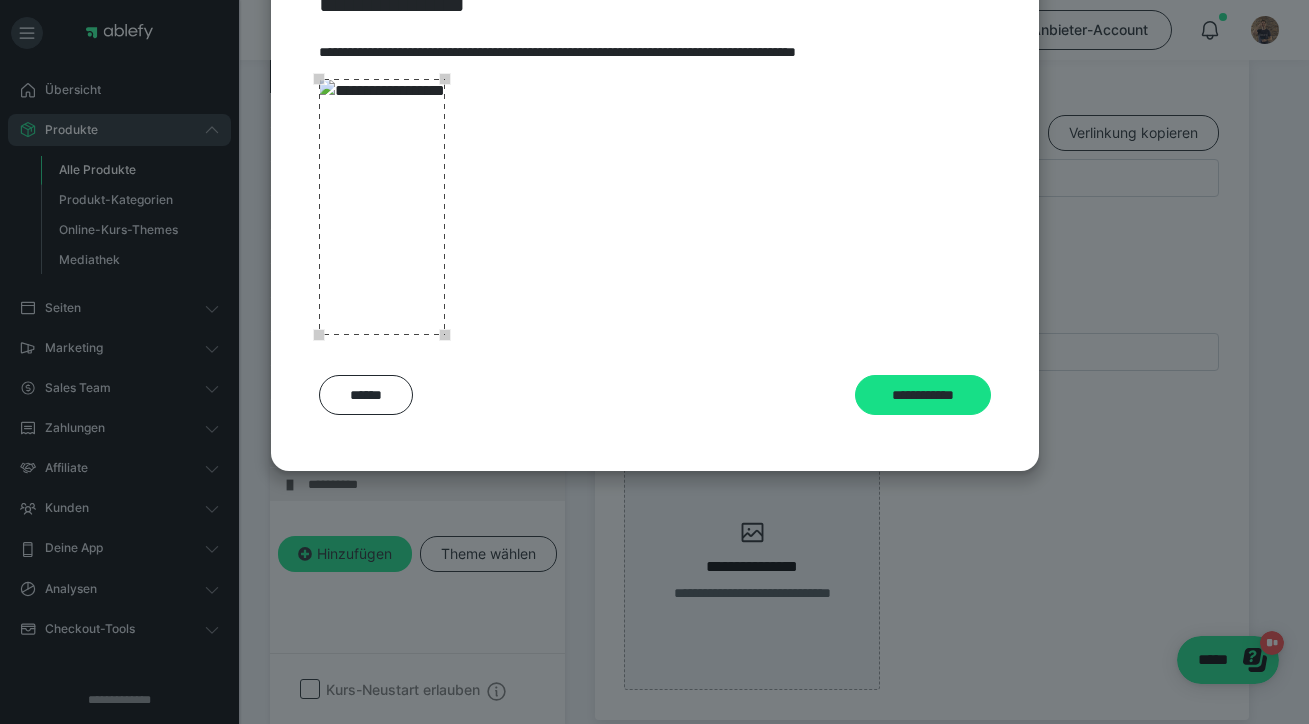 click on "**********" at bounding box center [655, 202] 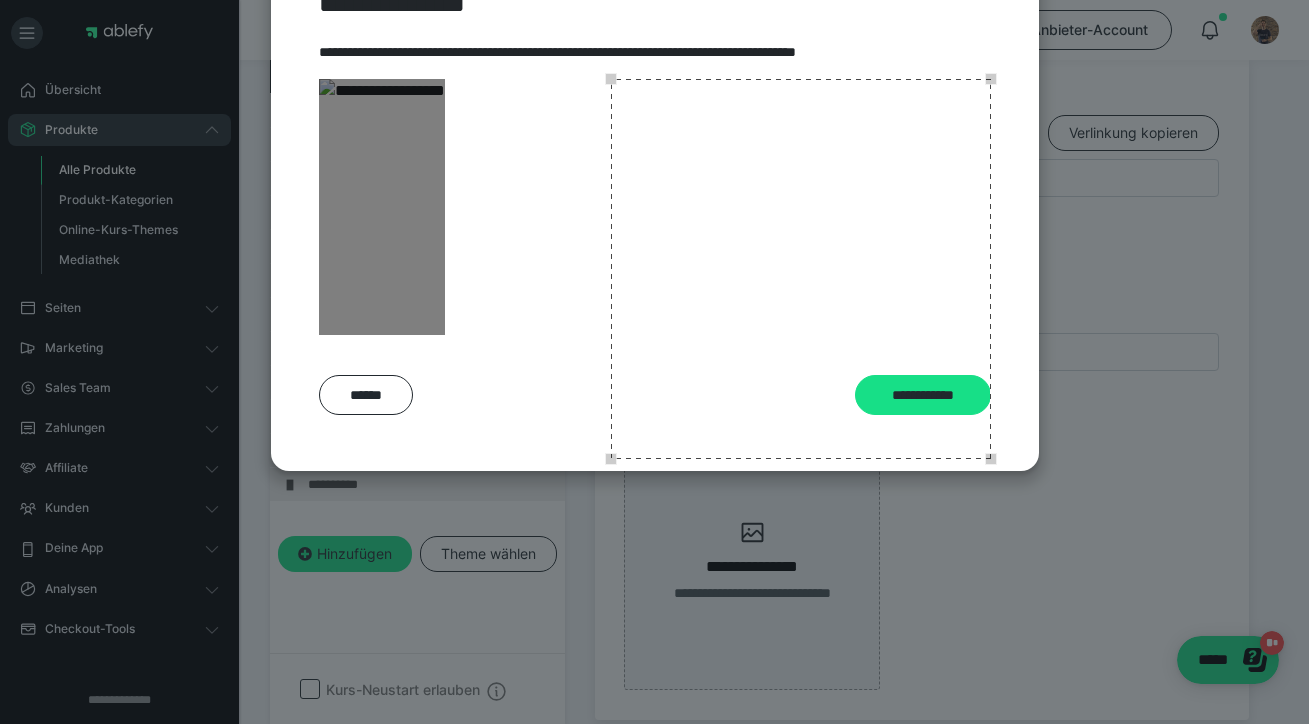 click at bounding box center [382, 207] 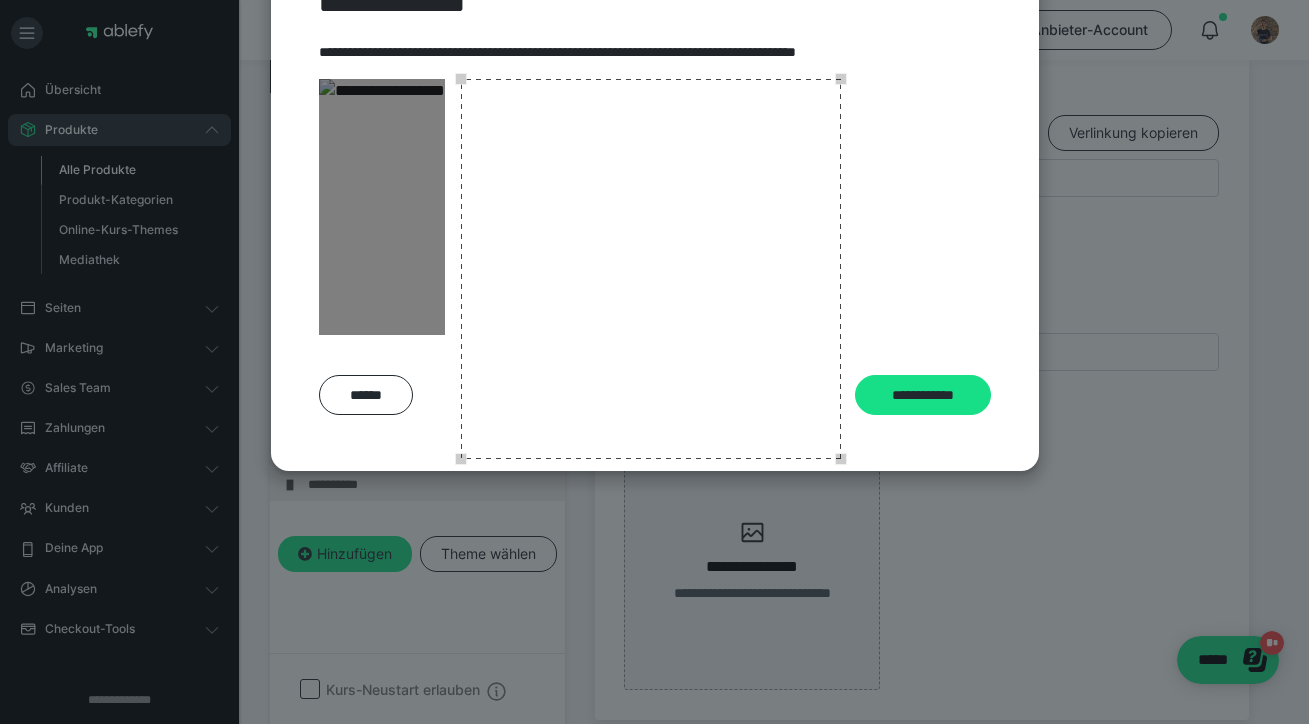 click at bounding box center (650, 268) 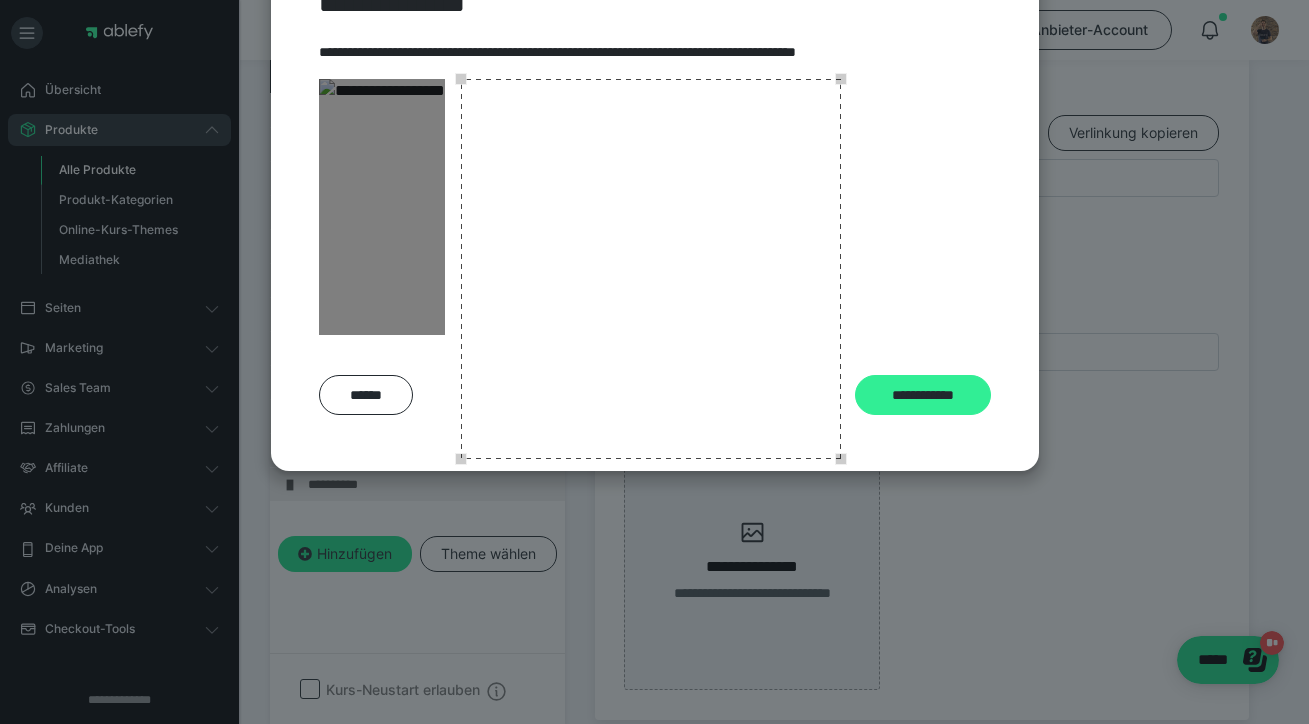 click on "**********" at bounding box center [923, 395] 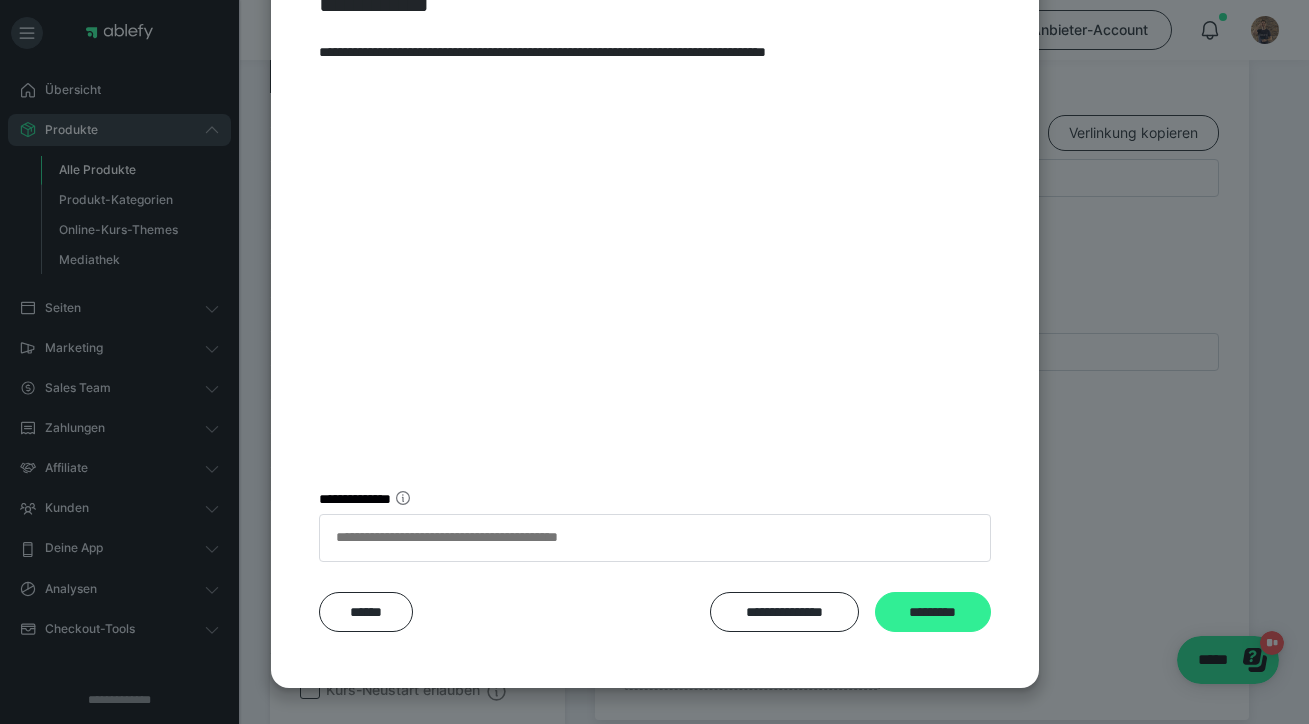 click on "*********" at bounding box center [933, 612] 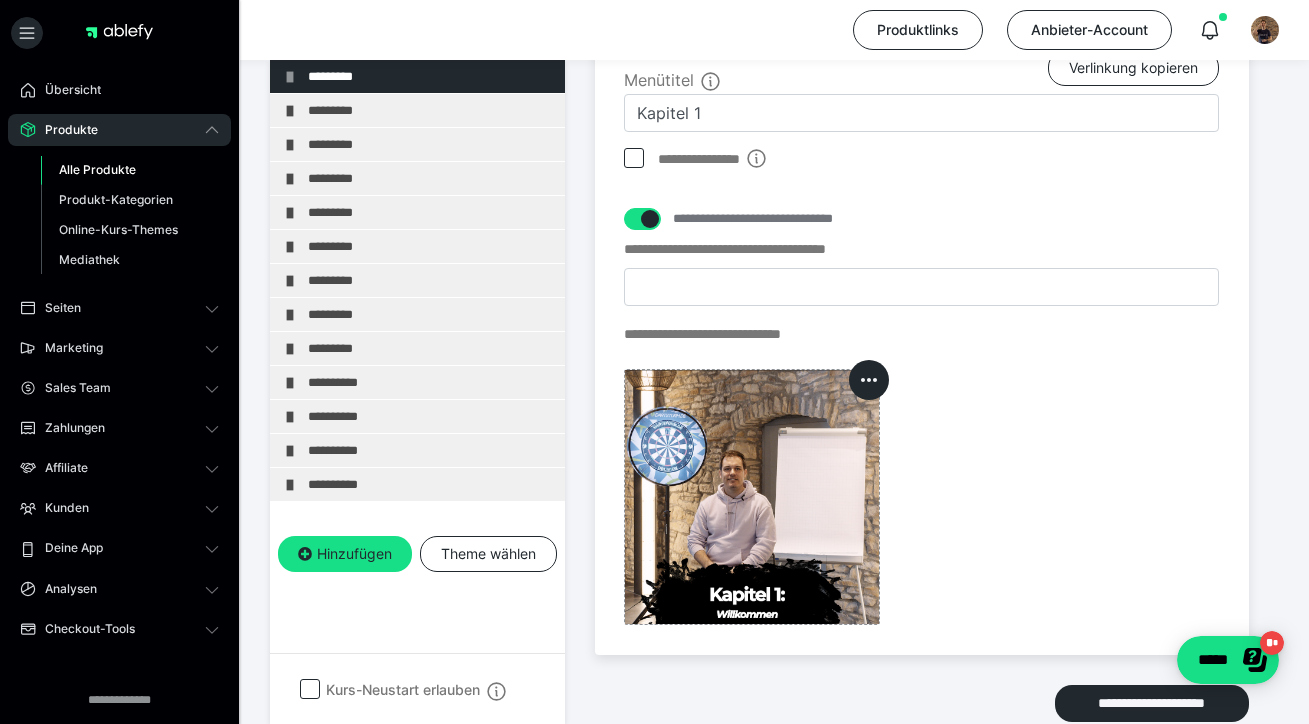scroll, scrollTop: 406, scrollLeft: 0, axis: vertical 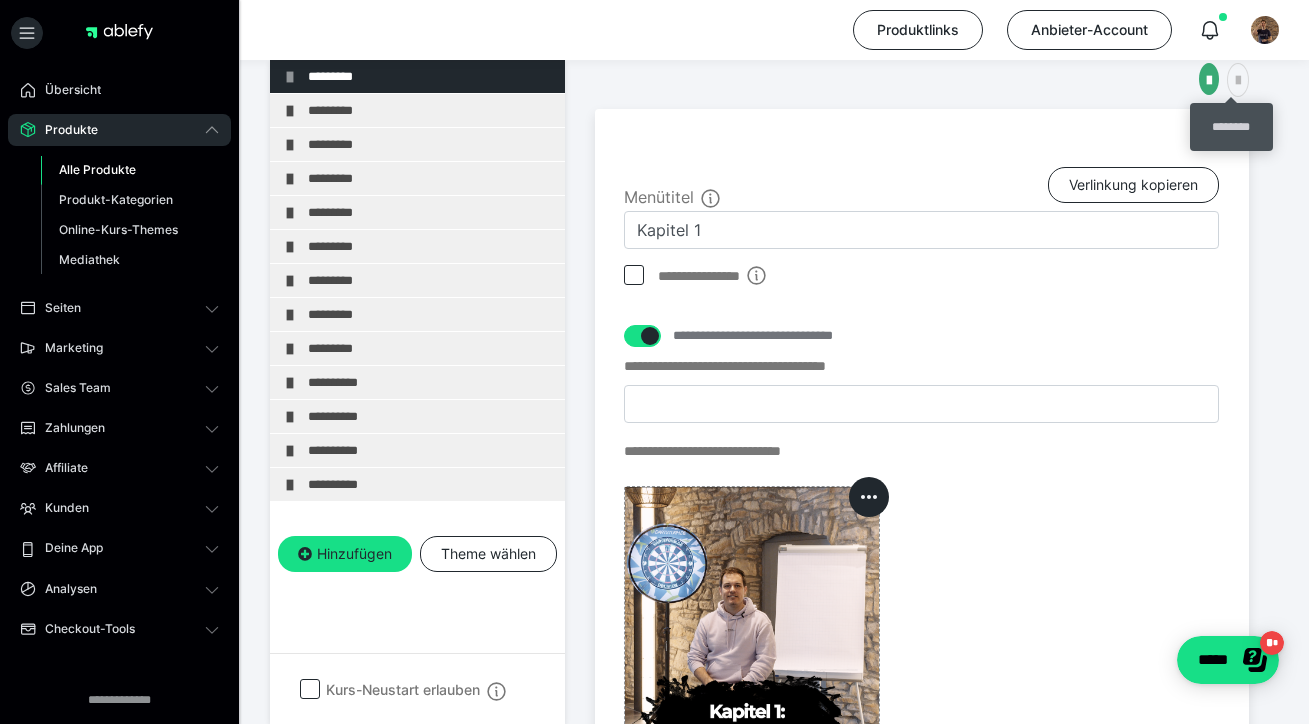 click at bounding box center [1238, 80] 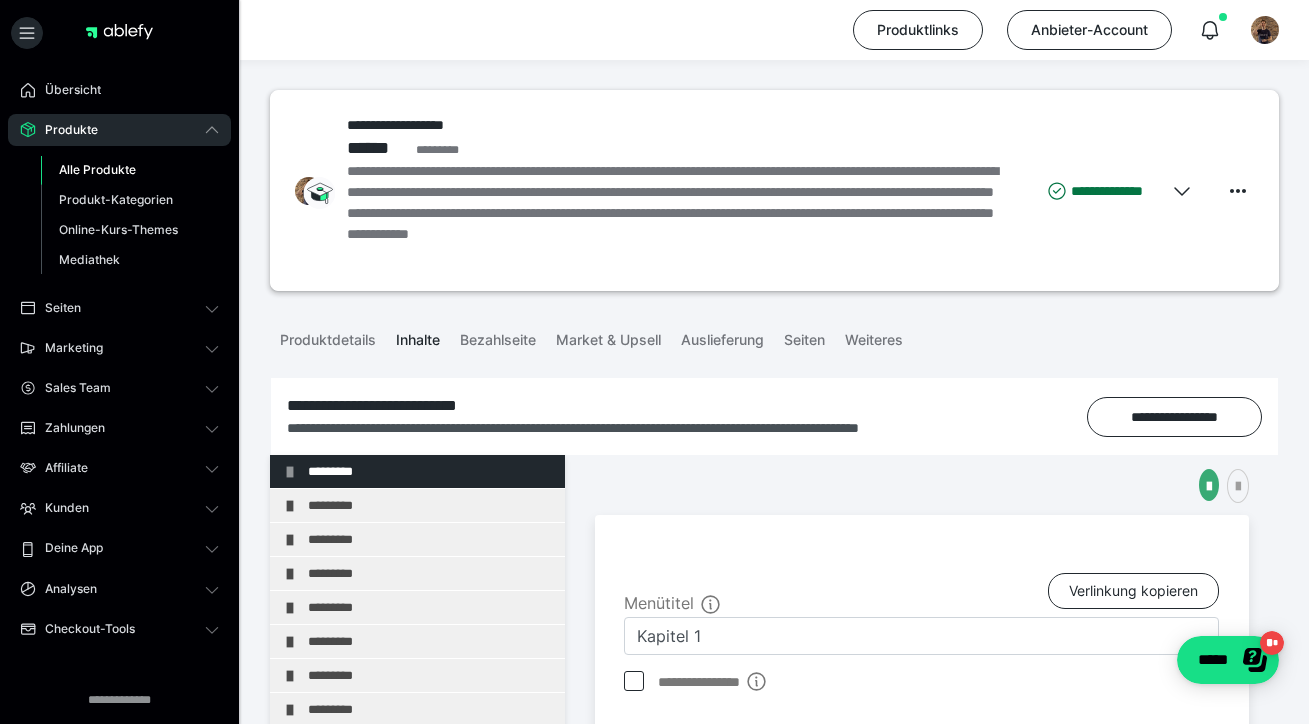 scroll, scrollTop: 0, scrollLeft: 0, axis: both 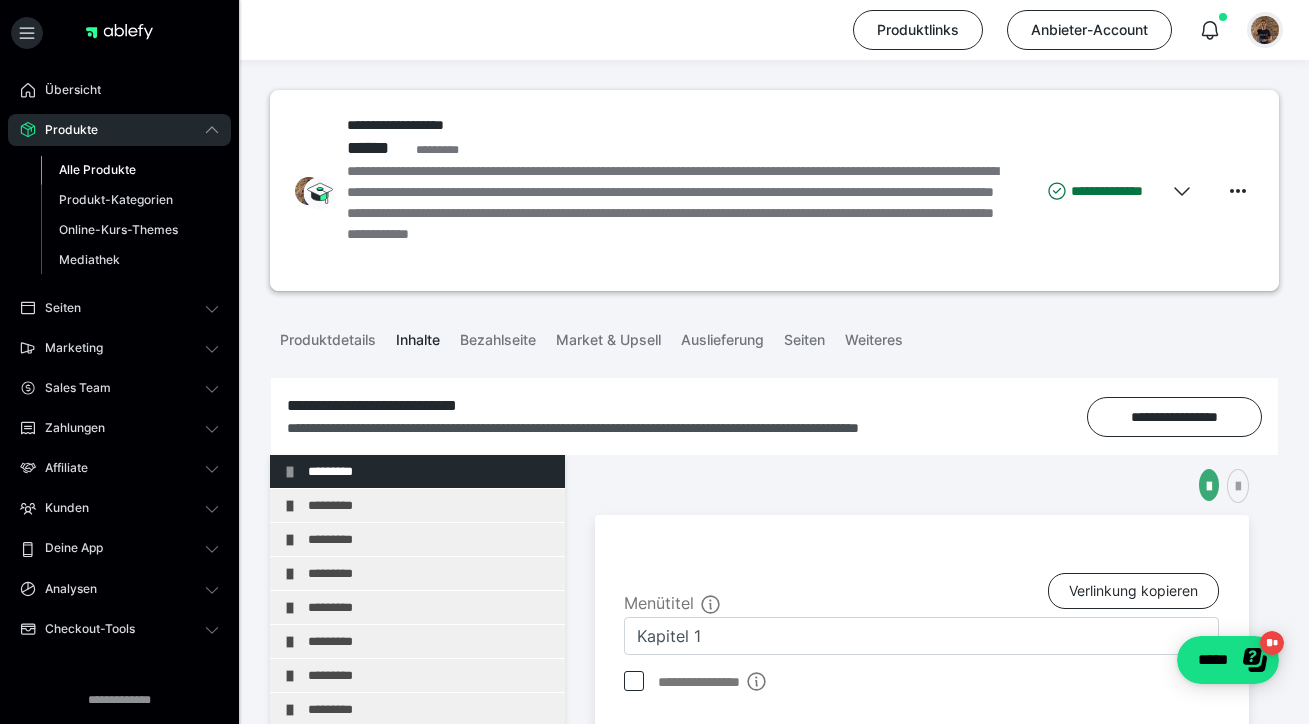 click at bounding box center (1265, 30) 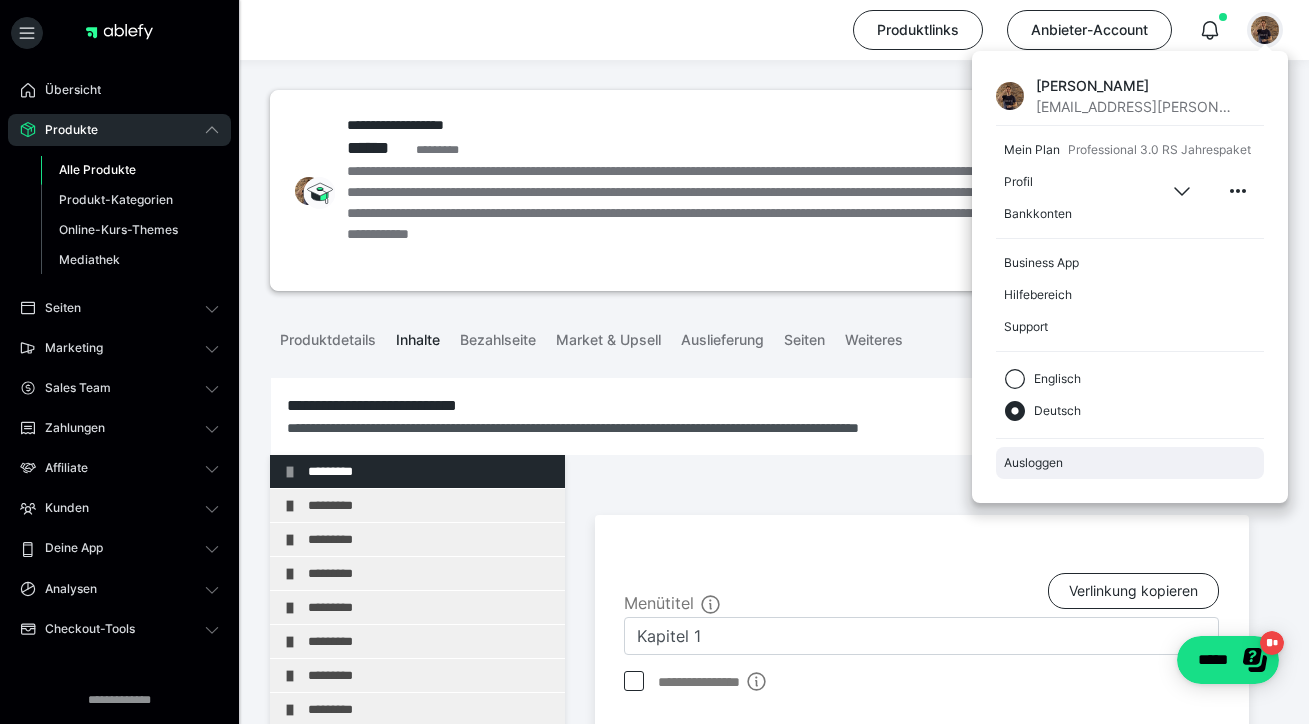 click on "Ausloggen" at bounding box center (1130, 463) 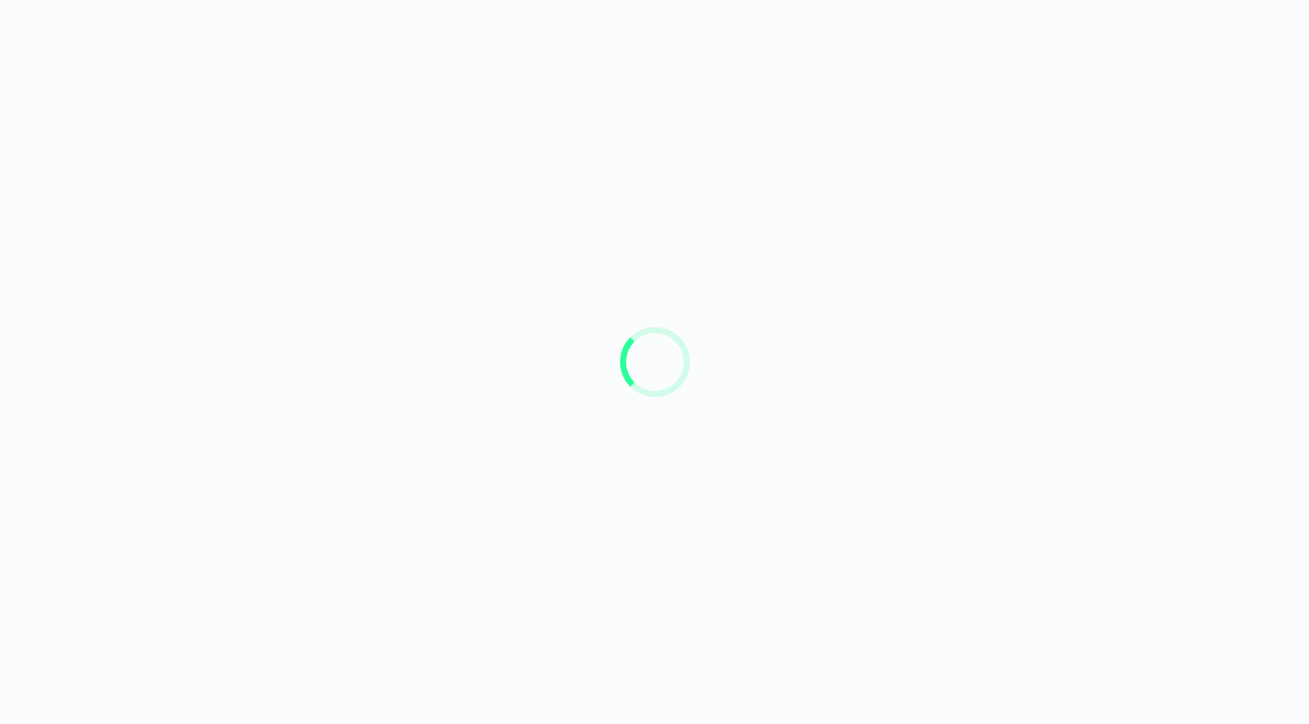 scroll, scrollTop: 0, scrollLeft: 0, axis: both 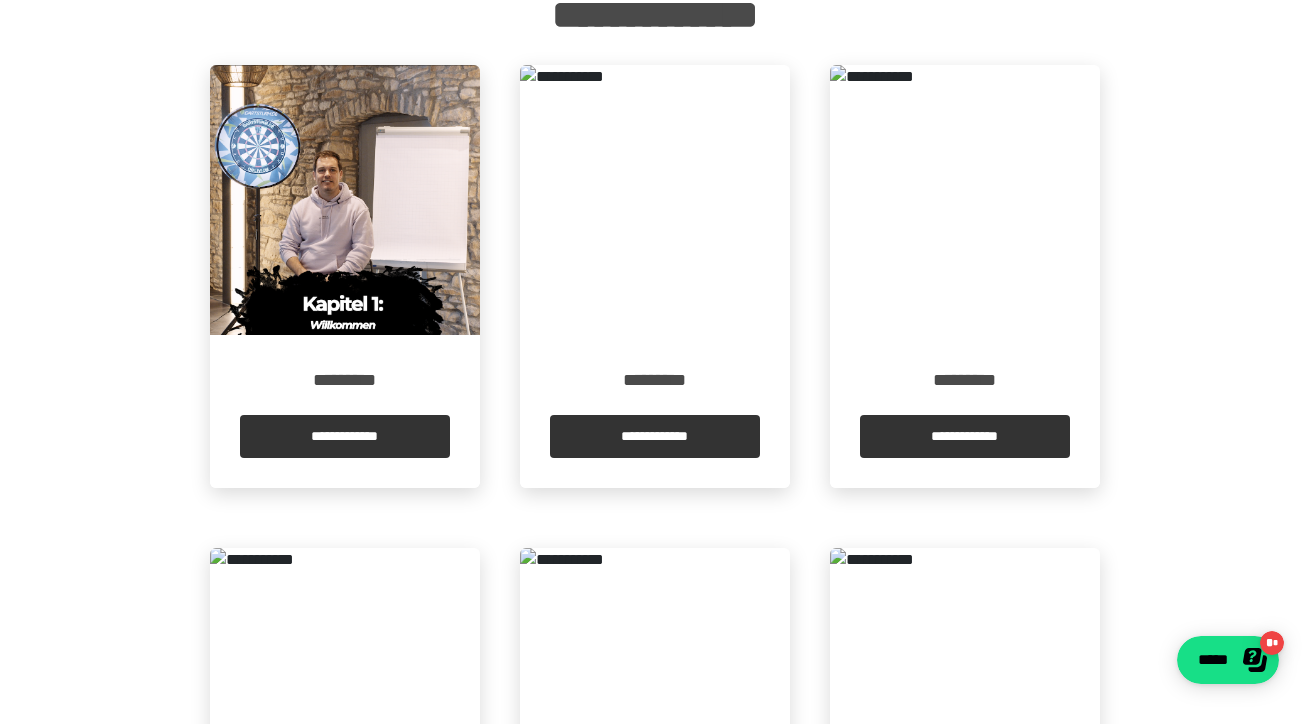click at bounding box center (655, 200) 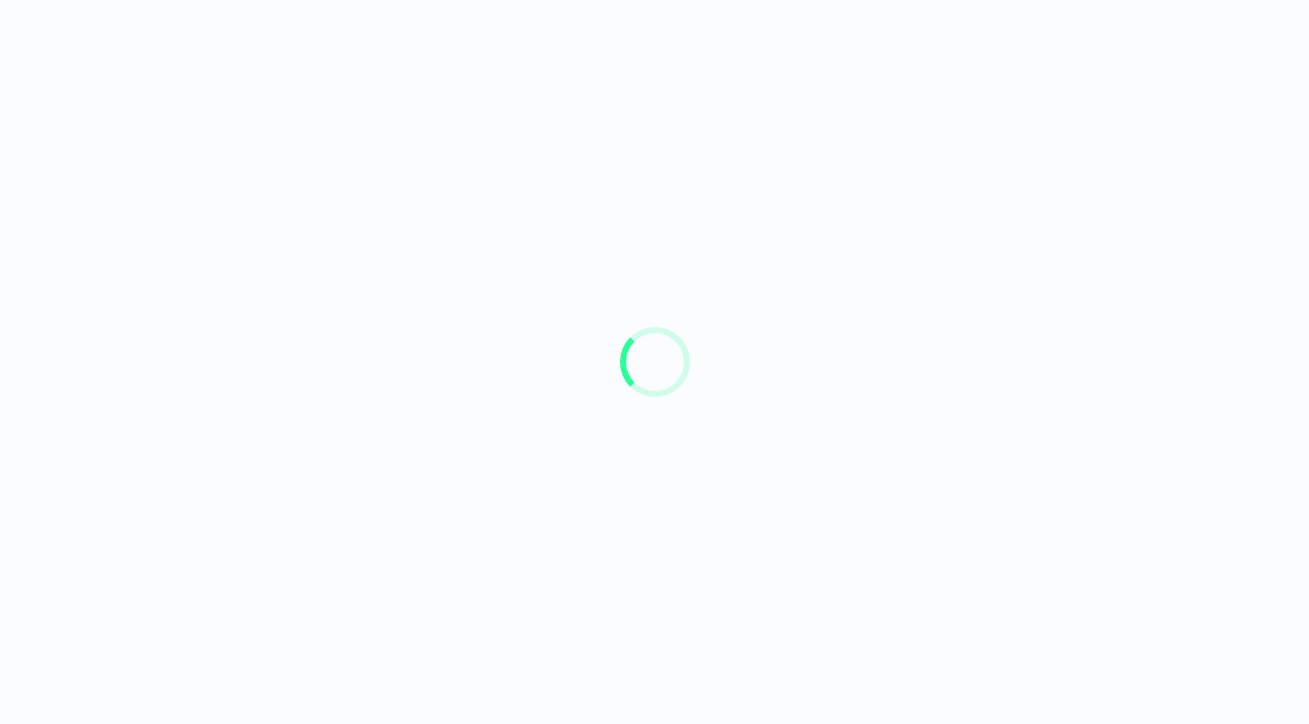 scroll, scrollTop: 0, scrollLeft: 0, axis: both 